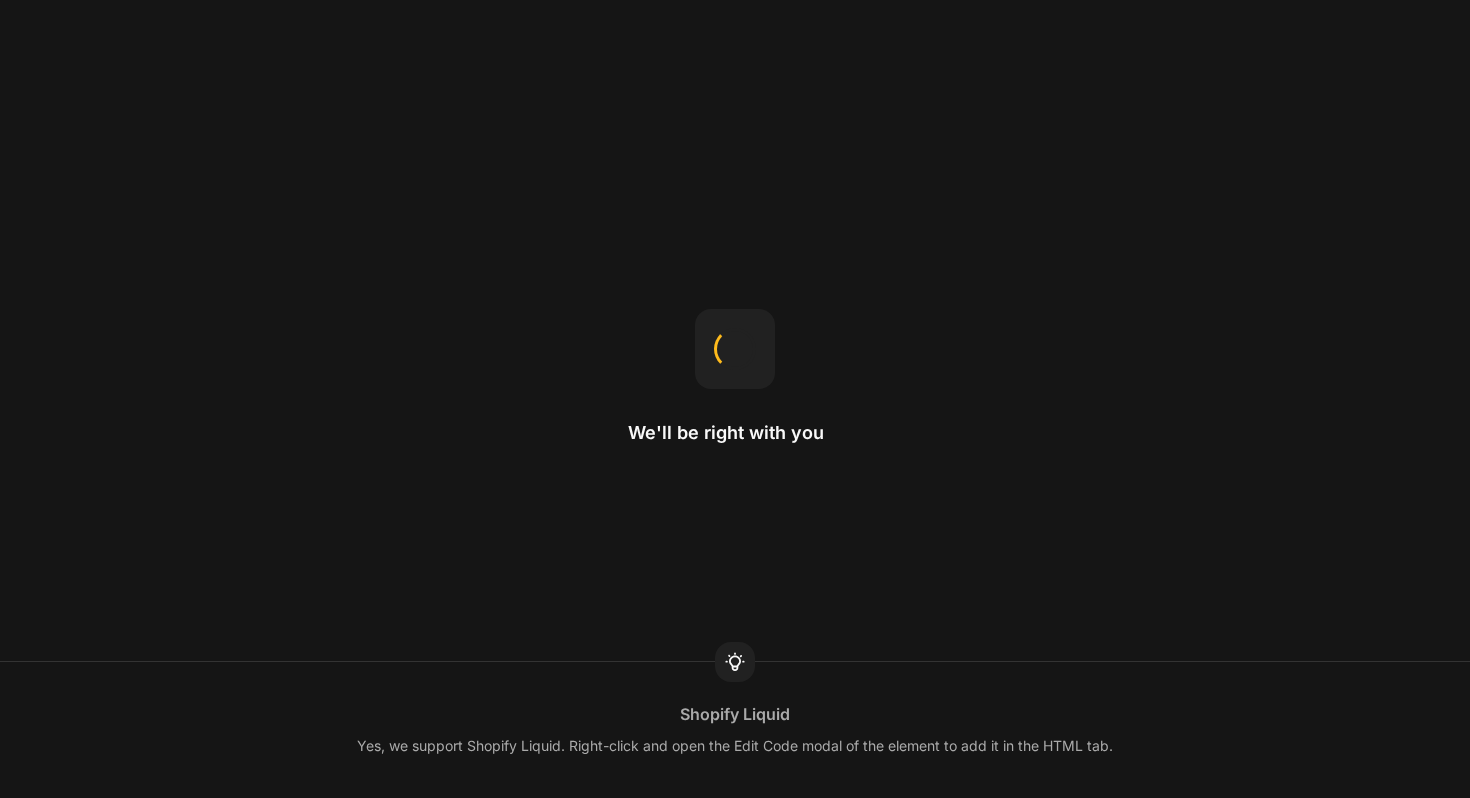 scroll, scrollTop: 0, scrollLeft: 0, axis: both 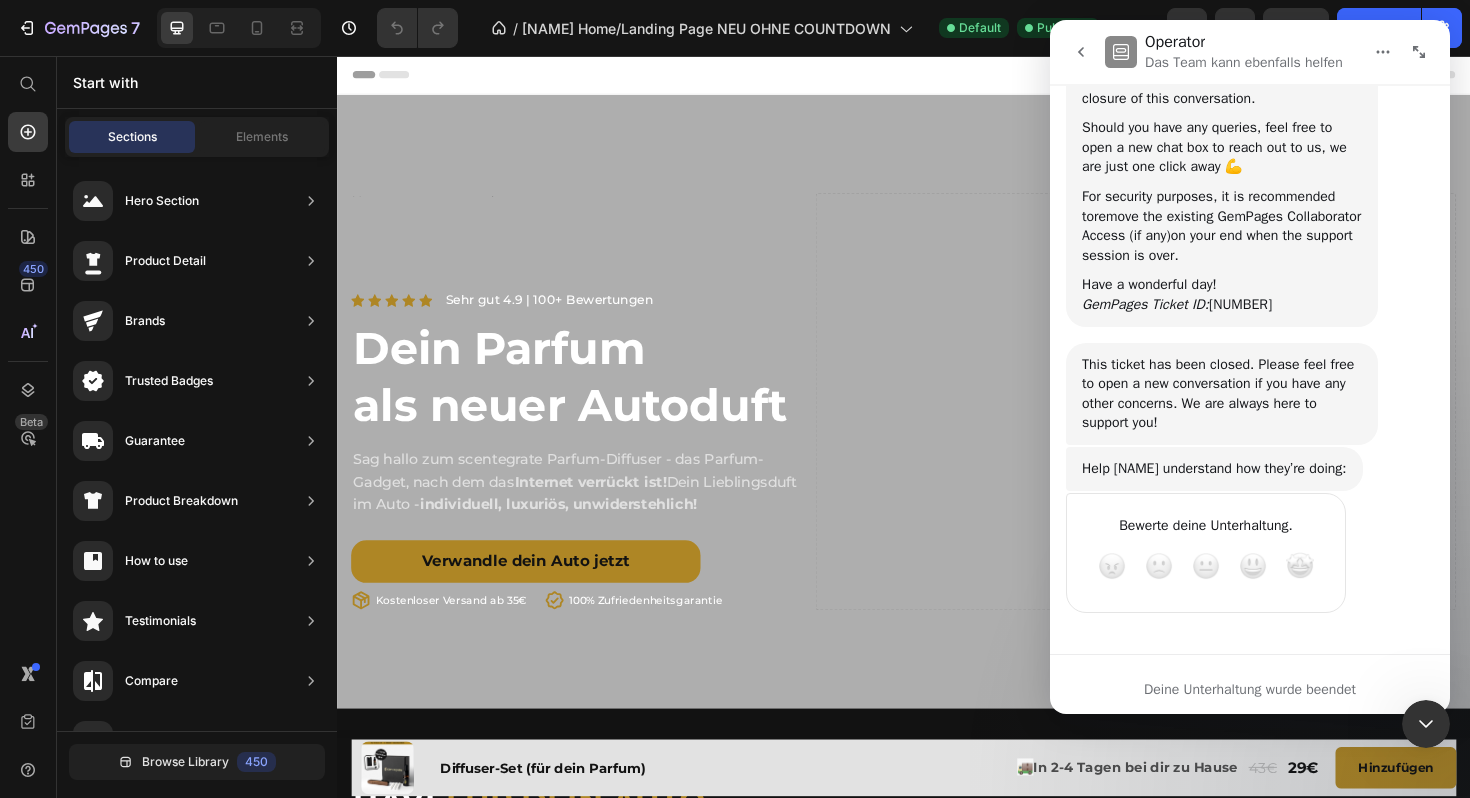 click at bounding box center (1300, 566) 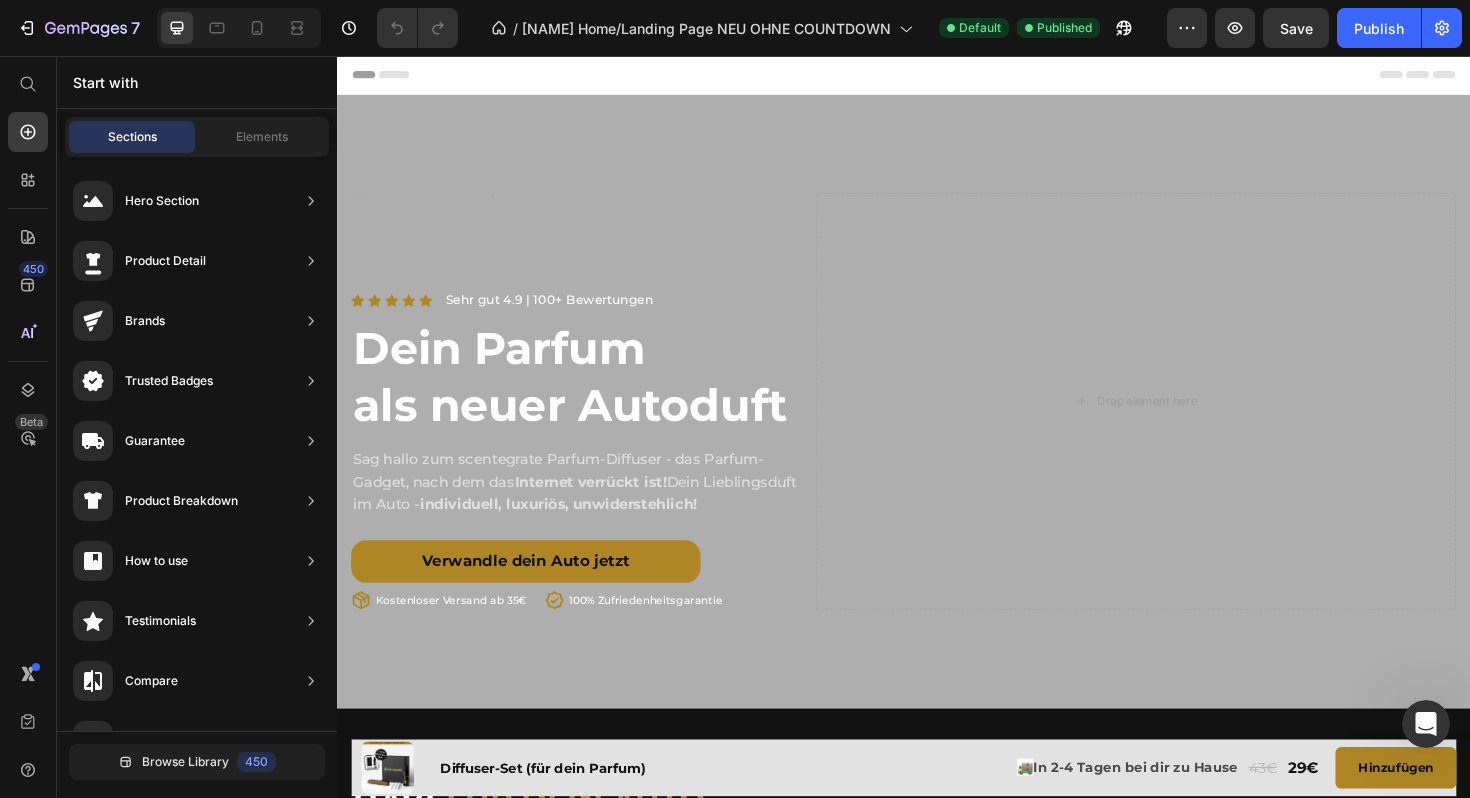 scroll, scrollTop: 0, scrollLeft: 0, axis: both 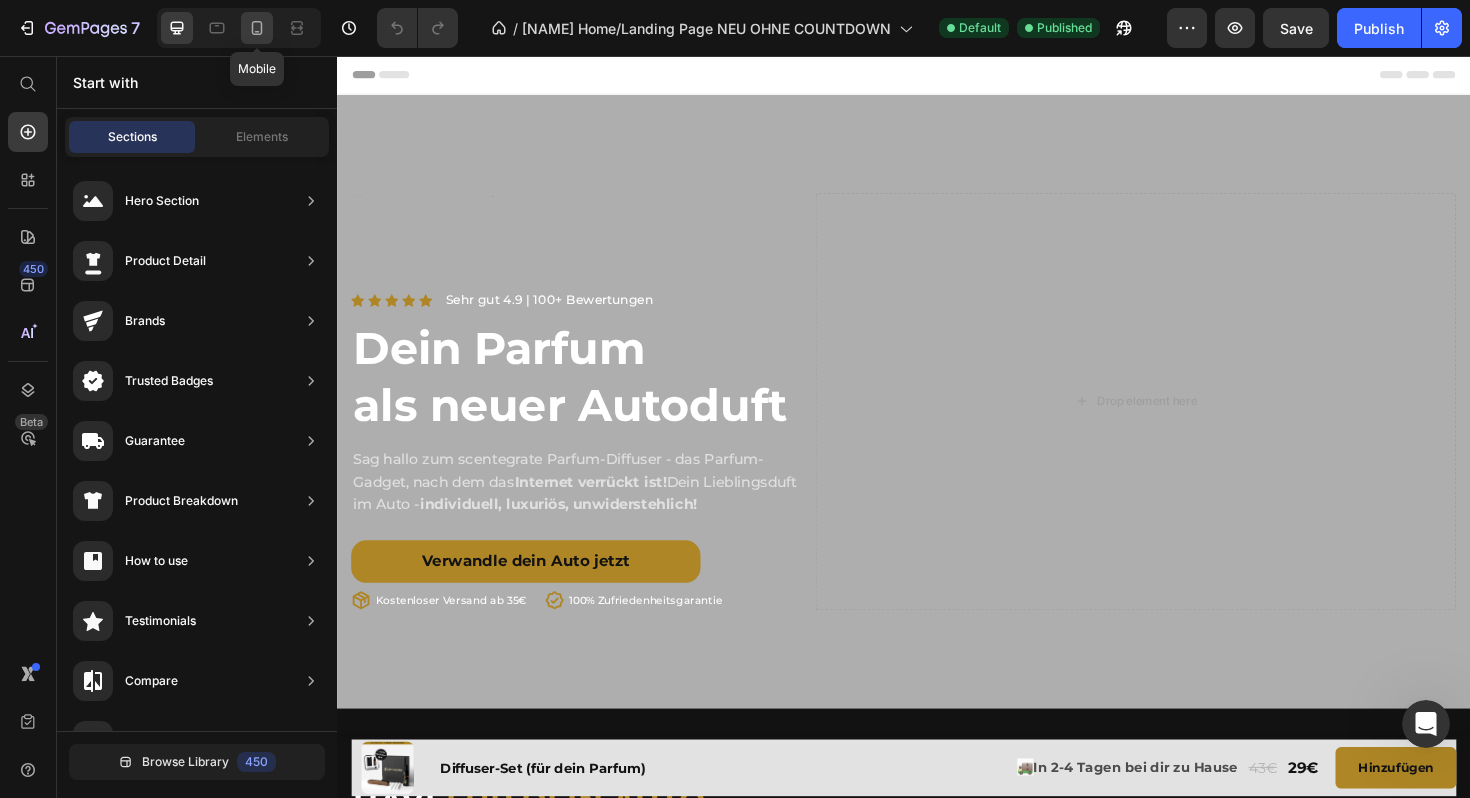 click 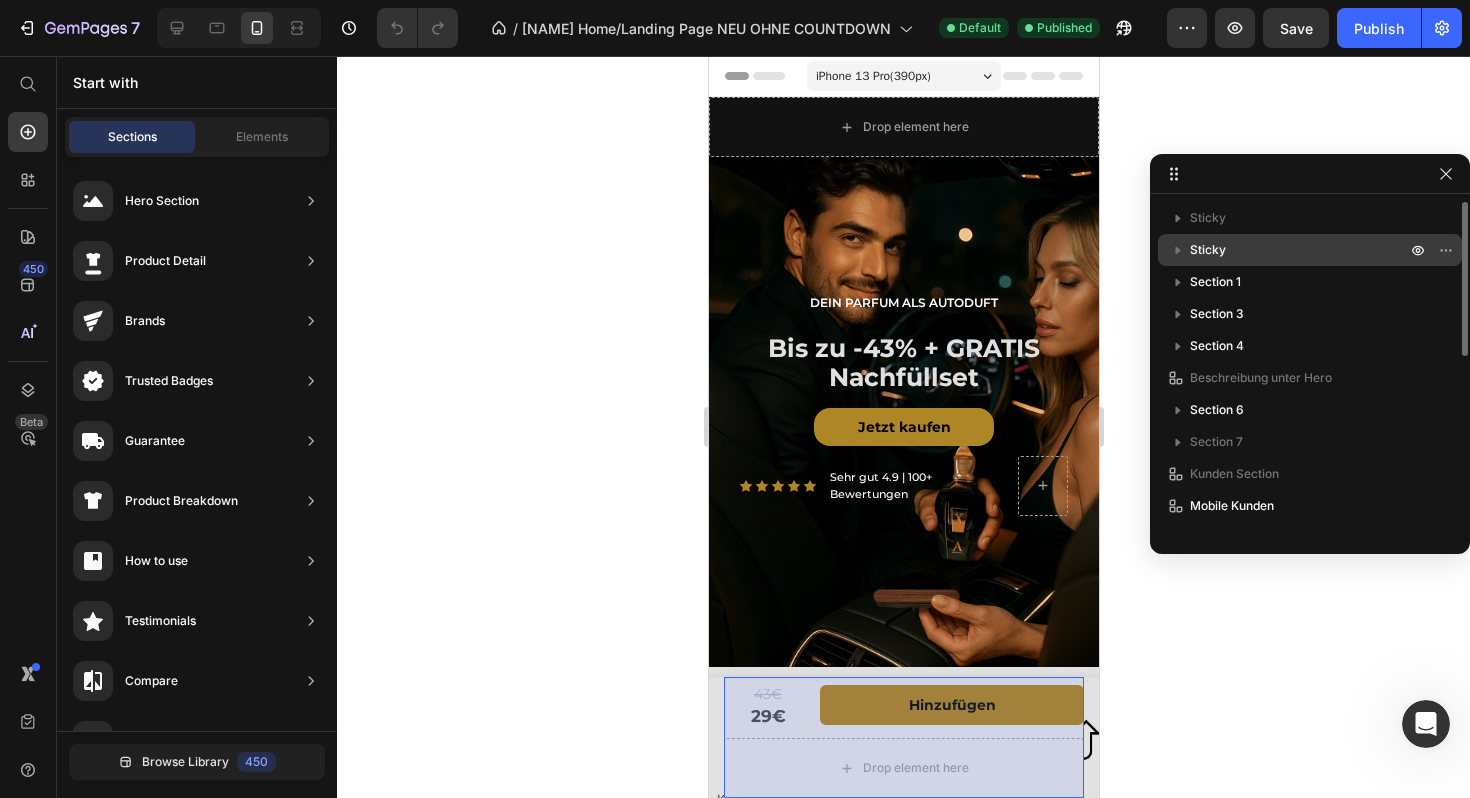 click on "Sticky" at bounding box center (1300, 250) 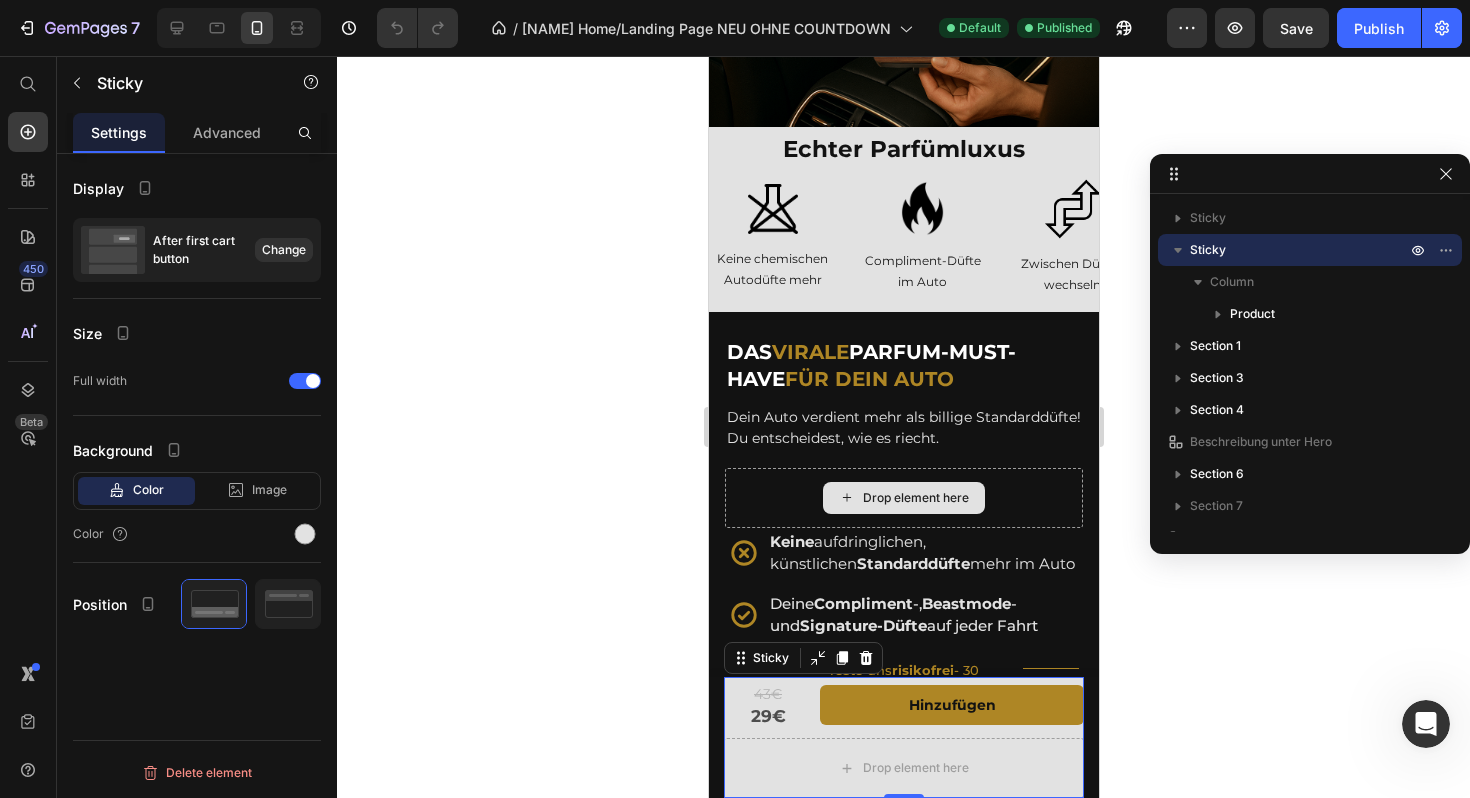 scroll, scrollTop: 527, scrollLeft: 0, axis: vertical 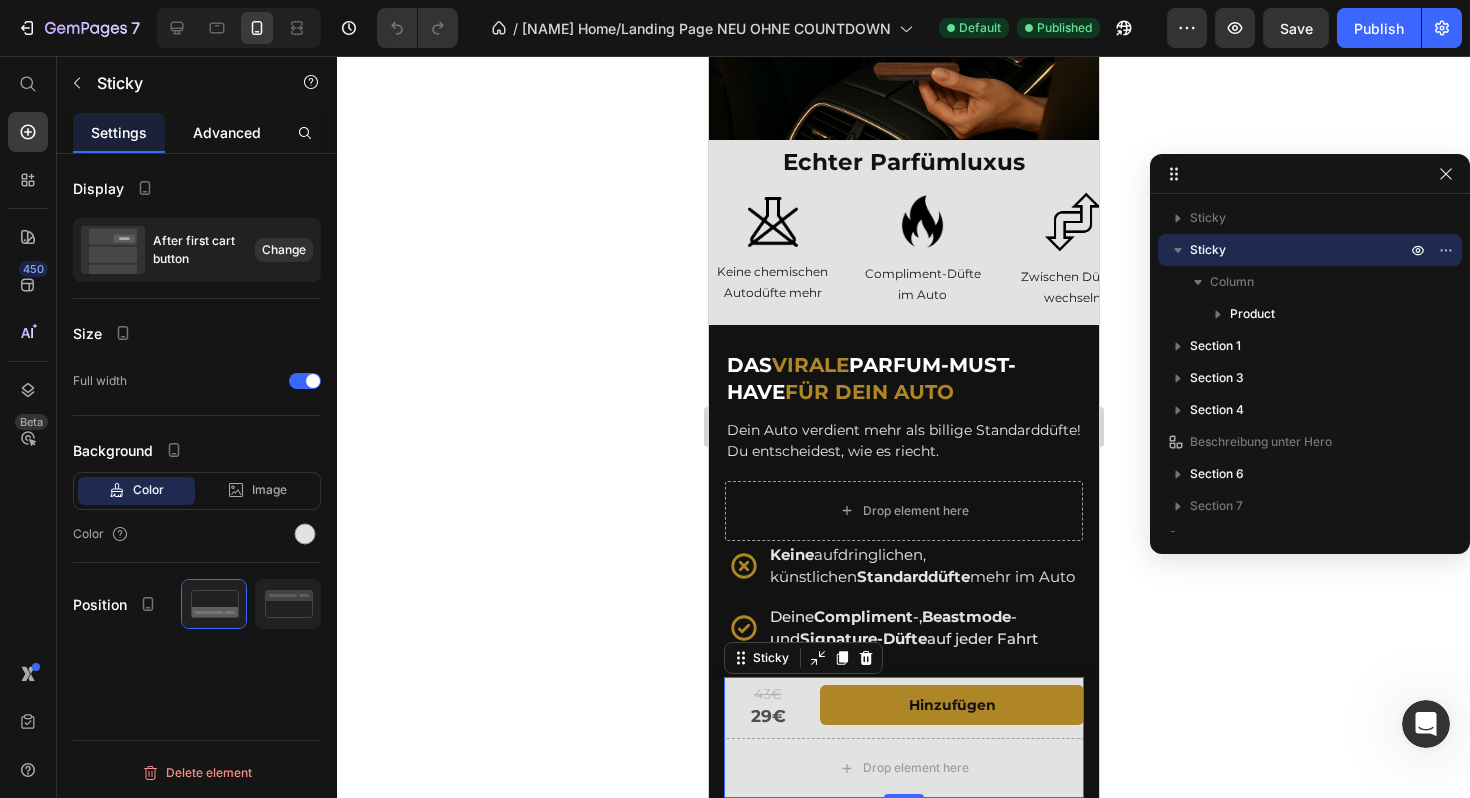 click on "Advanced" 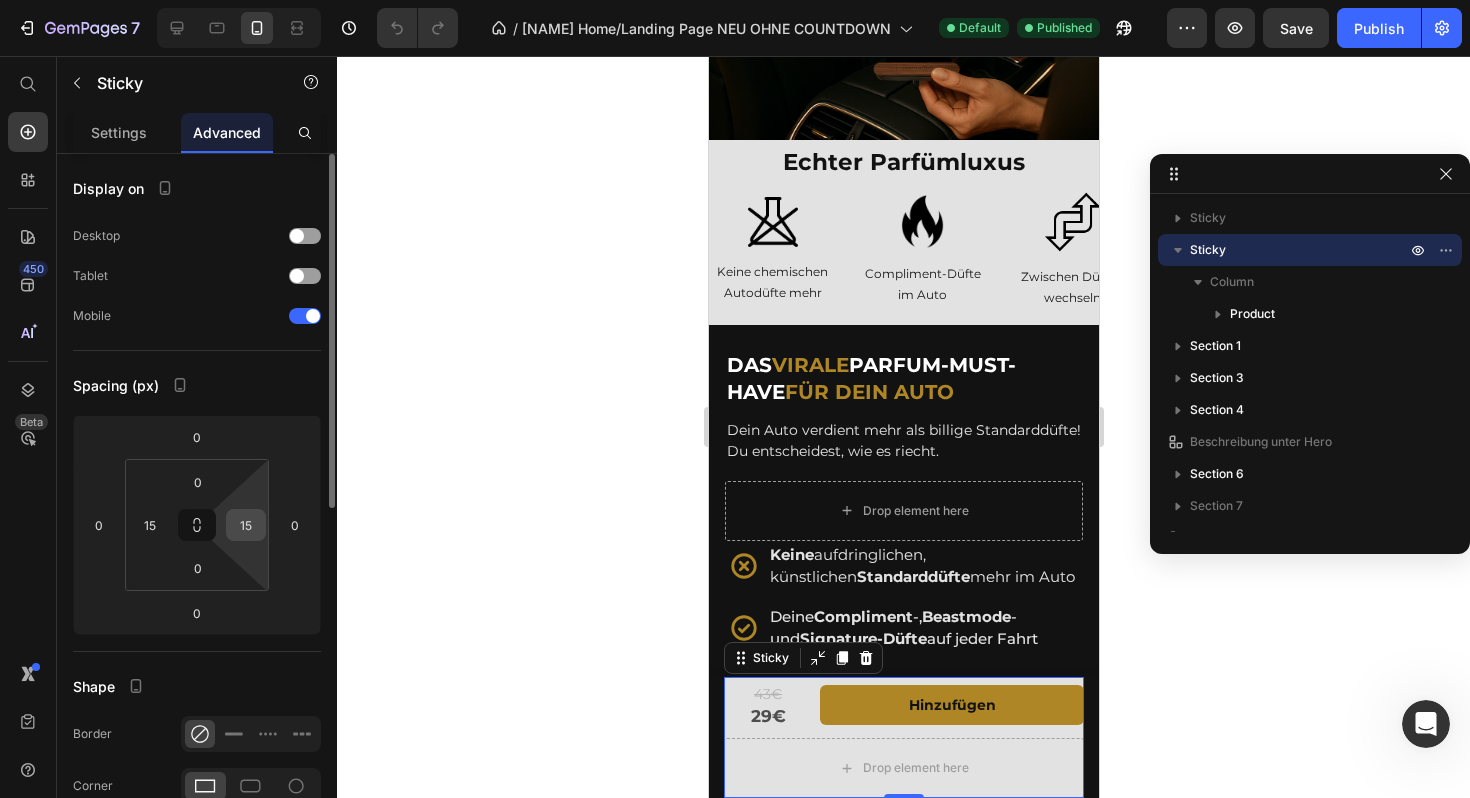 click on "15" at bounding box center [246, 525] 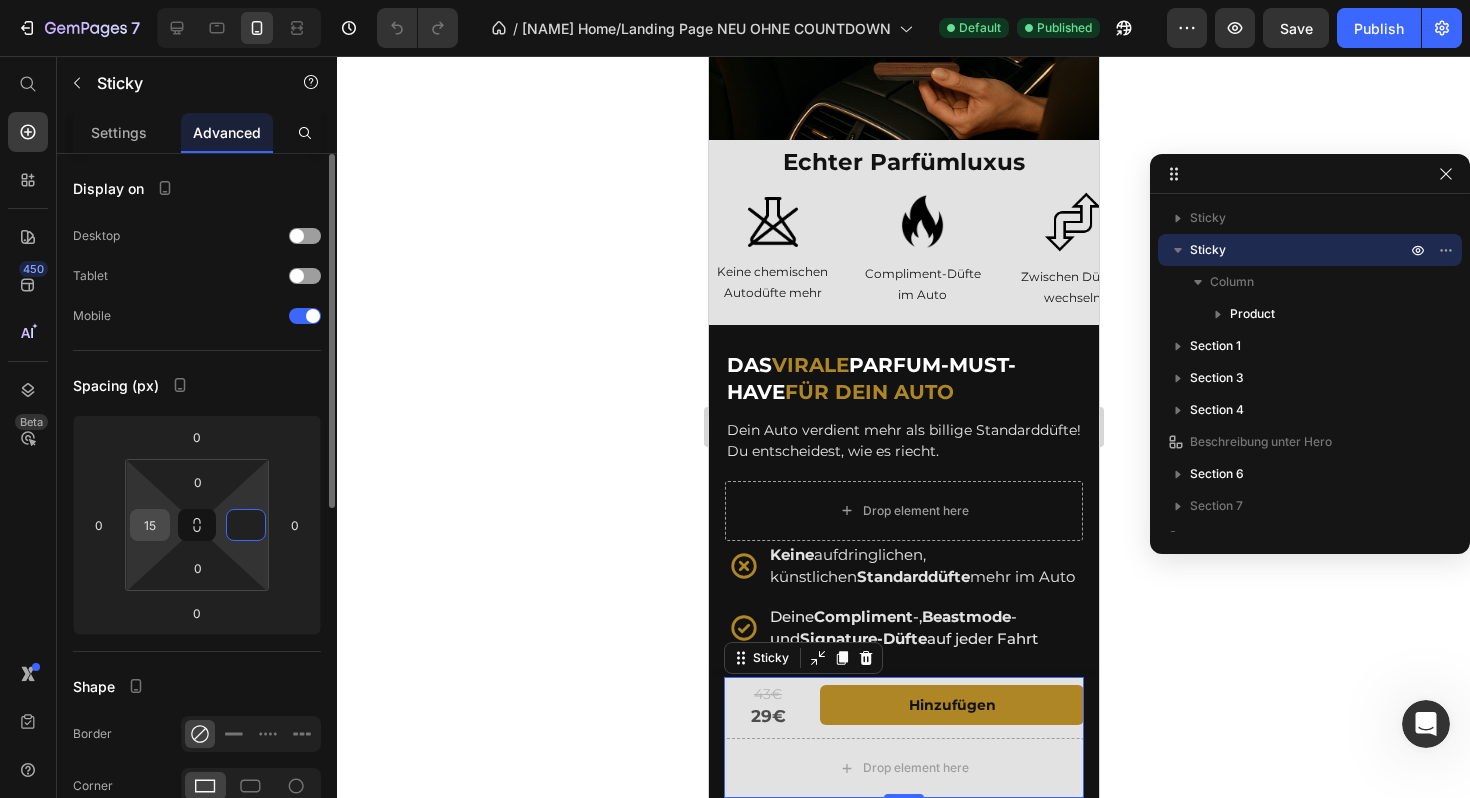 type on "0" 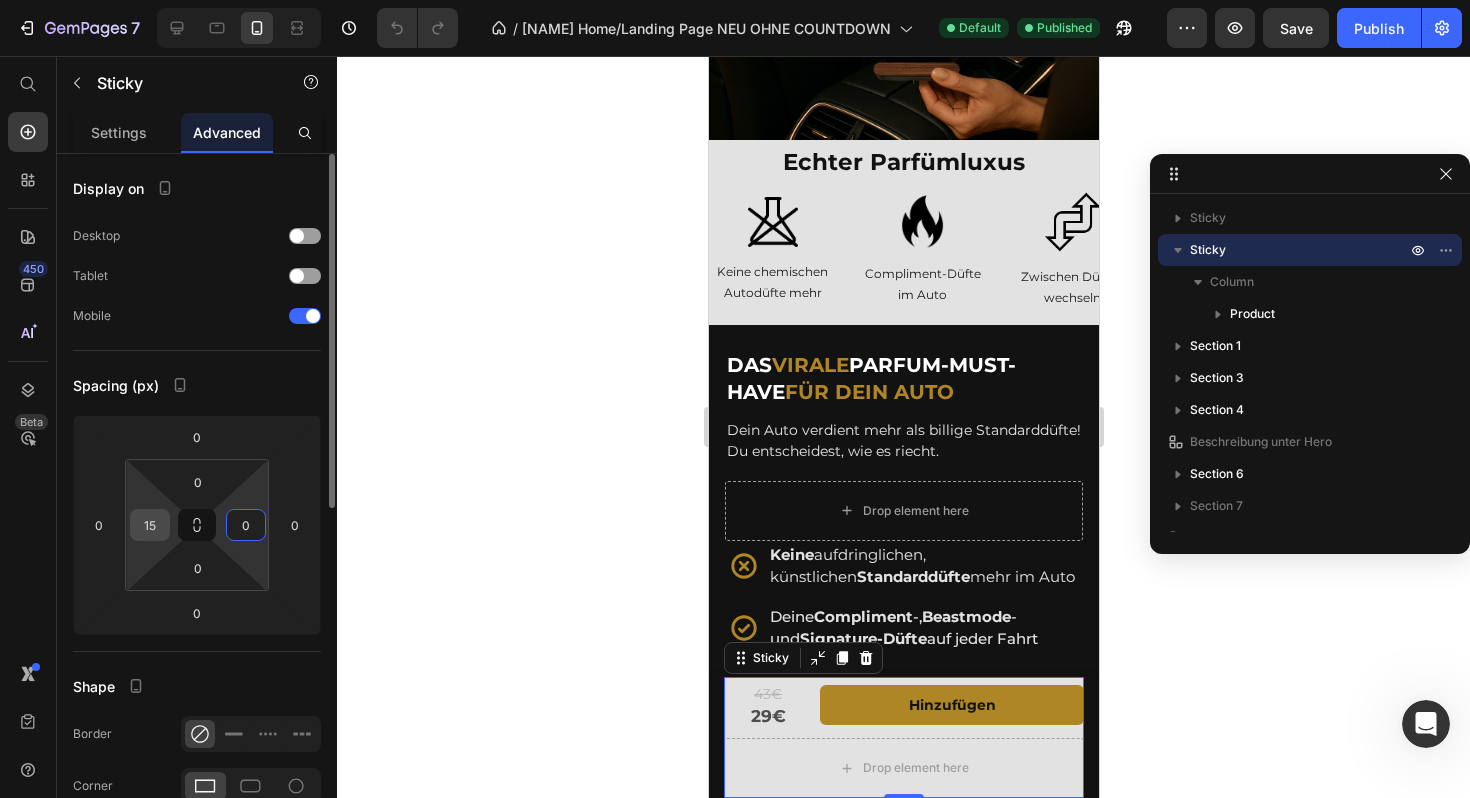 click on "15" at bounding box center [150, 525] 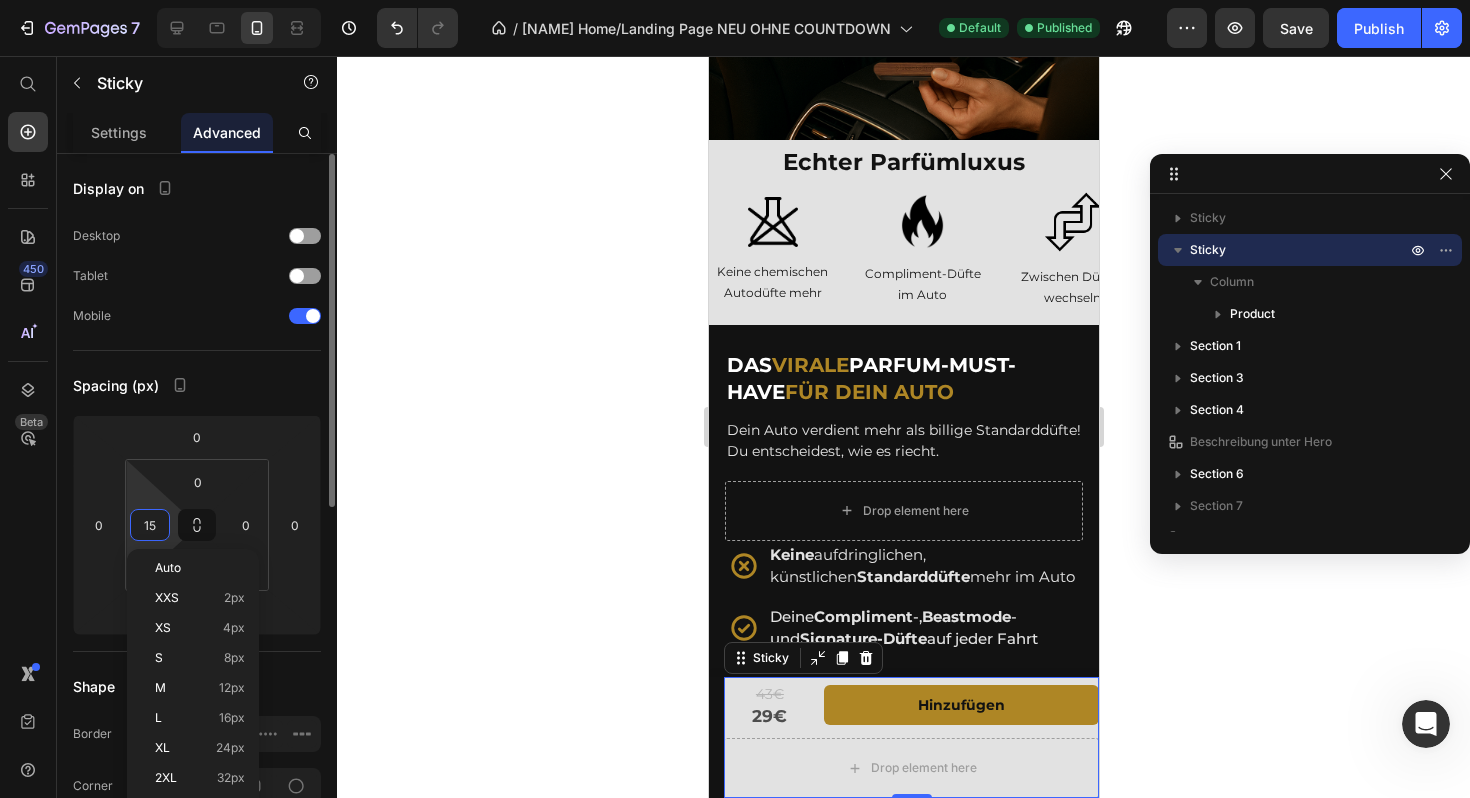 type 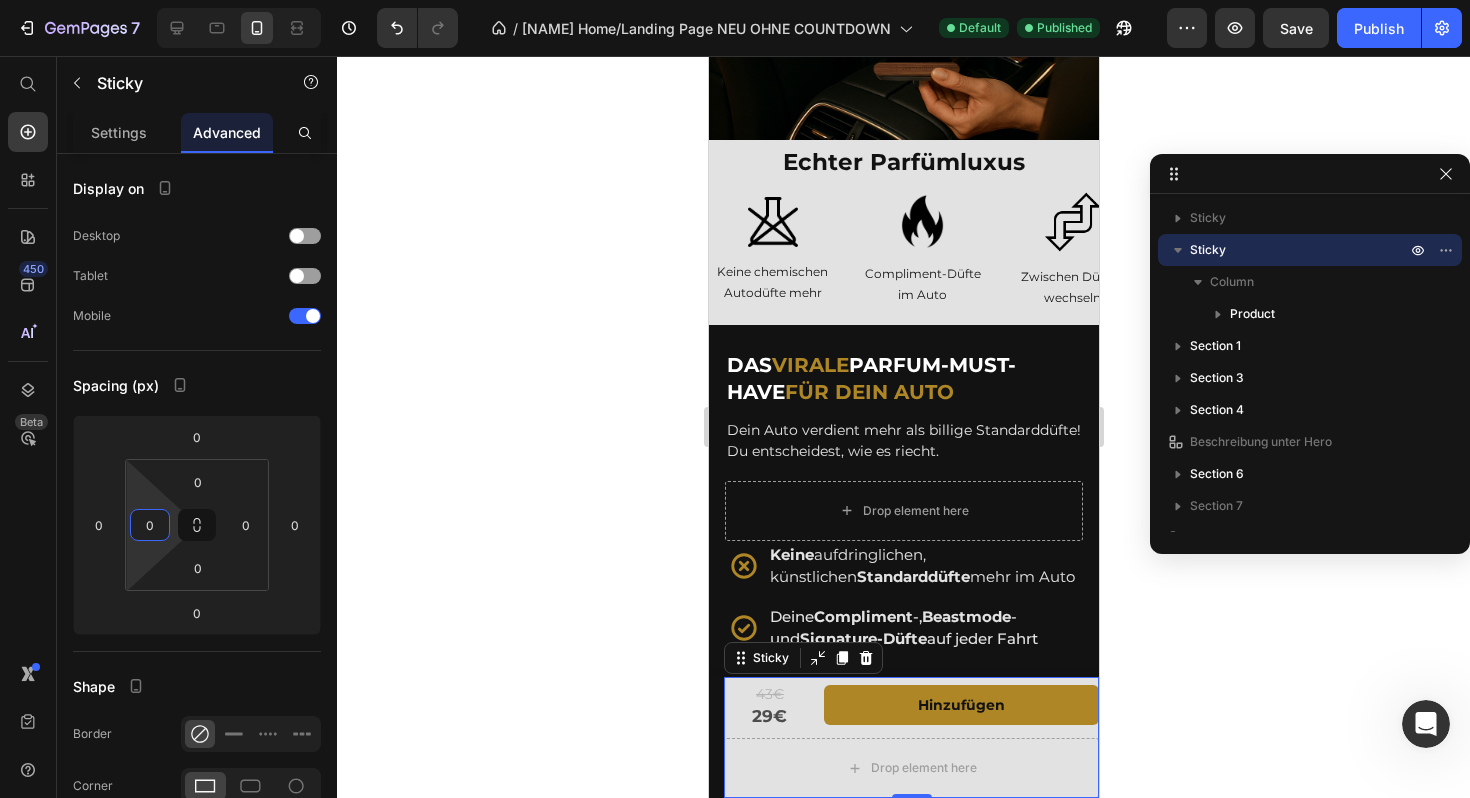click 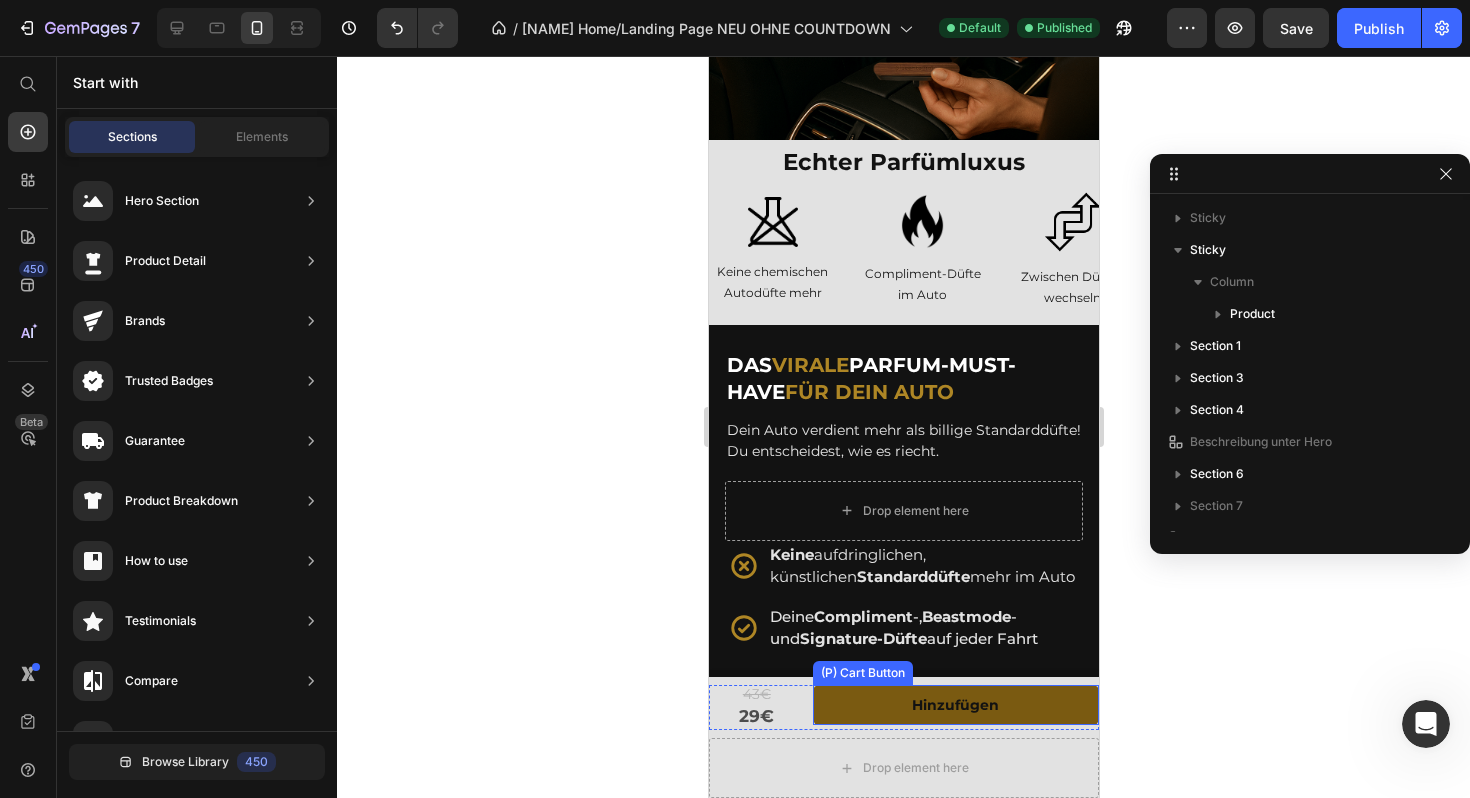 click on "hinzufügen" at bounding box center (955, 705) 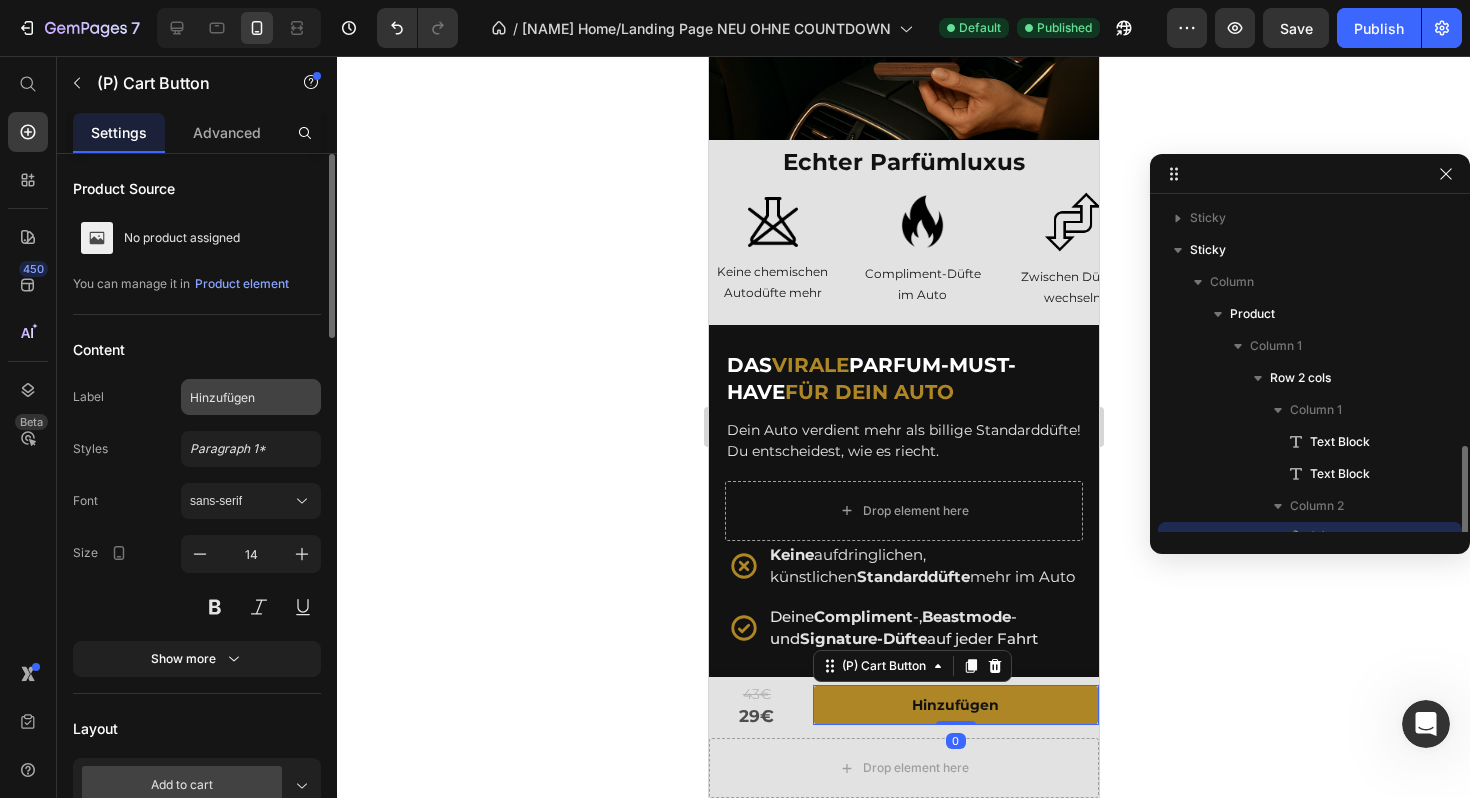 scroll, scrollTop: 186, scrollLeft: 0, axis: vertical 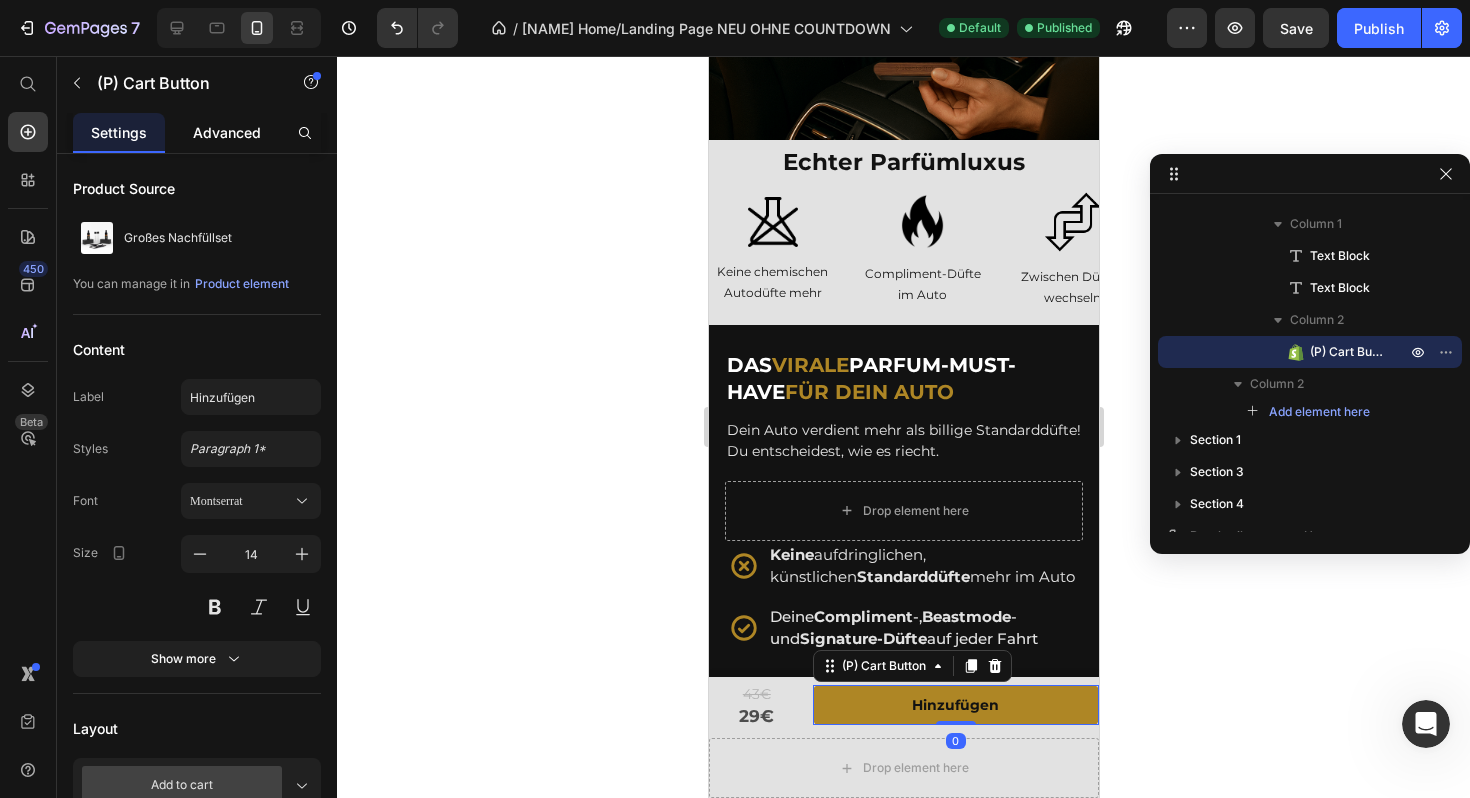 click on "Advanced" at bounding box center (227, 132) 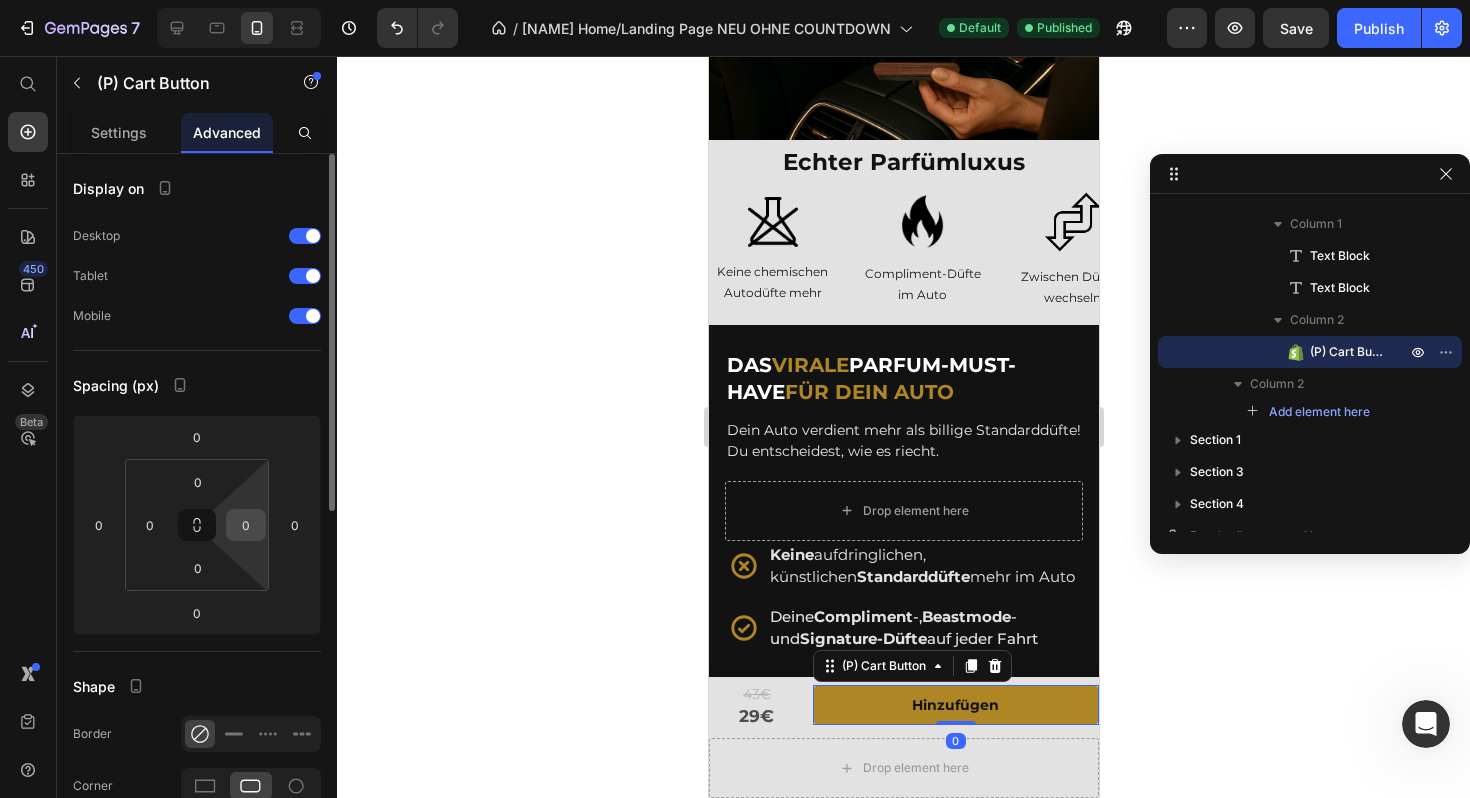 click on "0" at bounding box center [246, 525] 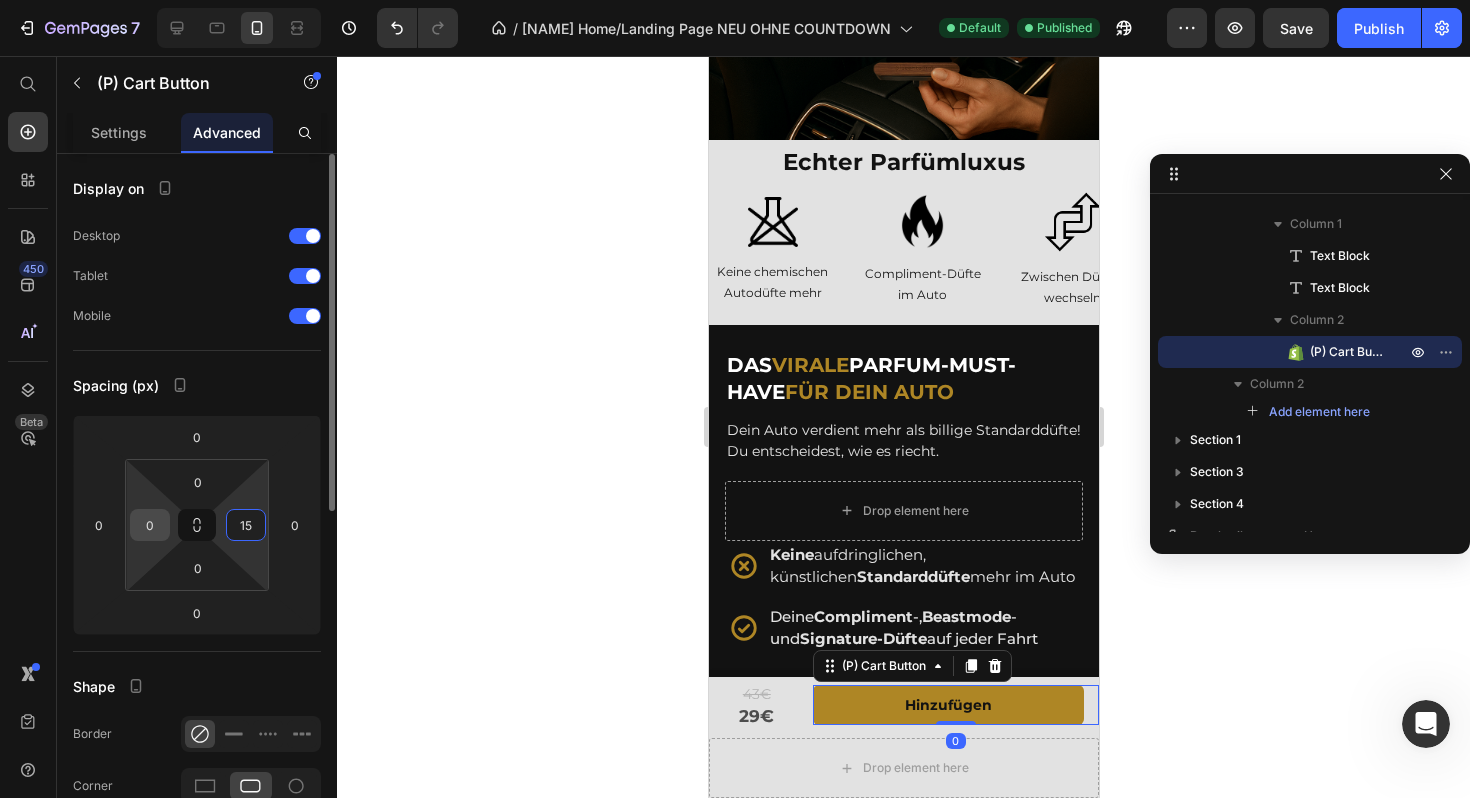 type on "15" 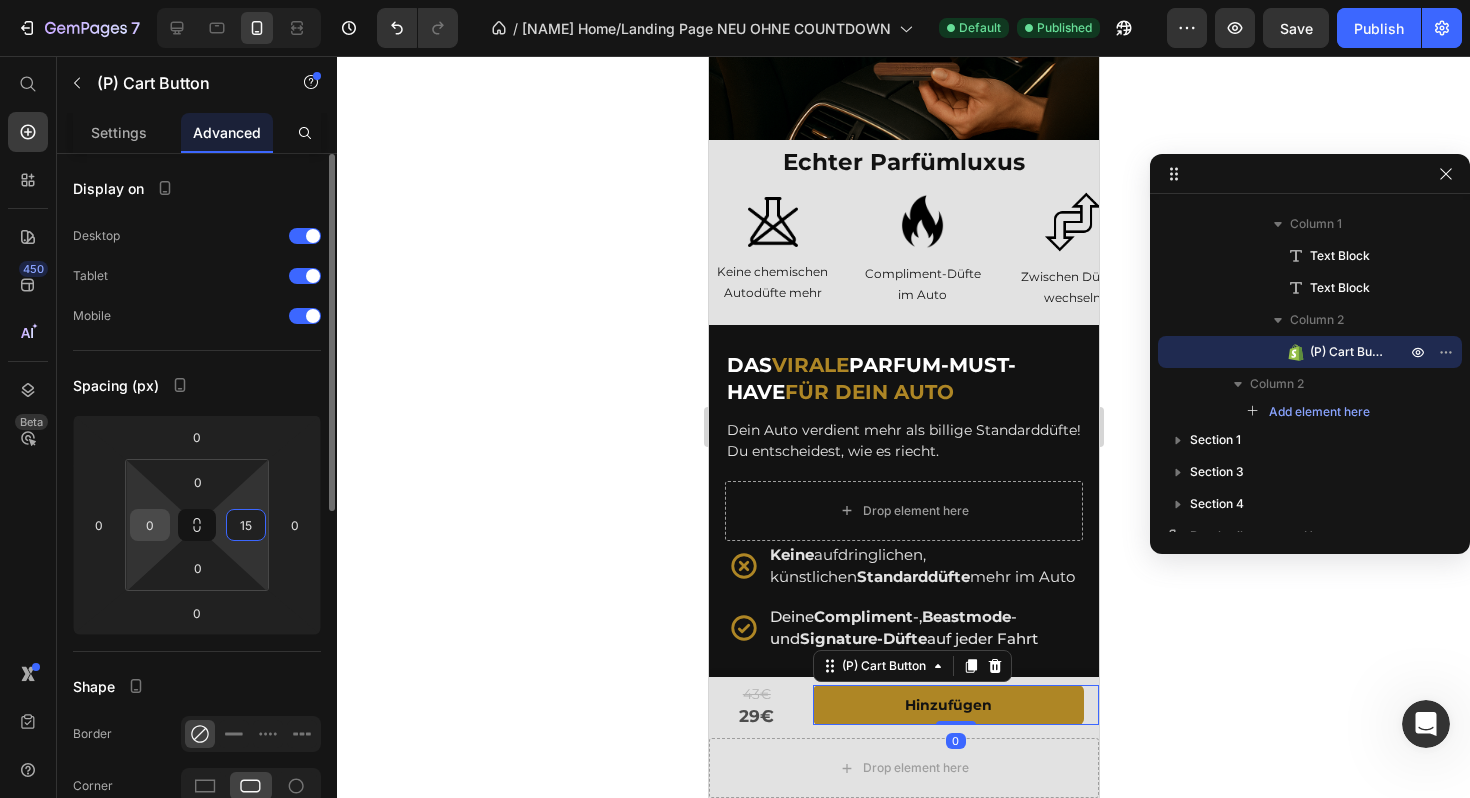 click on "0" at bounding box center [150, 525] 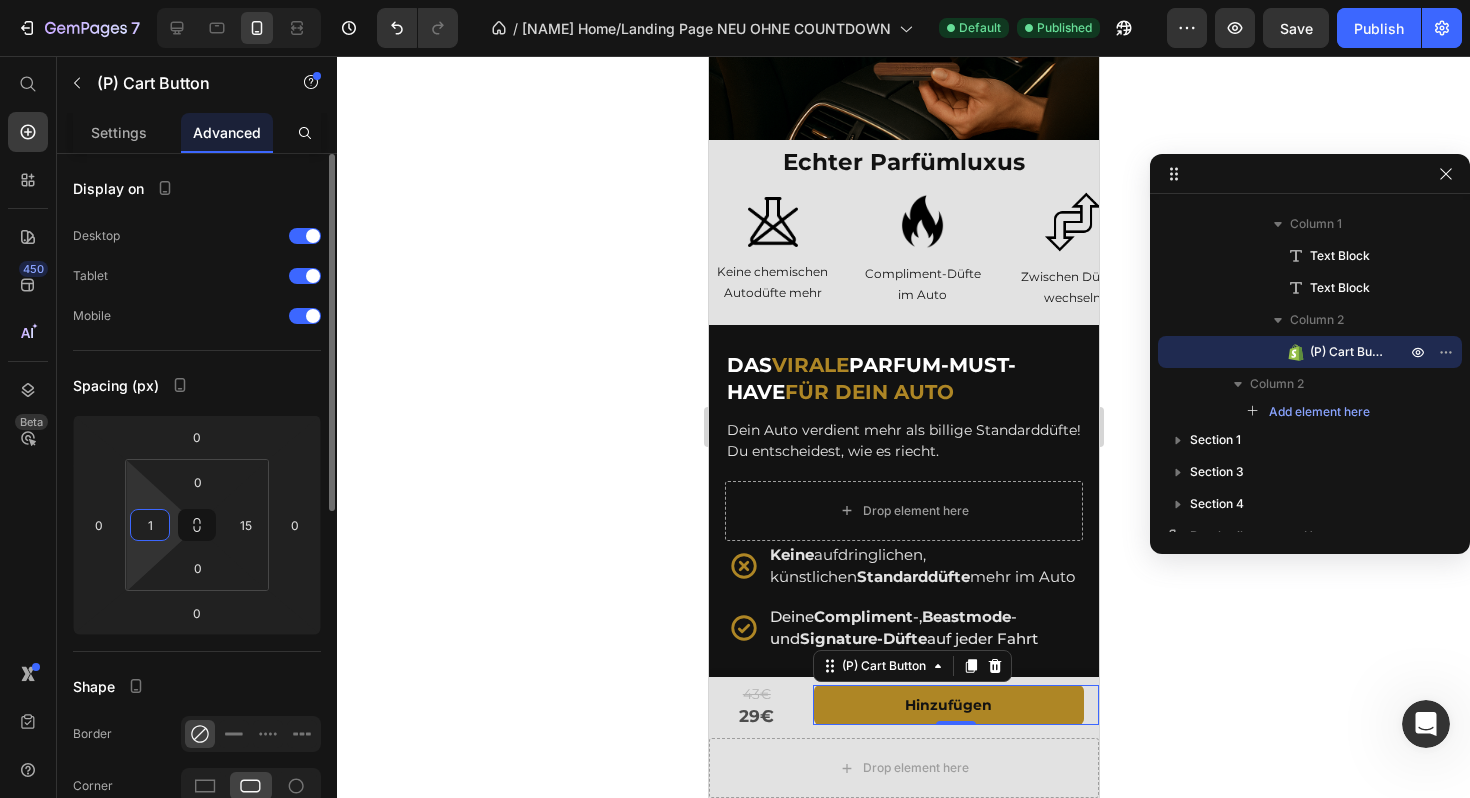 type on "15" 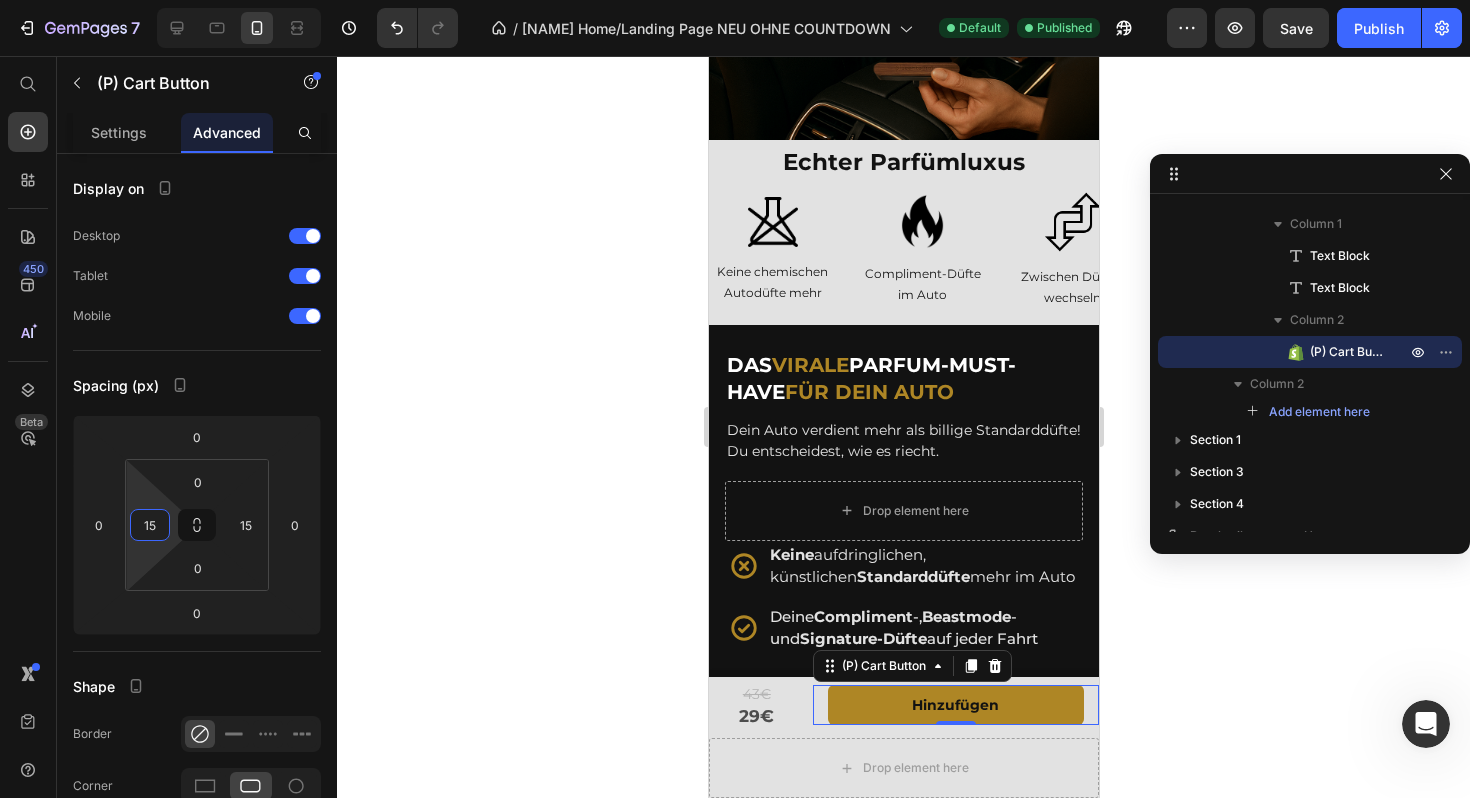 click 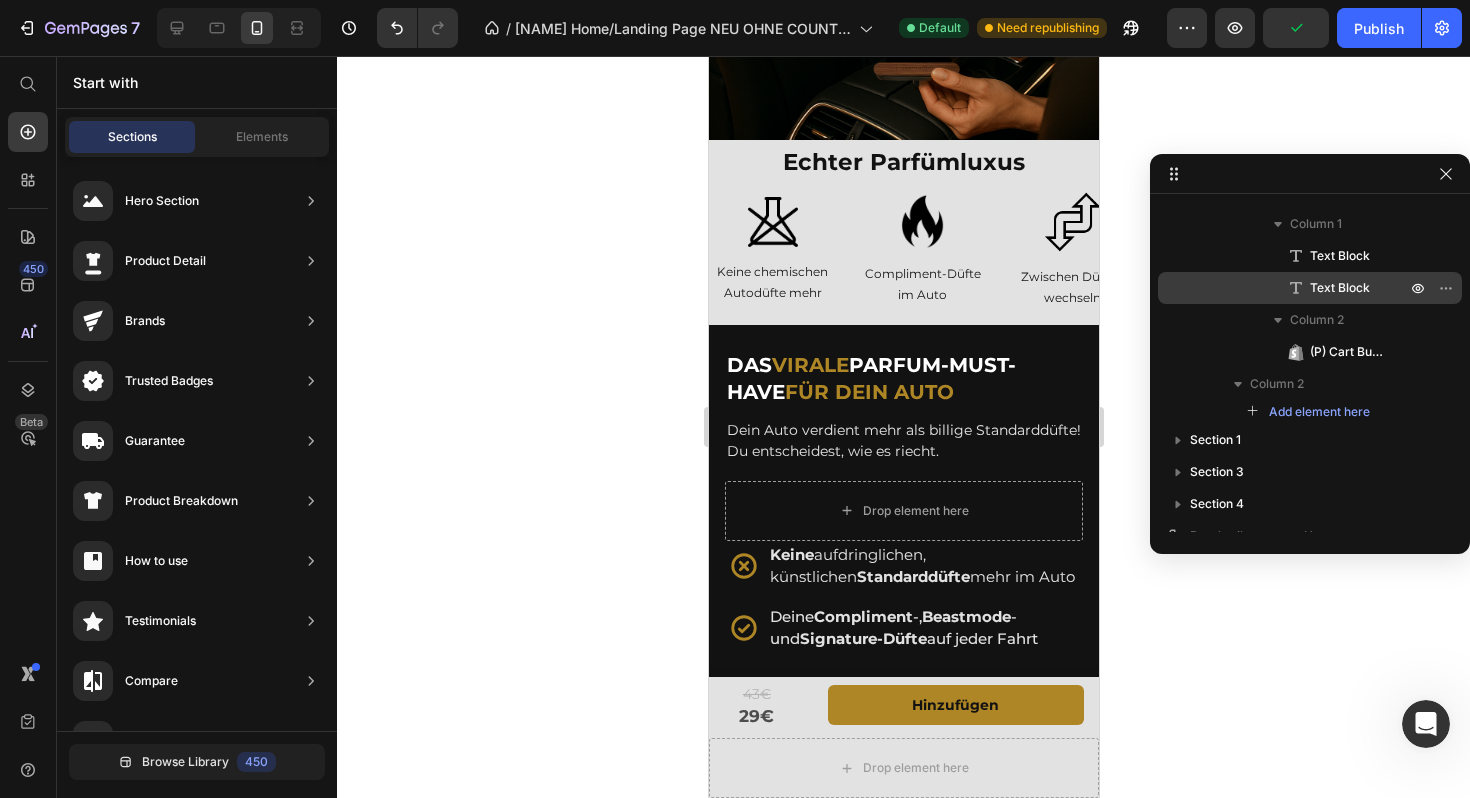 scroll, scrollTop: 0, scrollLeft: 0, axis: both 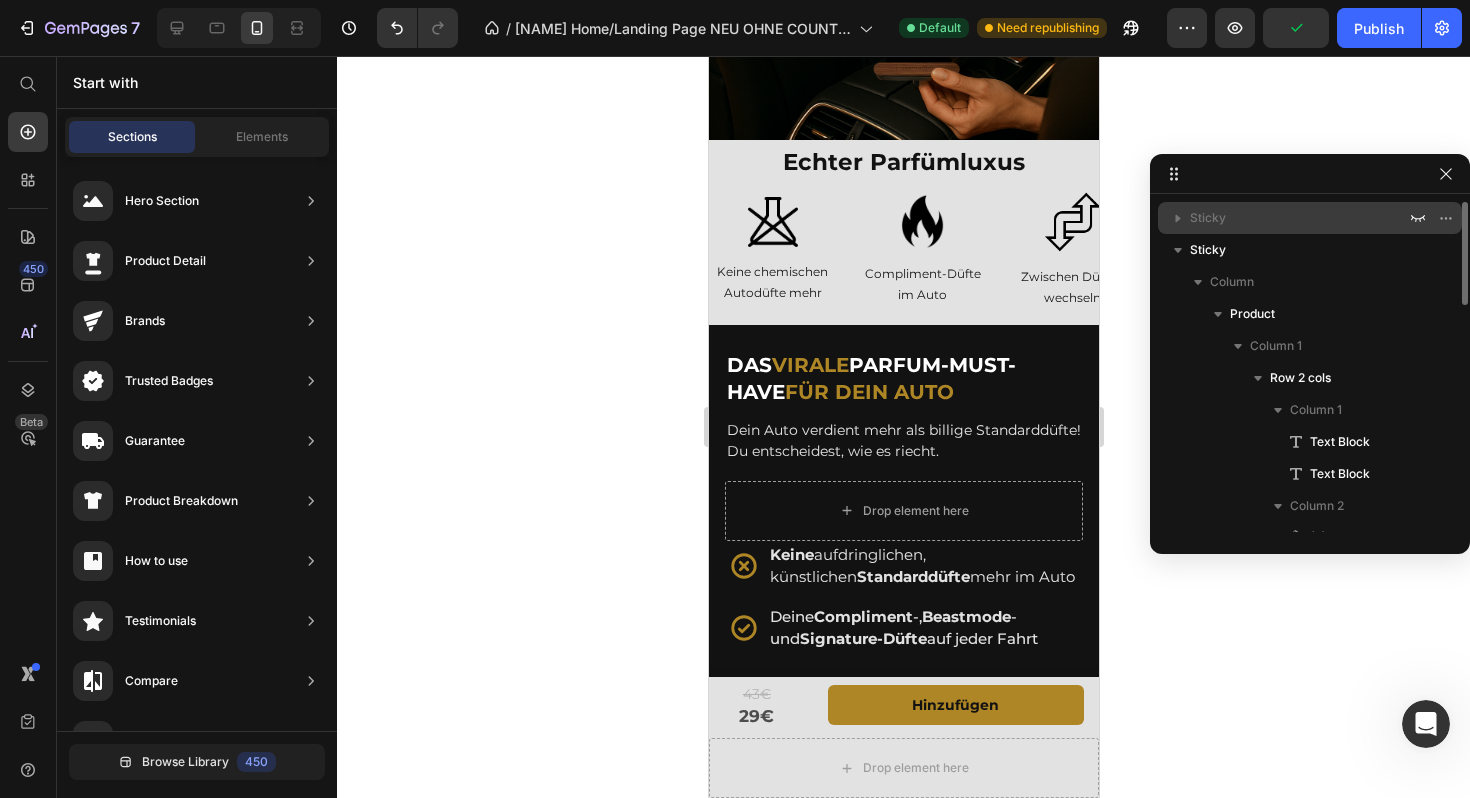 click on "Sticky" at bounding box center (1208, 218) 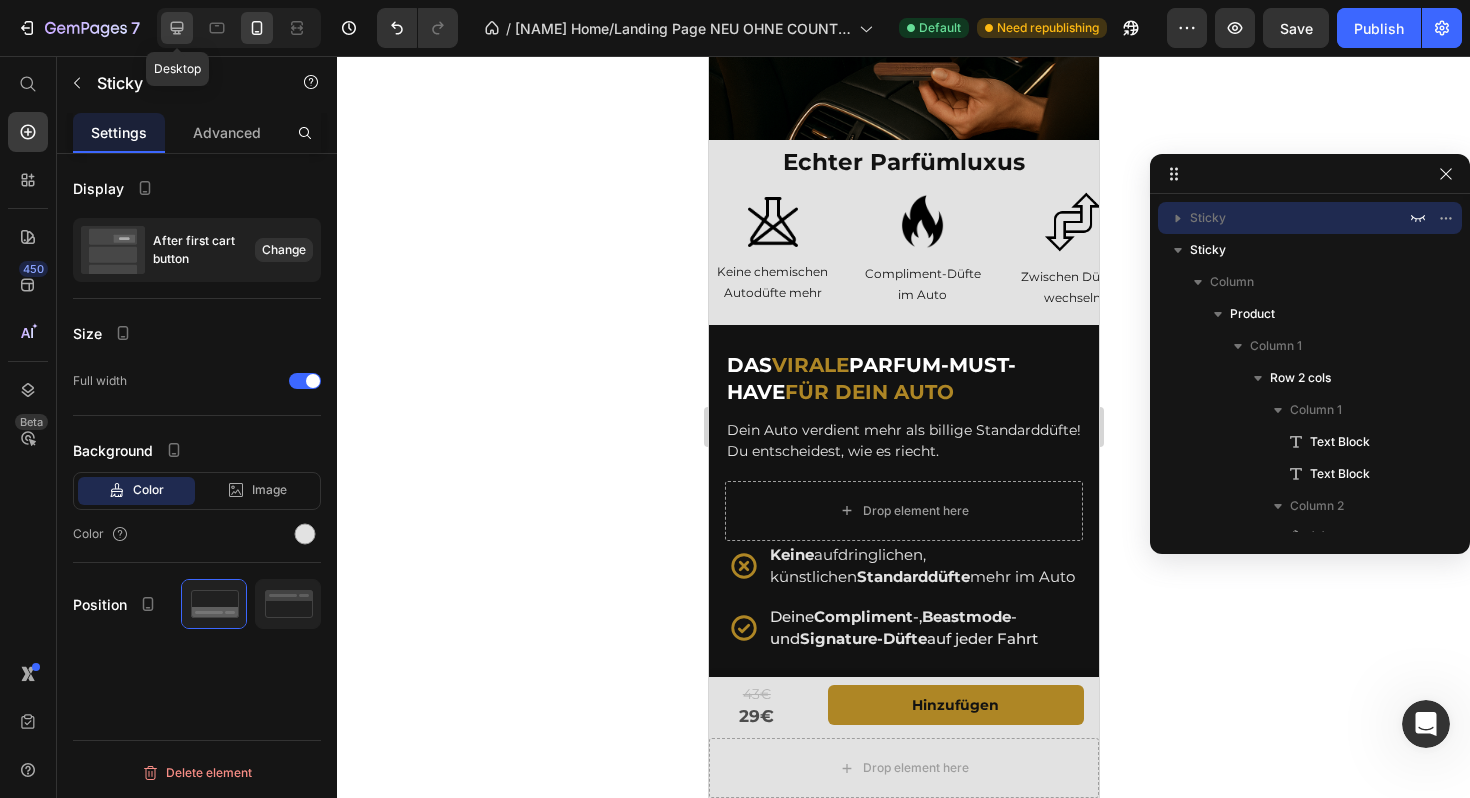 click 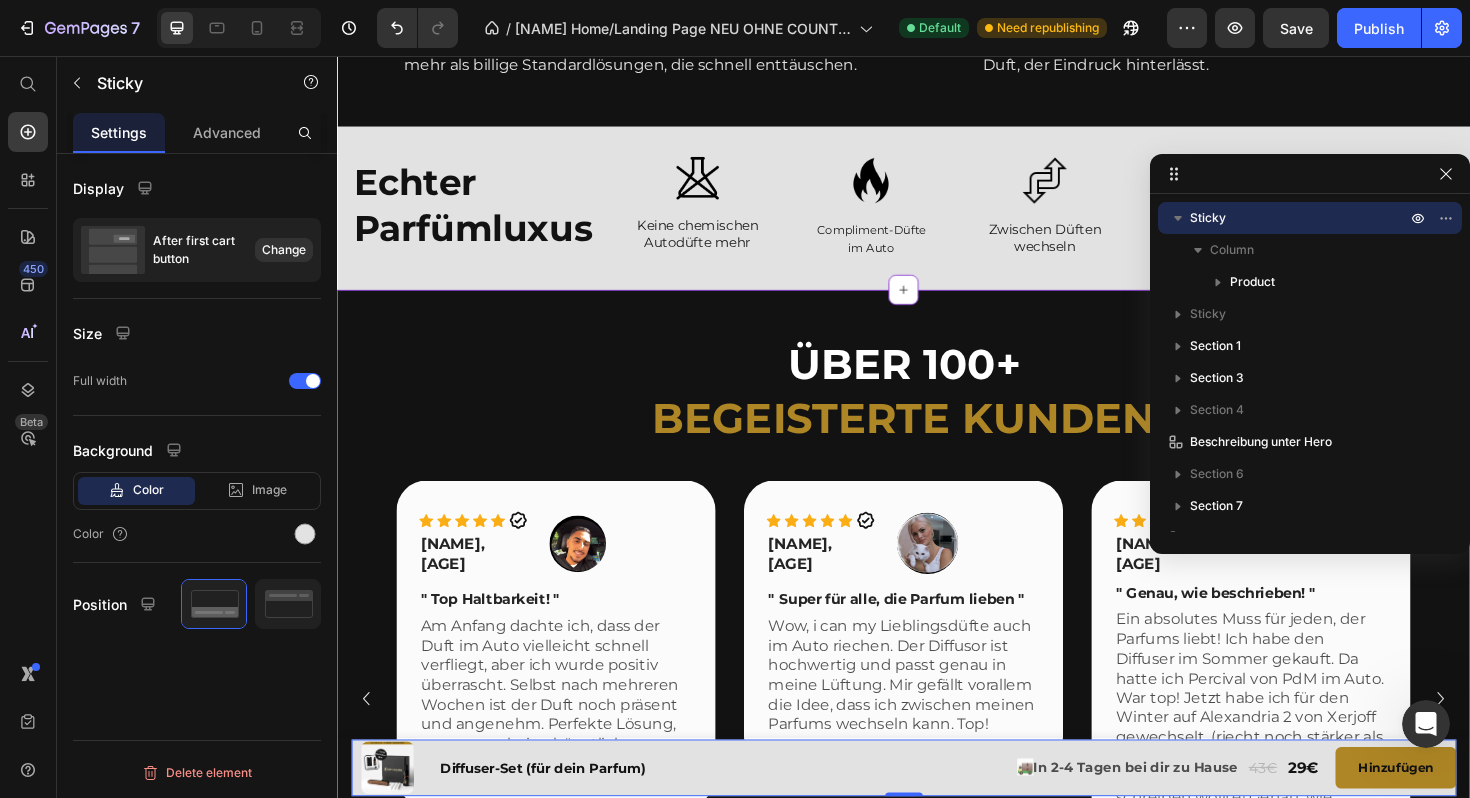 scroll, scrollTop: 1132, scrollLeft: 0, axis: vertical 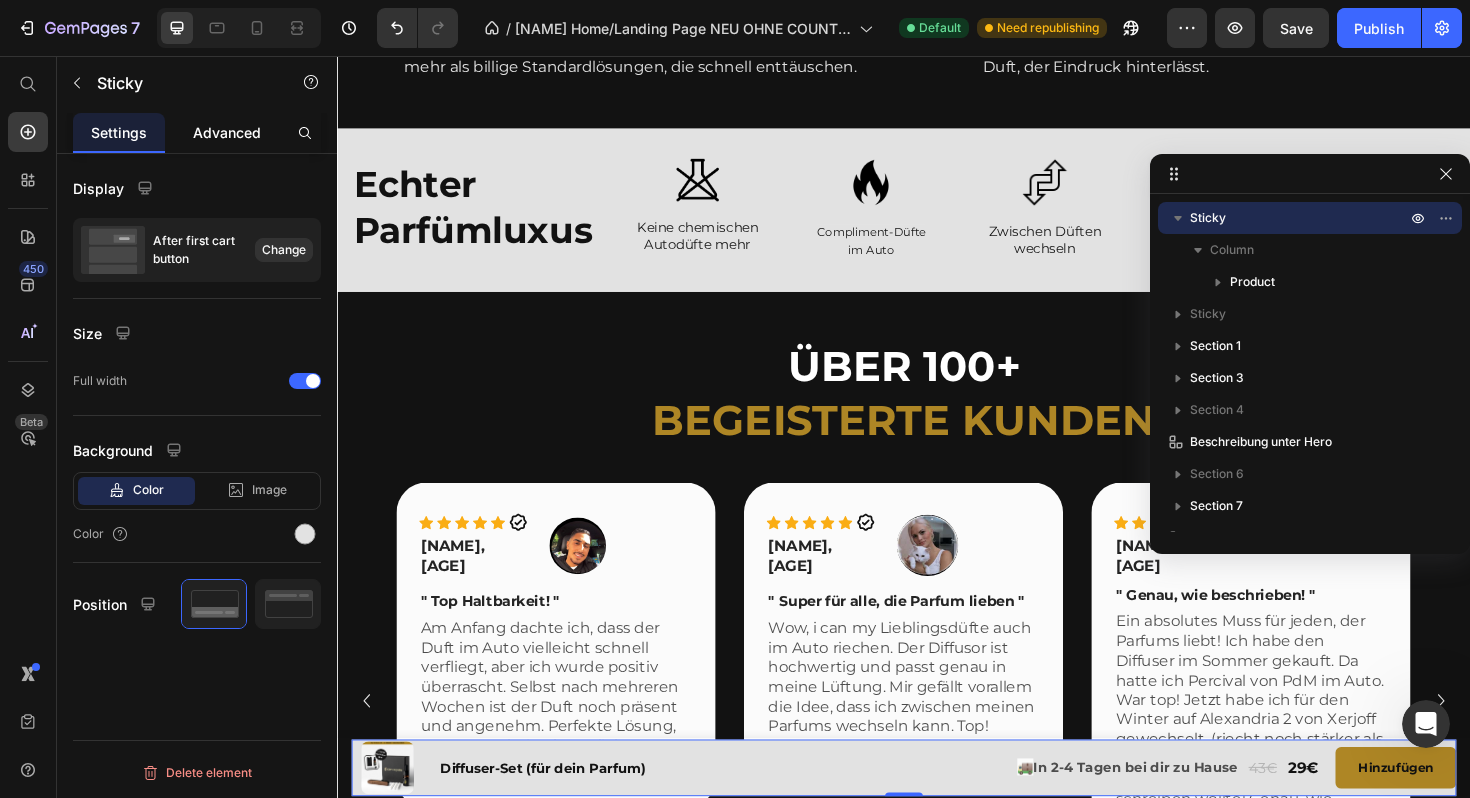 click on "Advanced" at bounding box center [227, 132] 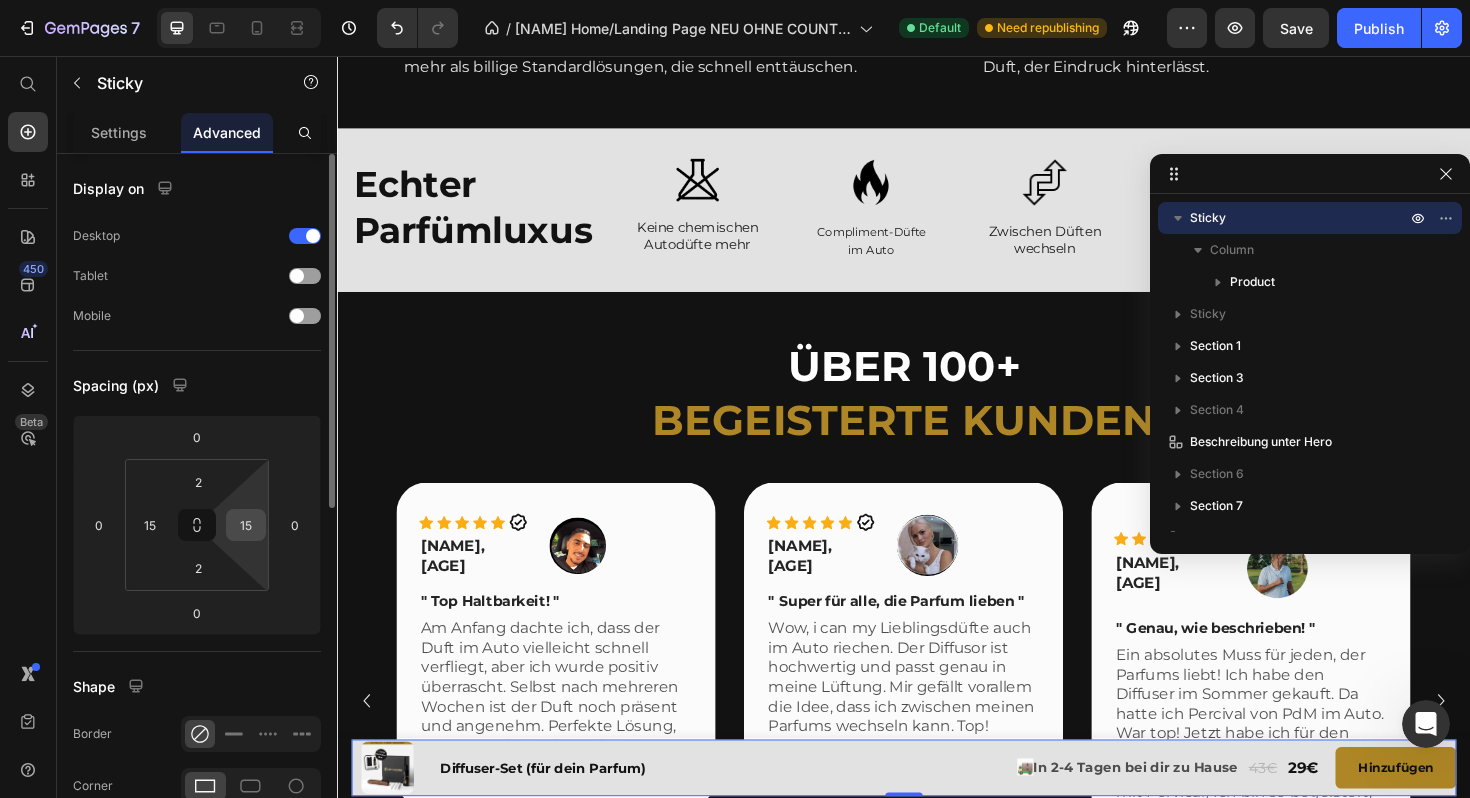 click on "15" at bounding box center [246, 525] 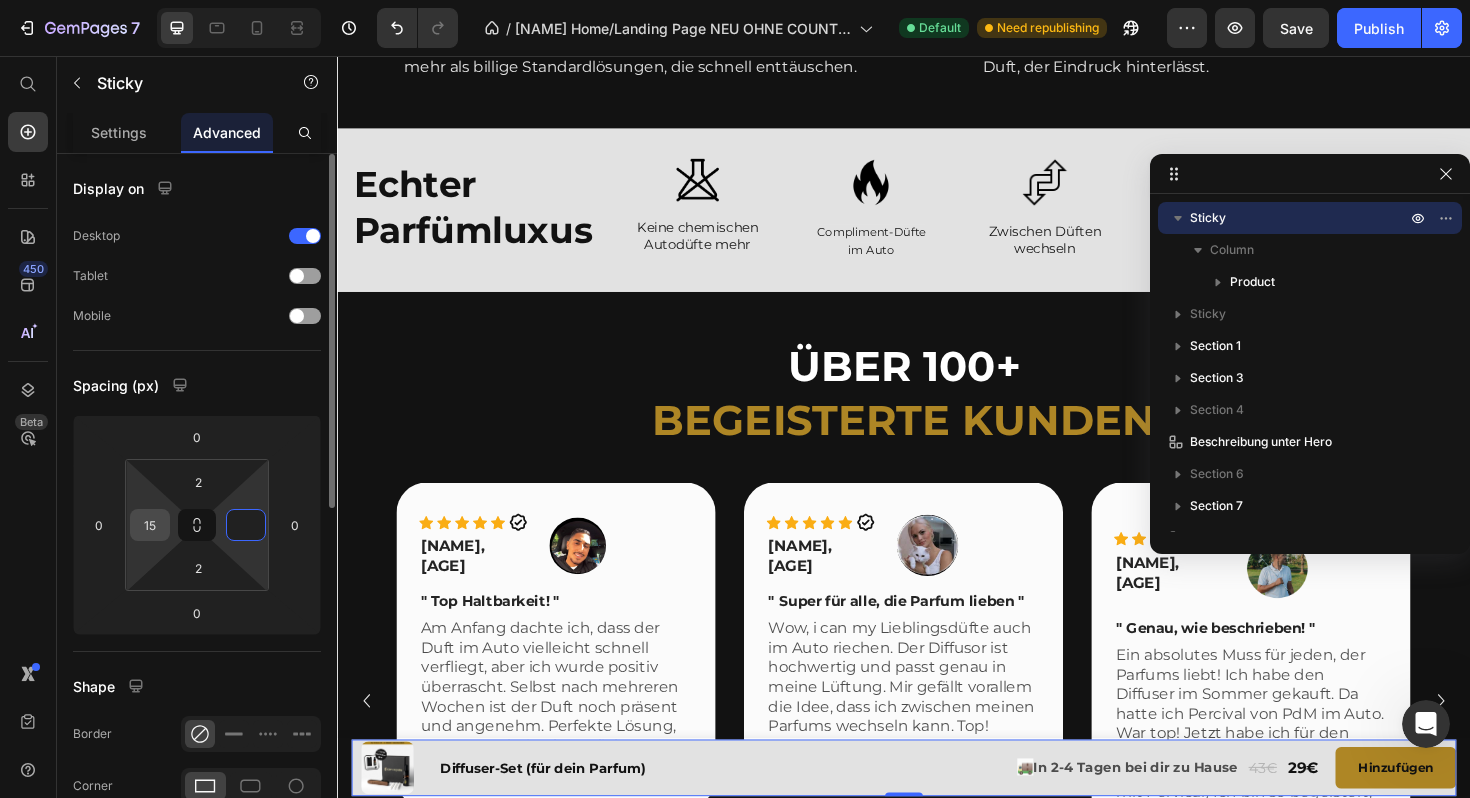 type on "0" 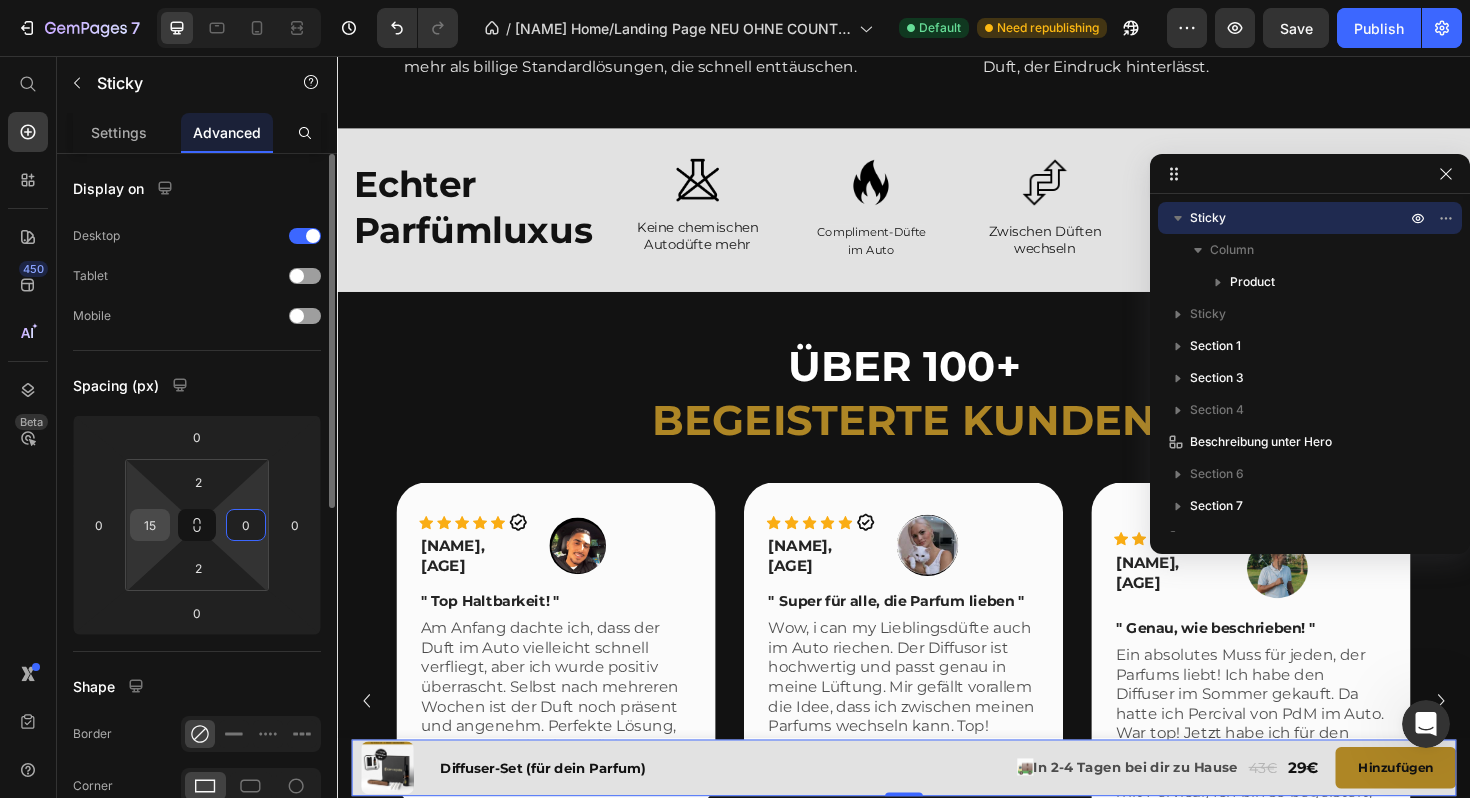 click on "15" at bounding box center (150, 525) 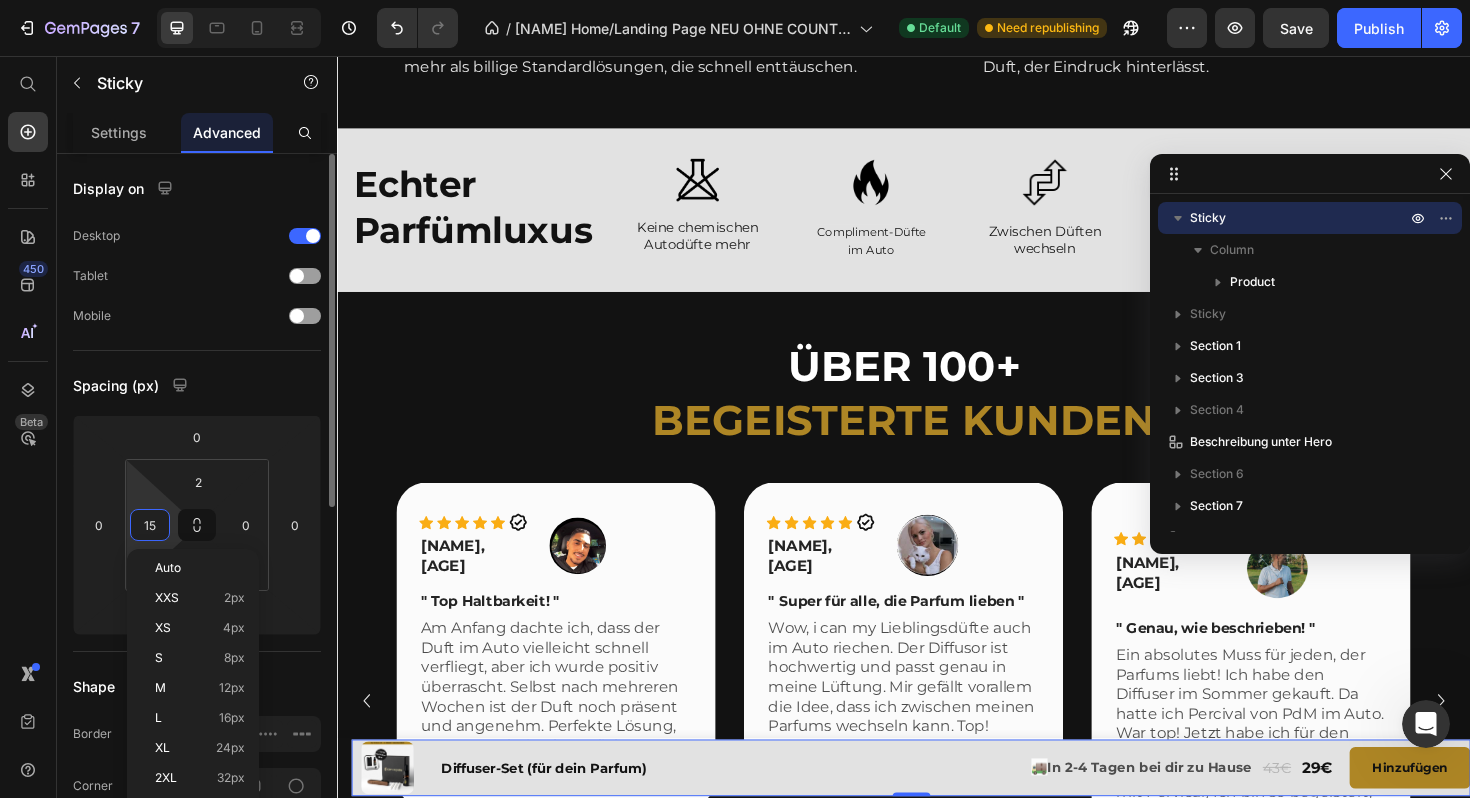 type 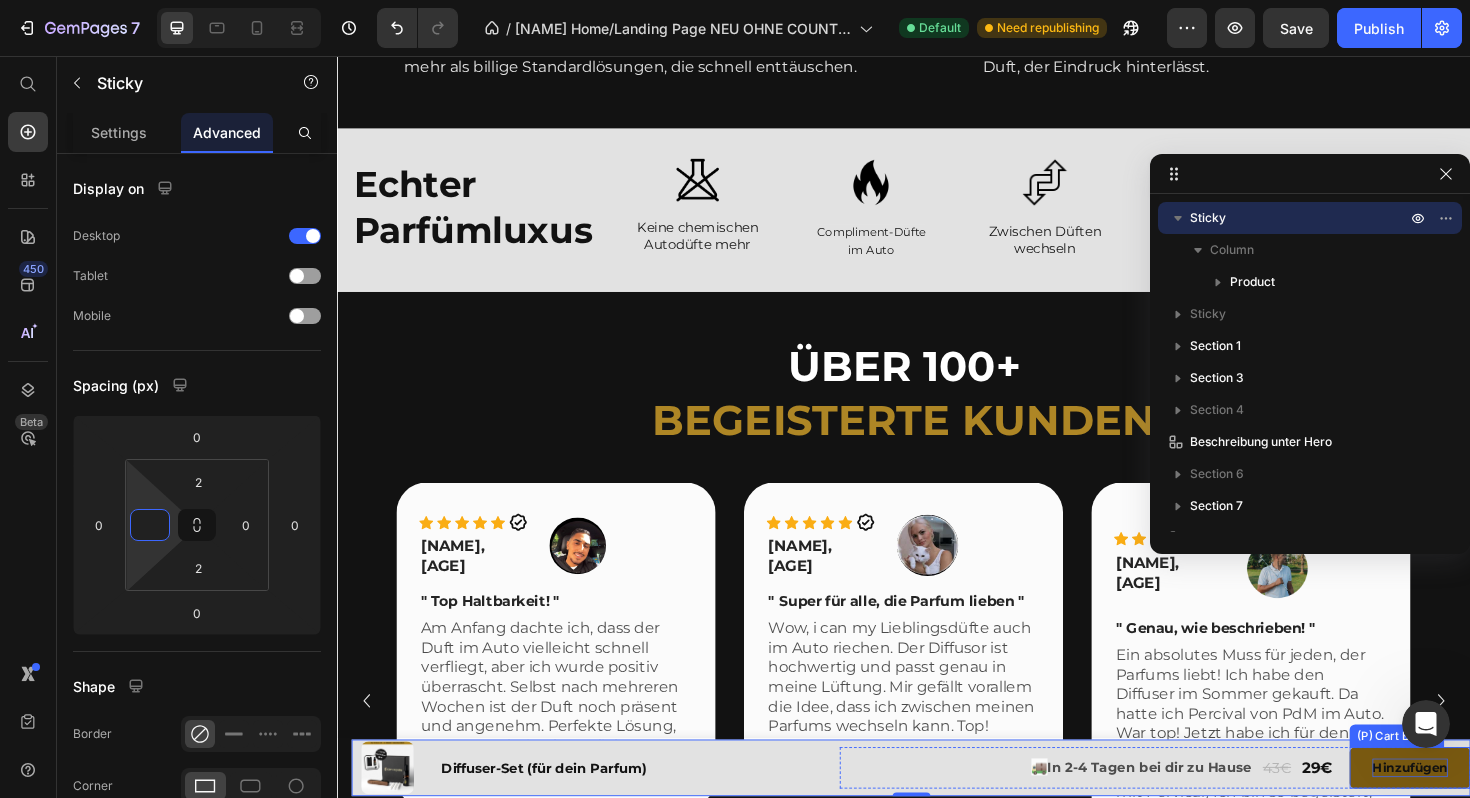 click on "hinzufügen" at bounding box center (1473, 810) 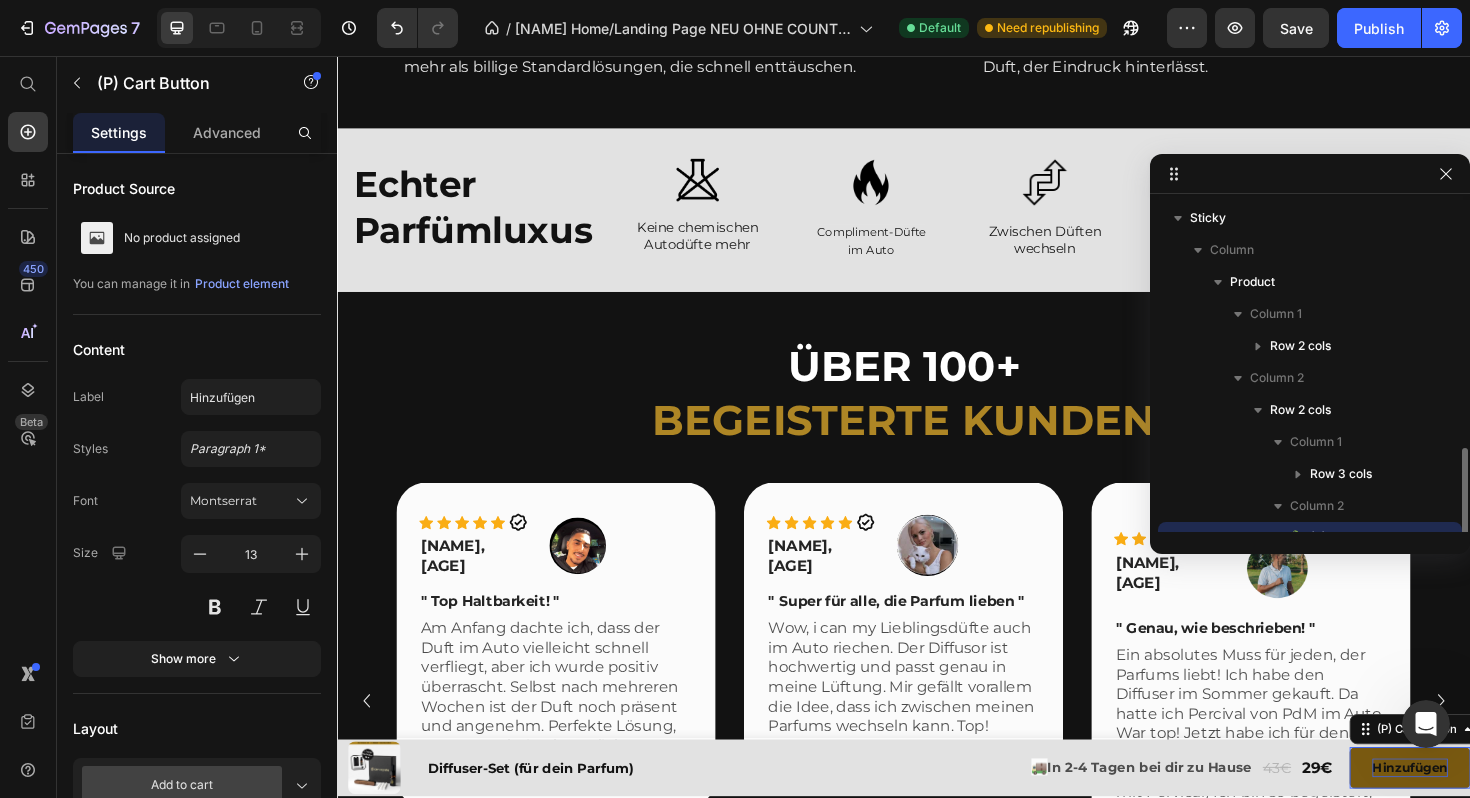 scroll, scrollTop: 186, scrollLeft: 0, axis: vertical 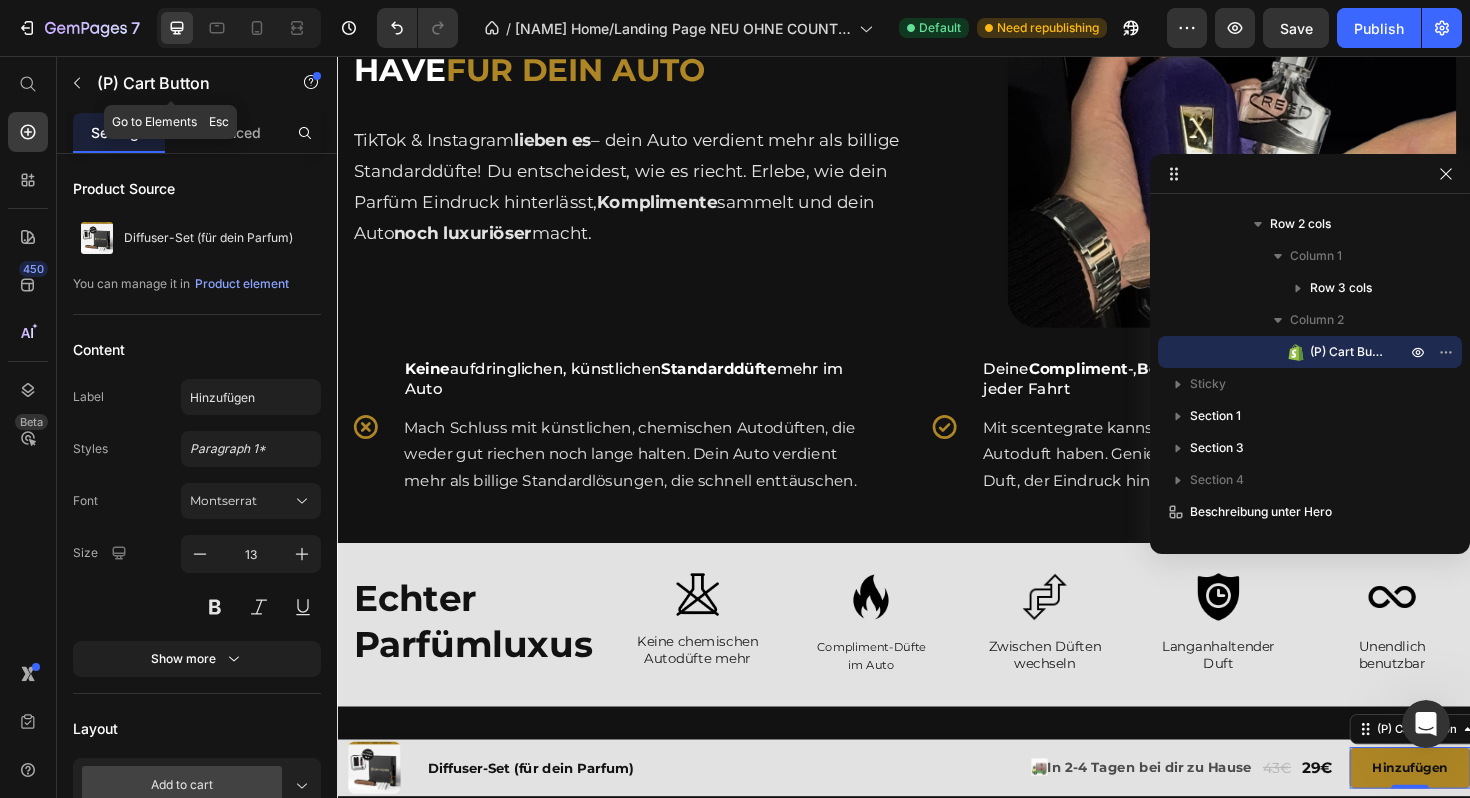 click on "(P) Cart Button" 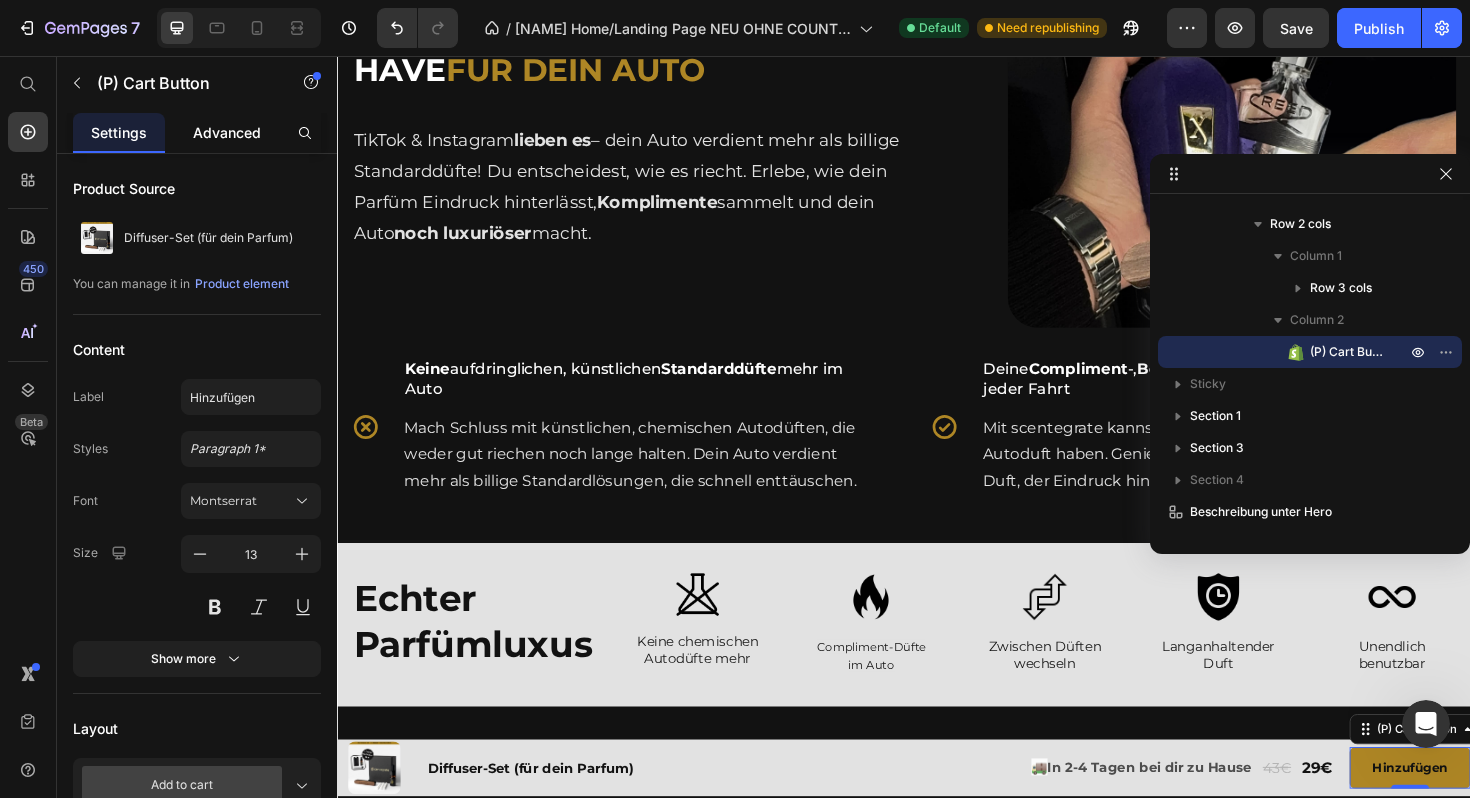 click on "Advanced" at bounding box center (227, 132) 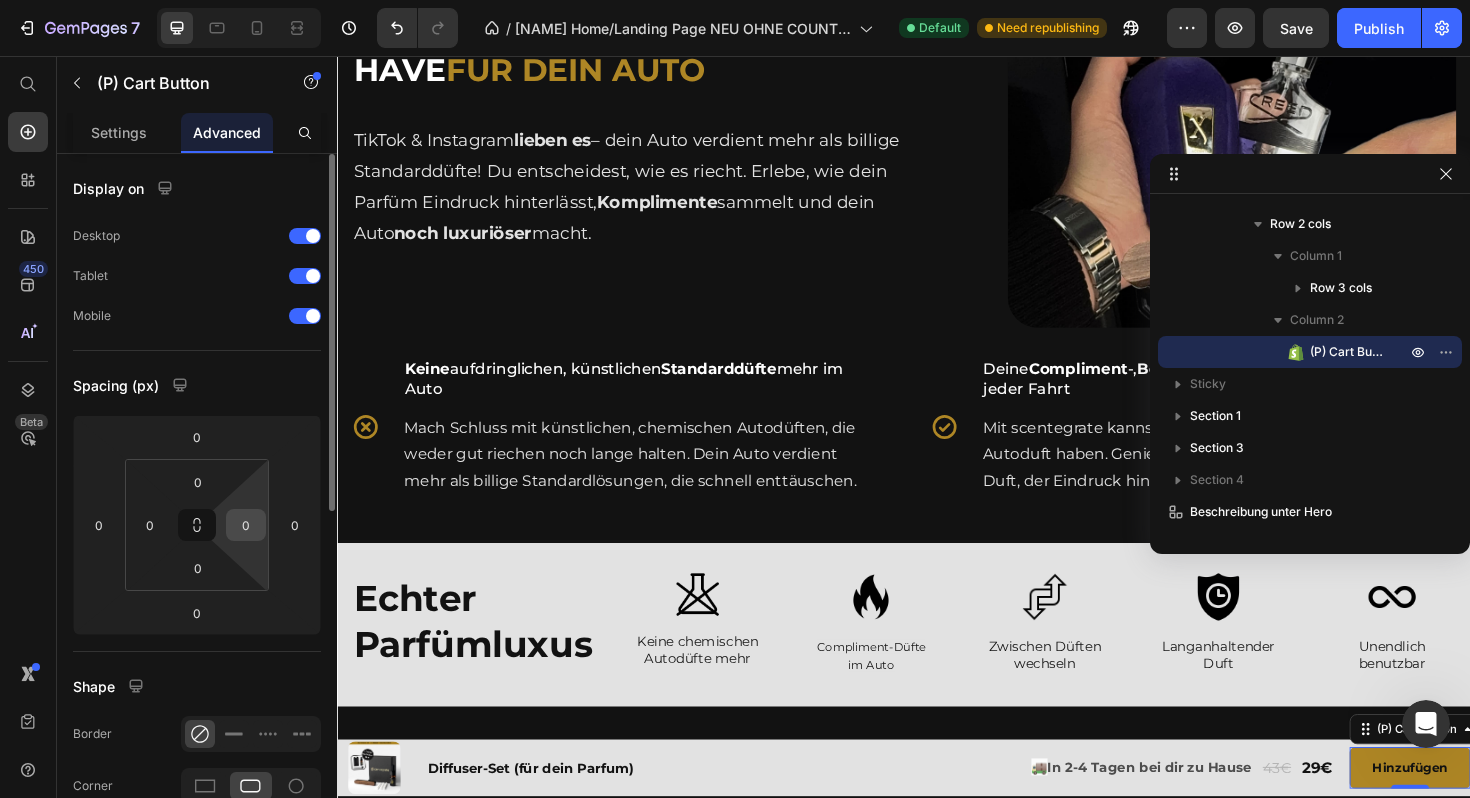 click on "0" at bounding box center [246, 525] 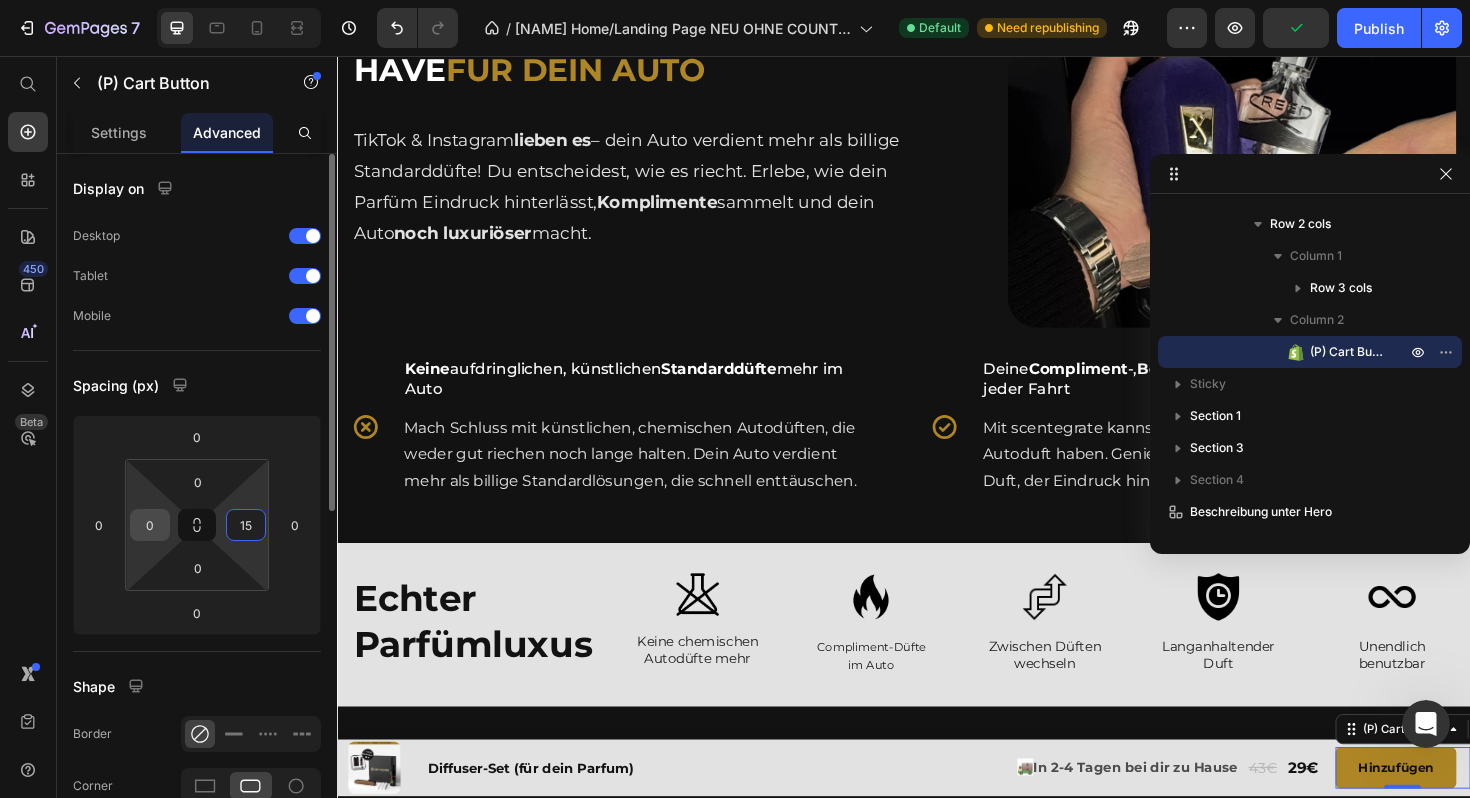 type on "15" 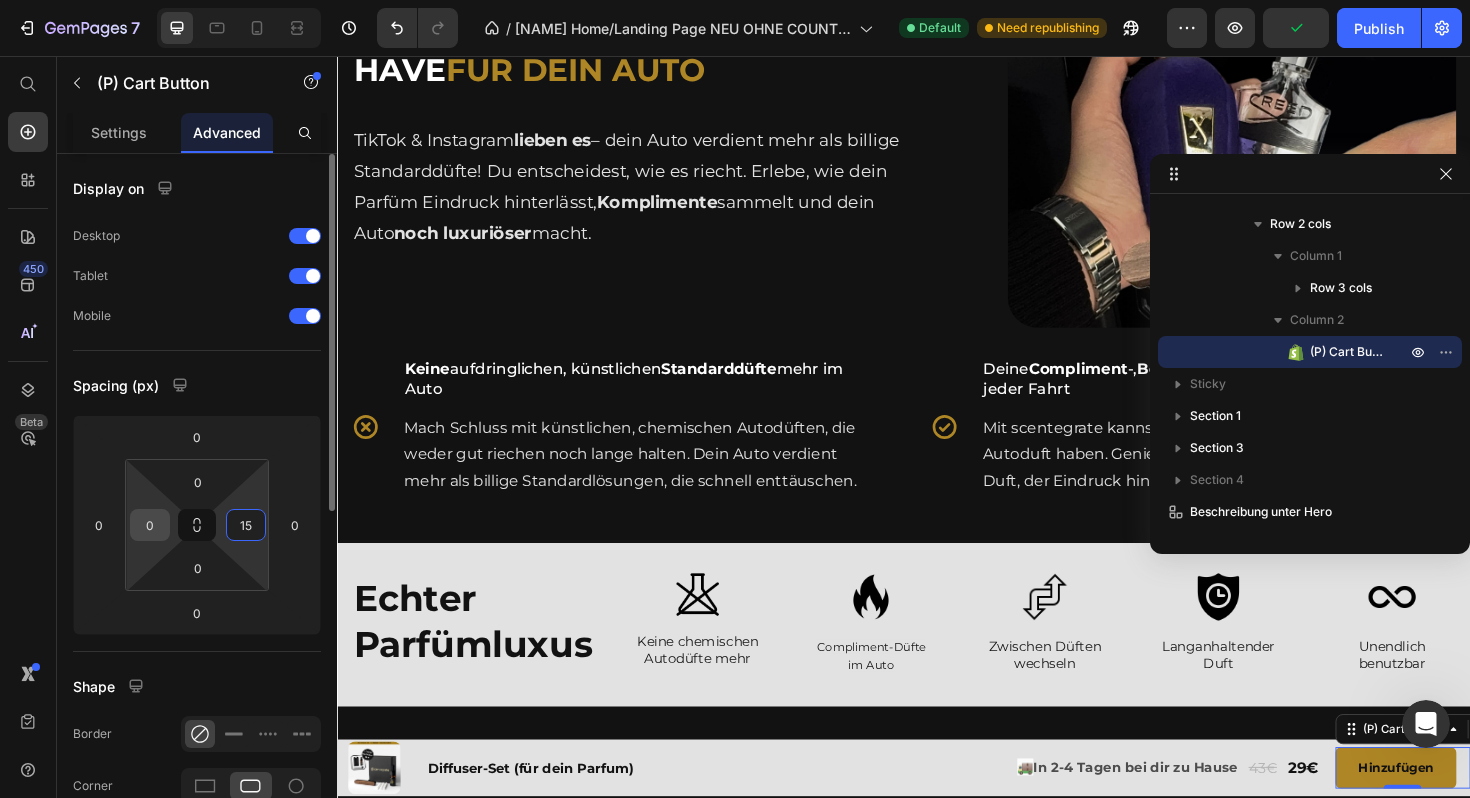 click on "0" at bounding box center [150, 525] 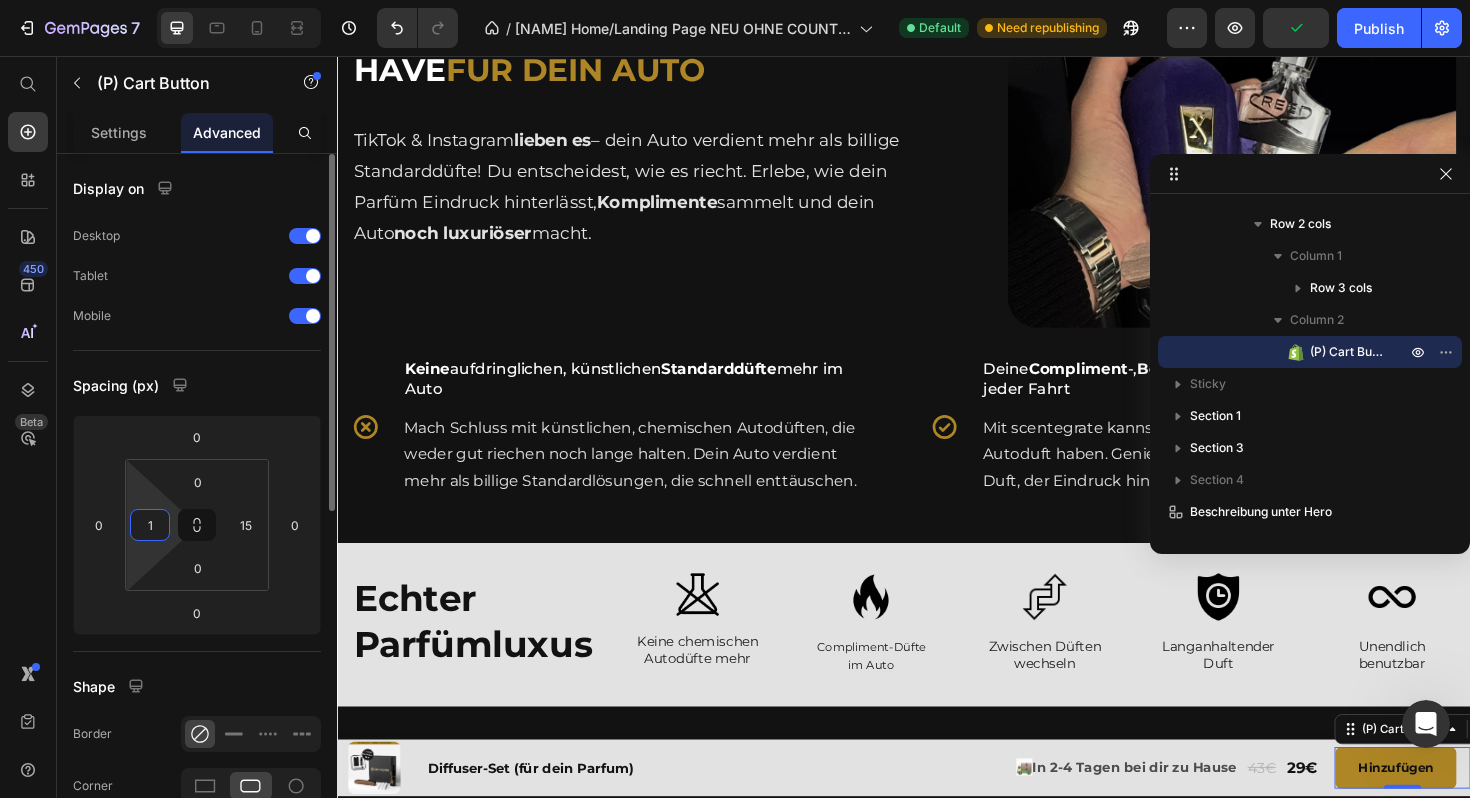 type on "15" 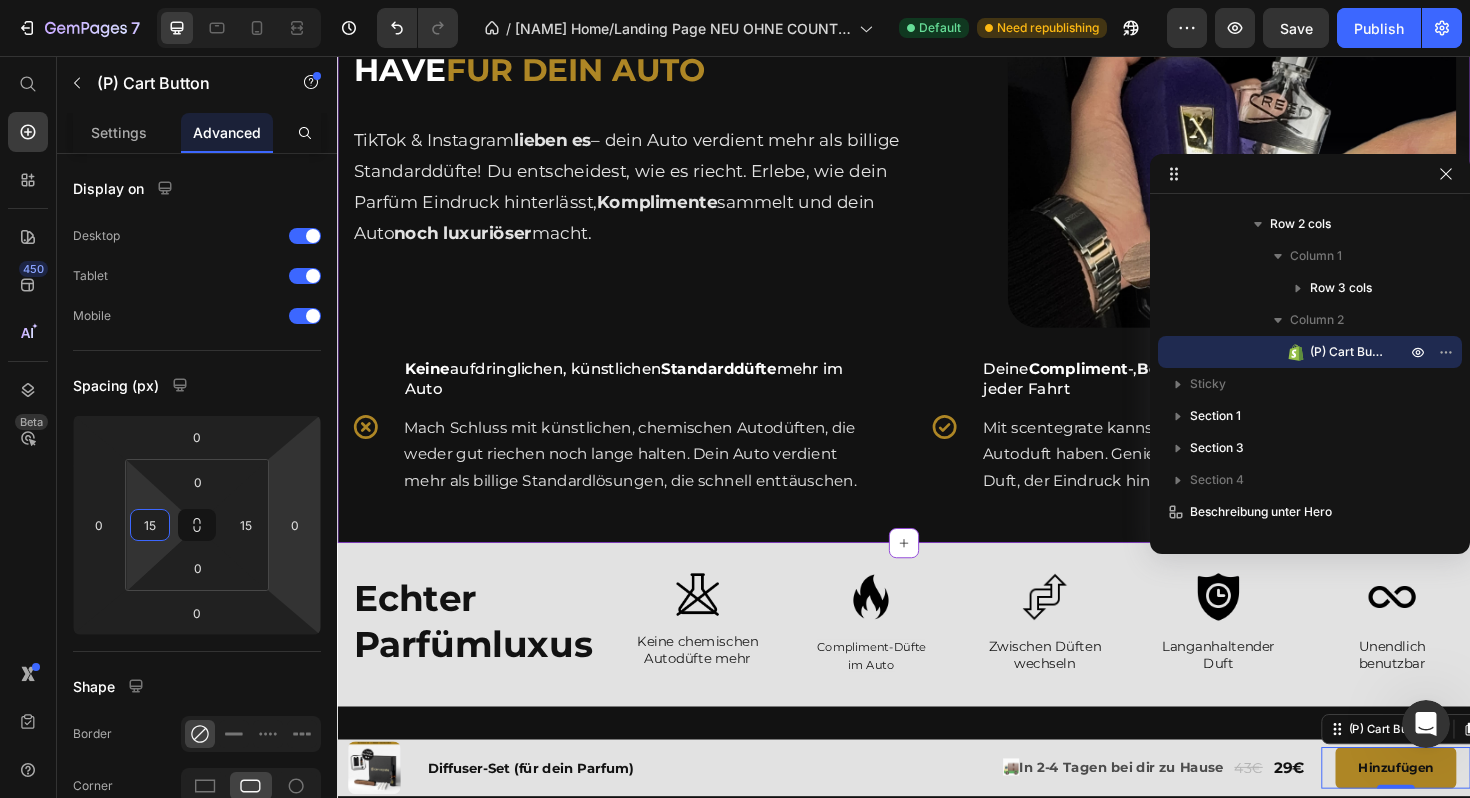 click on "Das  virale  Parfum-Must-Have  für dein Auto Heading TikTok & Instagram  lieben es  – dein Auto verdient mehr als billige Standarddüfte! Du entscheidest, wie es riecht. Erlebe, wie dein Parfüm Eindruck hinterlässt,  Komplimente  sammelt und dein Auto  noch luxuriöser  macht. Text Block Row Row" at bounding box center [684, 134] 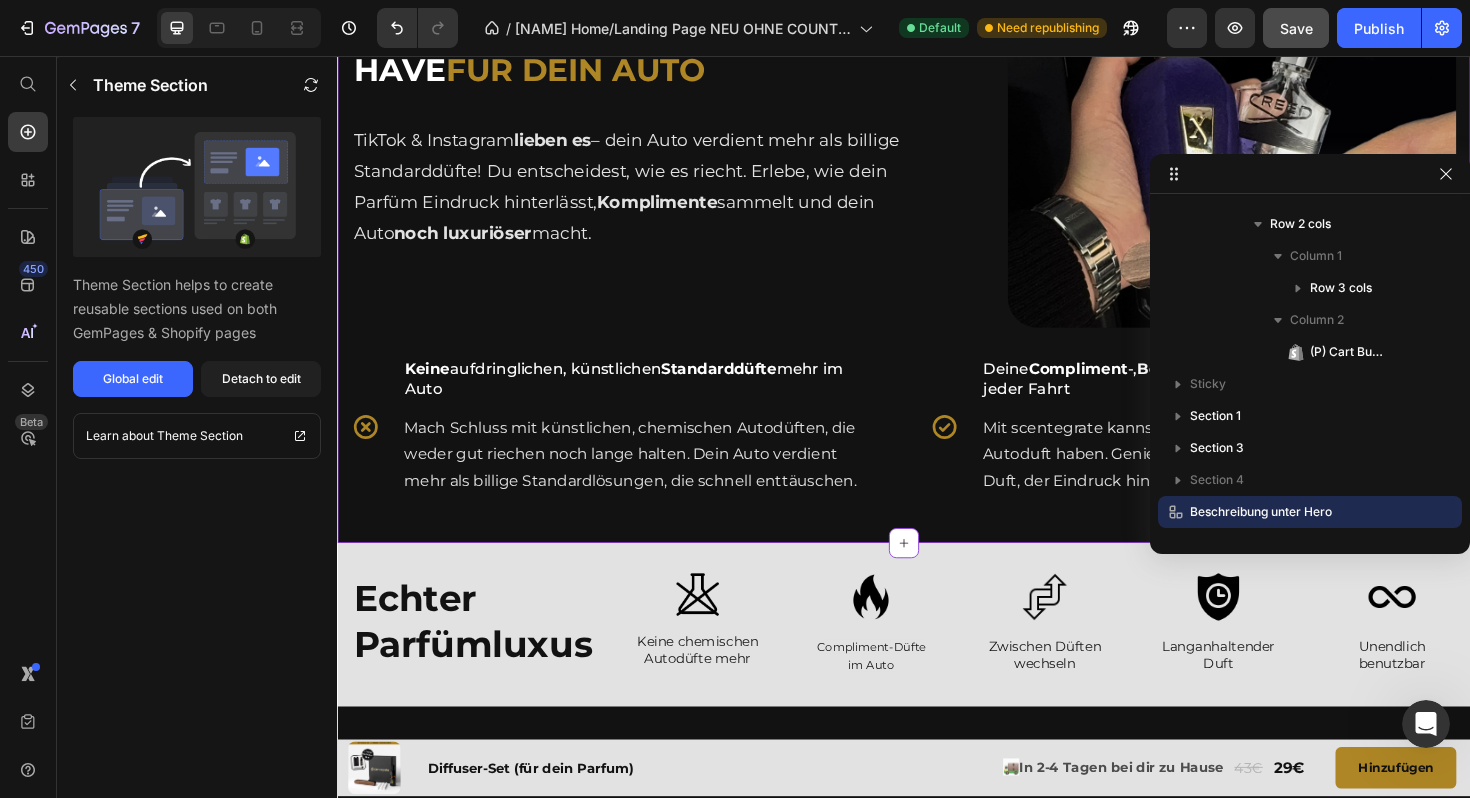 click on "Save" 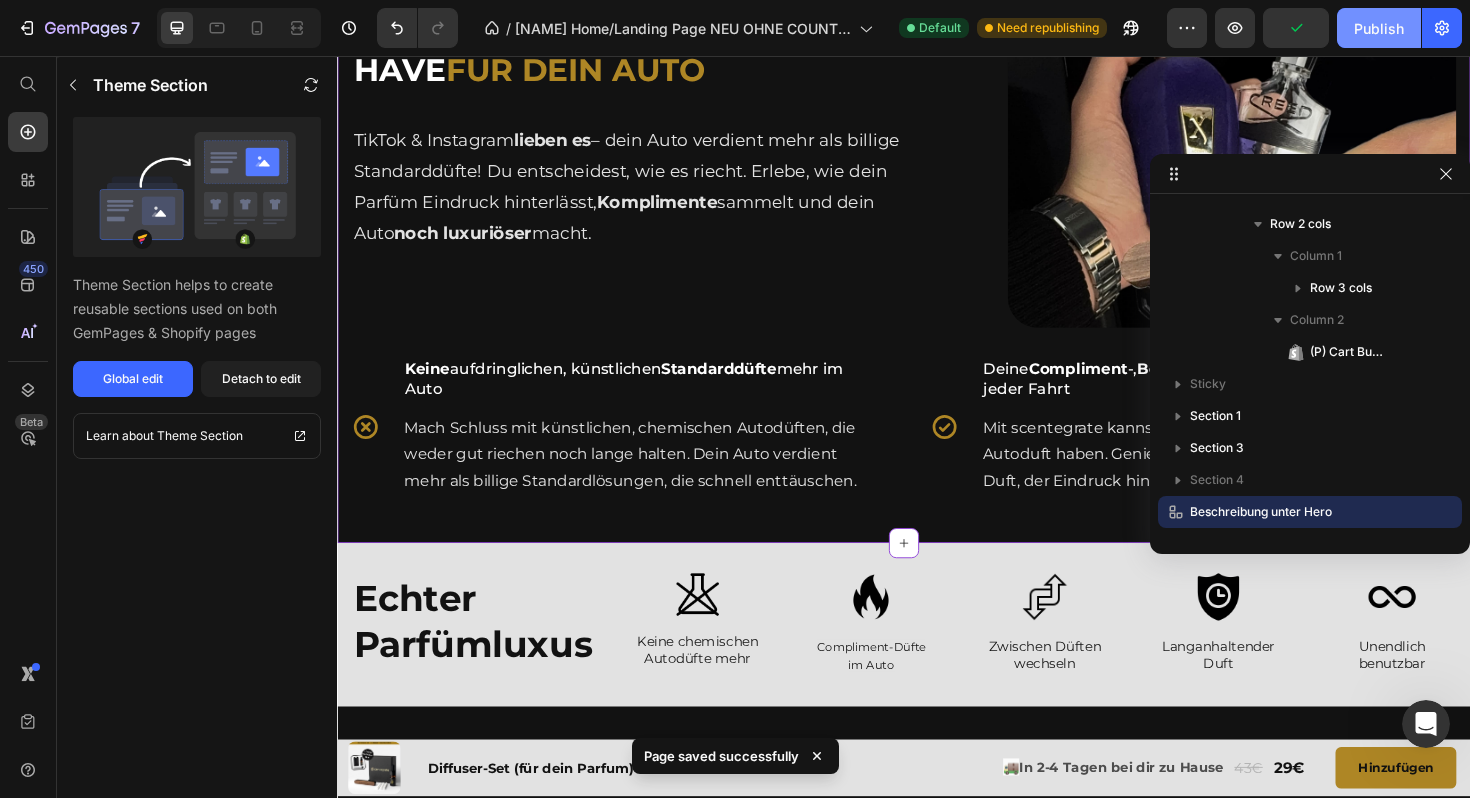 click on "Publish" 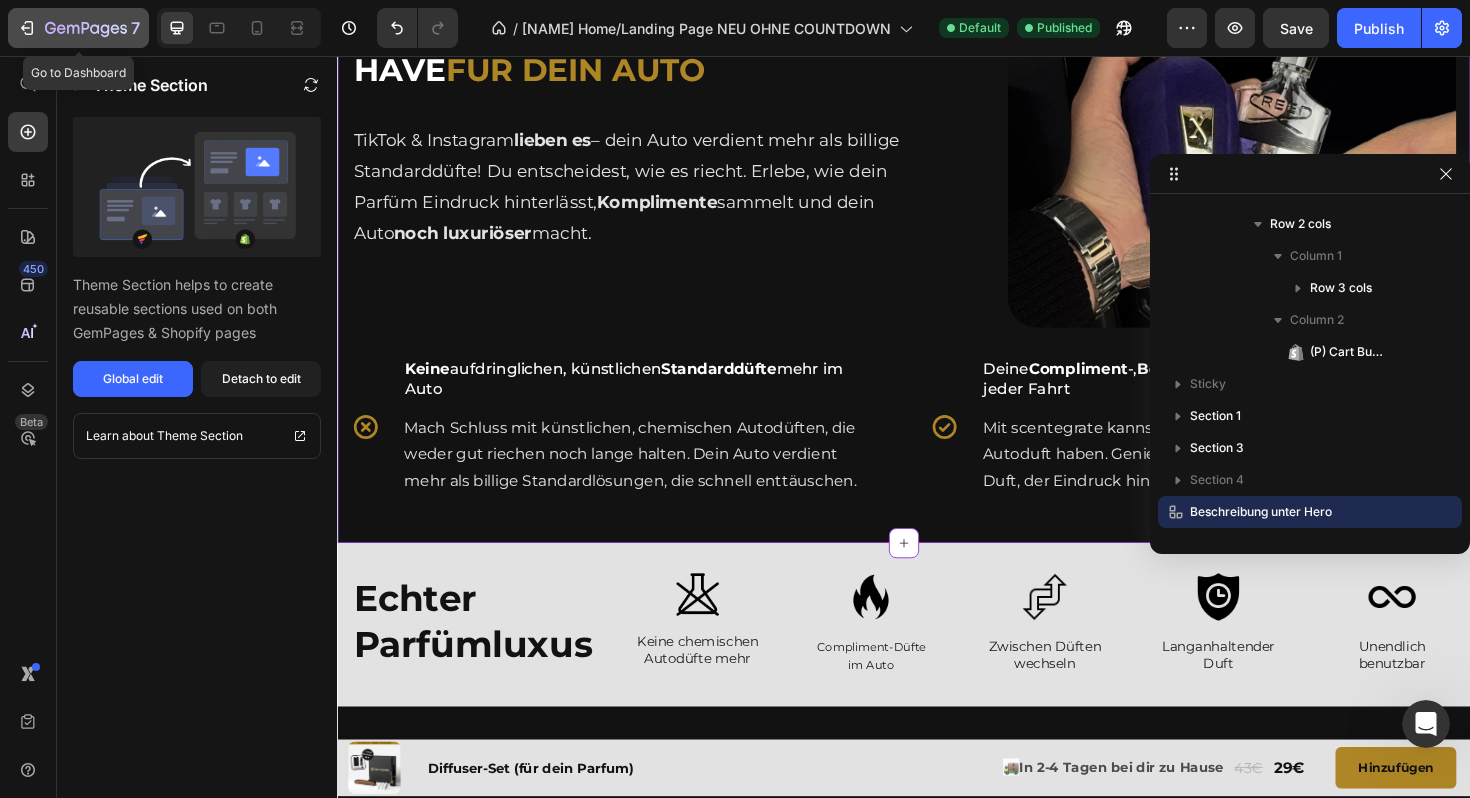 click 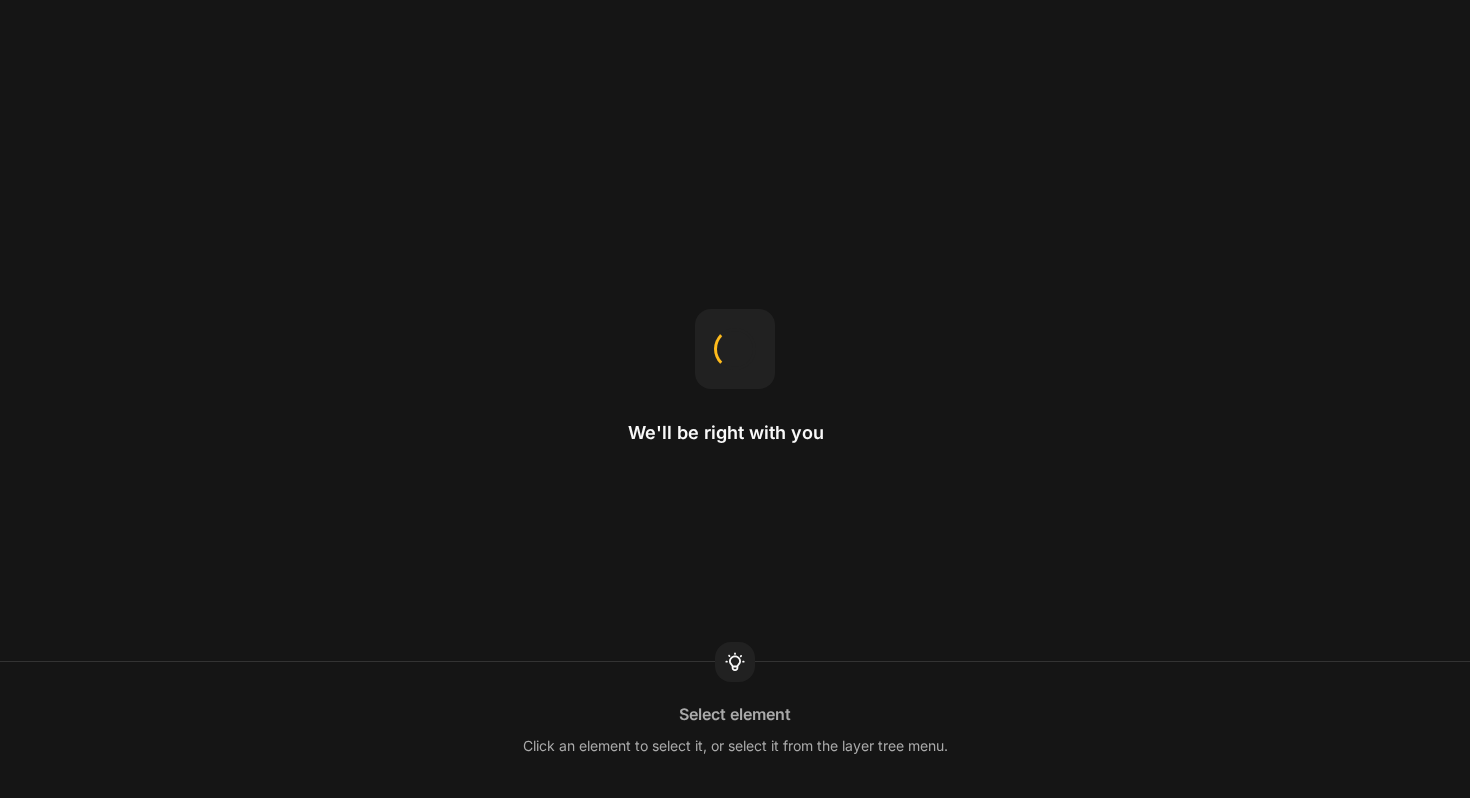 scroll, scrollTop: 0, scrollLeft: 0, axis: both 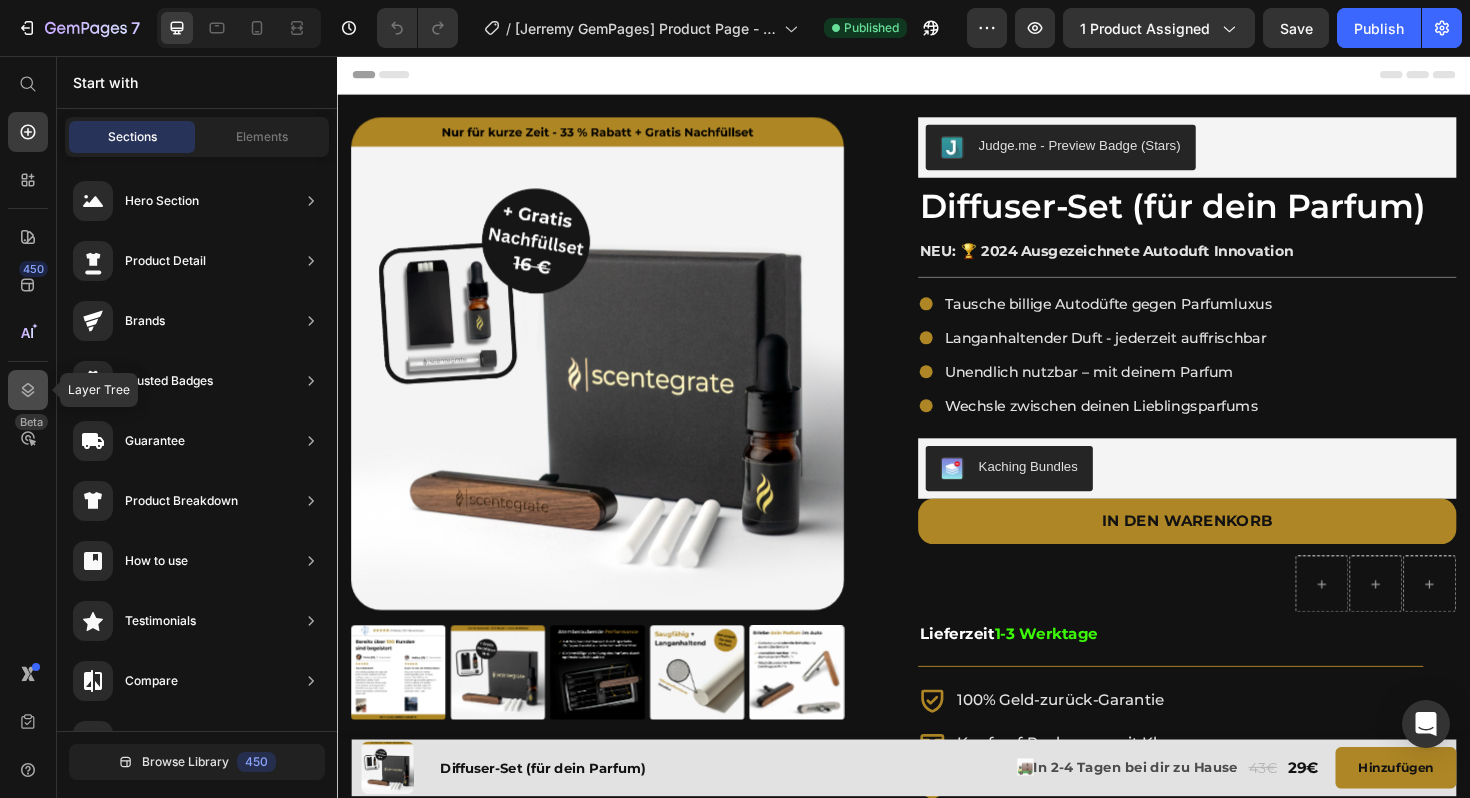 click 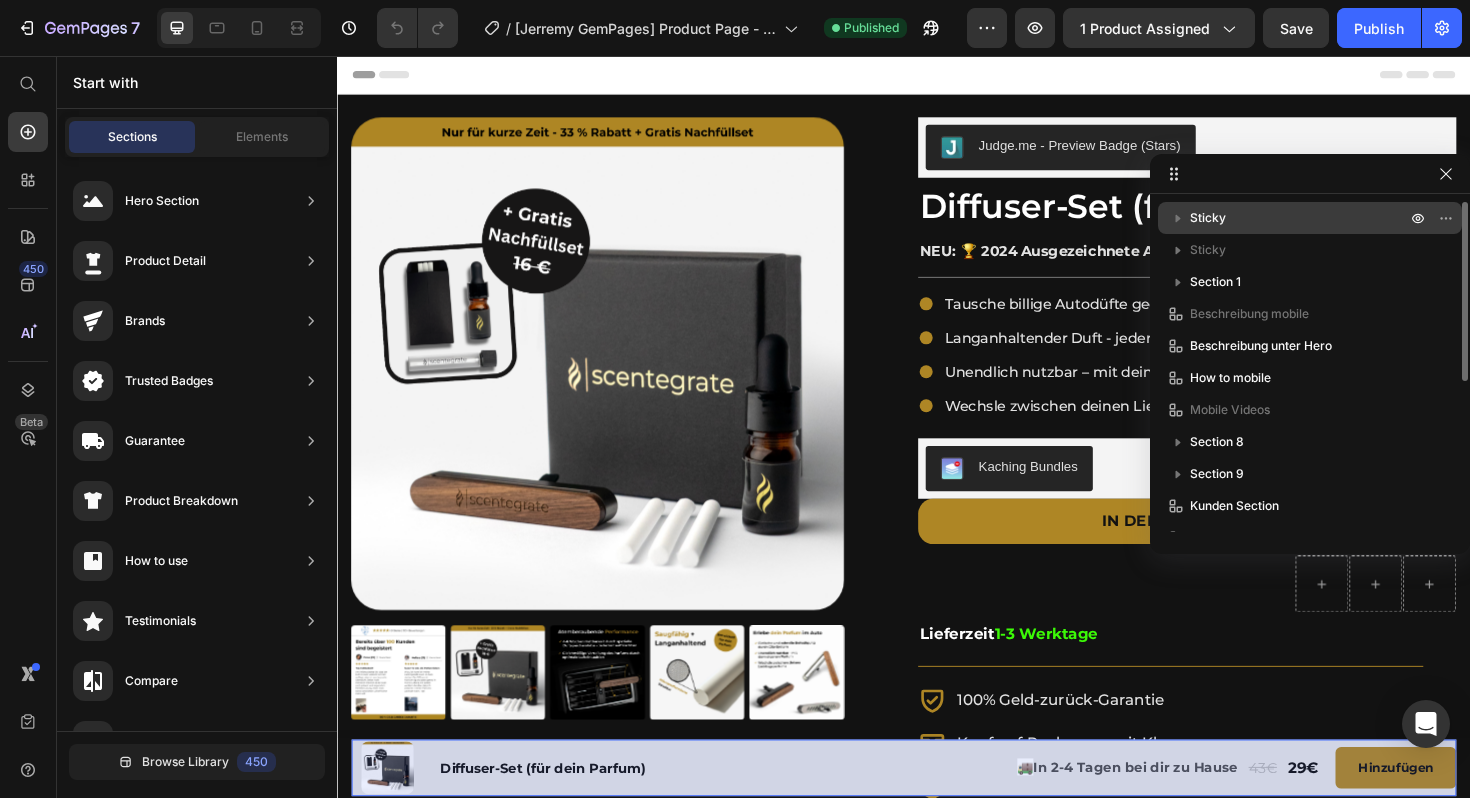 click on "Sticky" at bounding box center (1208, 218) 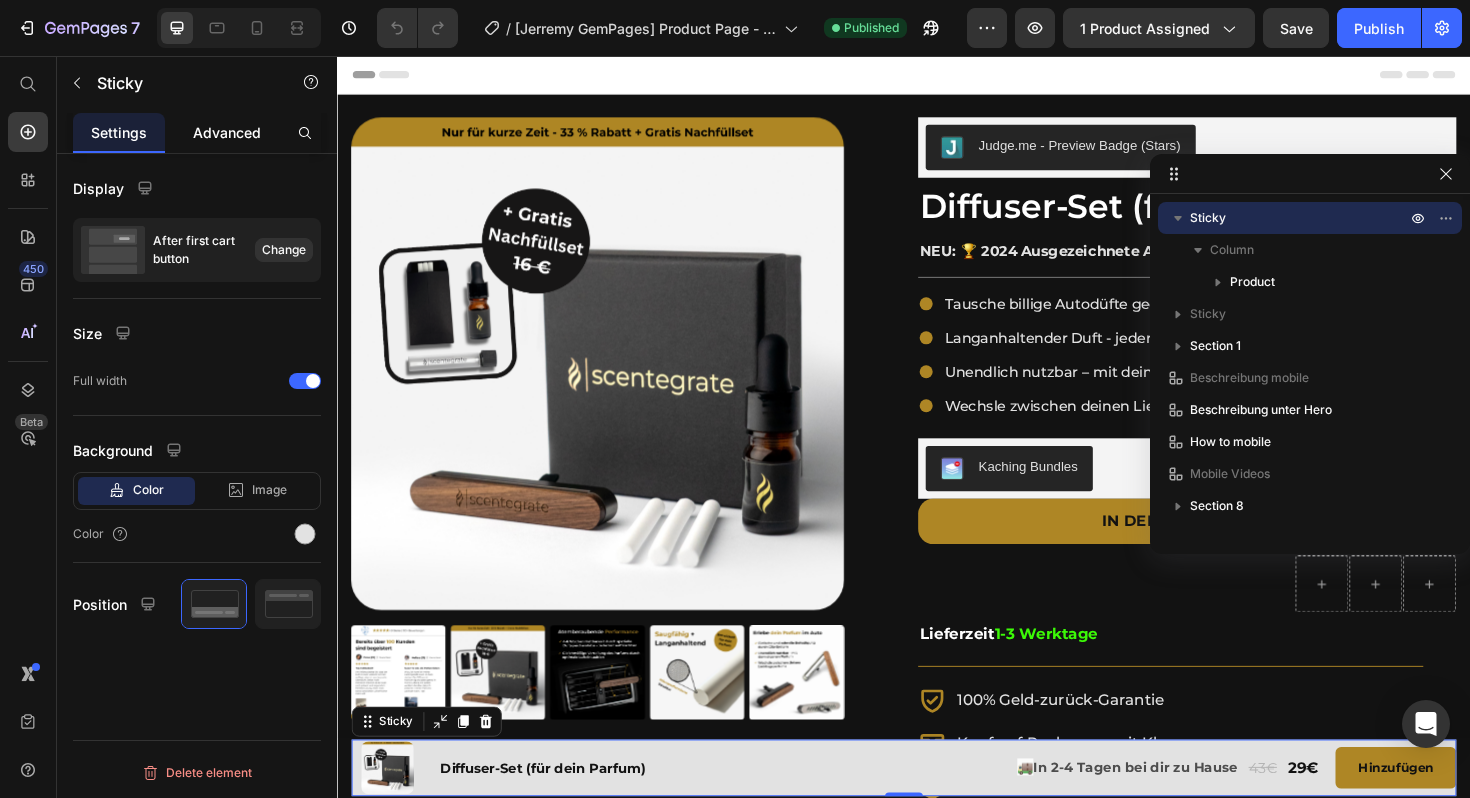 click on "Advanced" at bounding box center (227, 132) 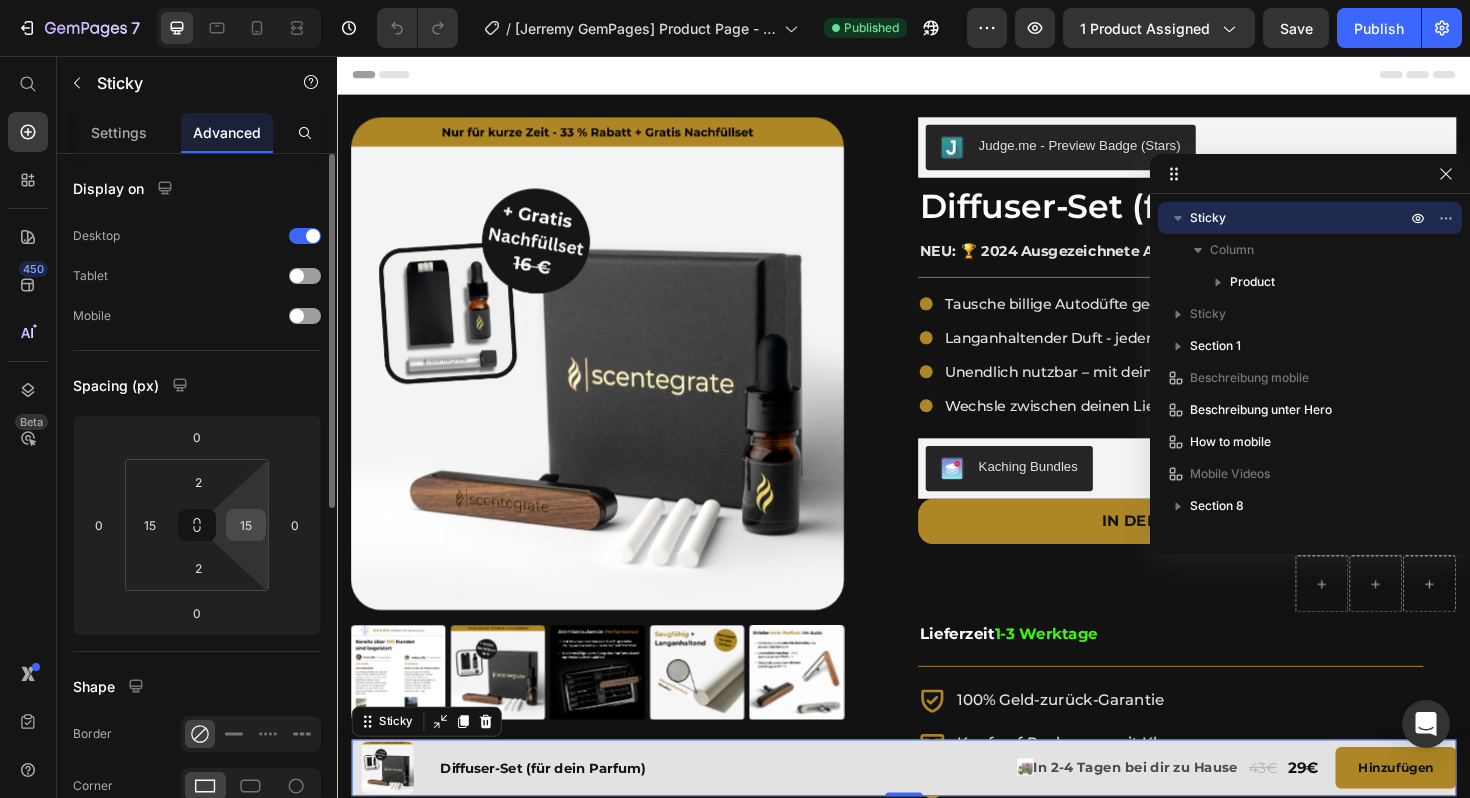 click on "15" at bounding box center [246, 525] 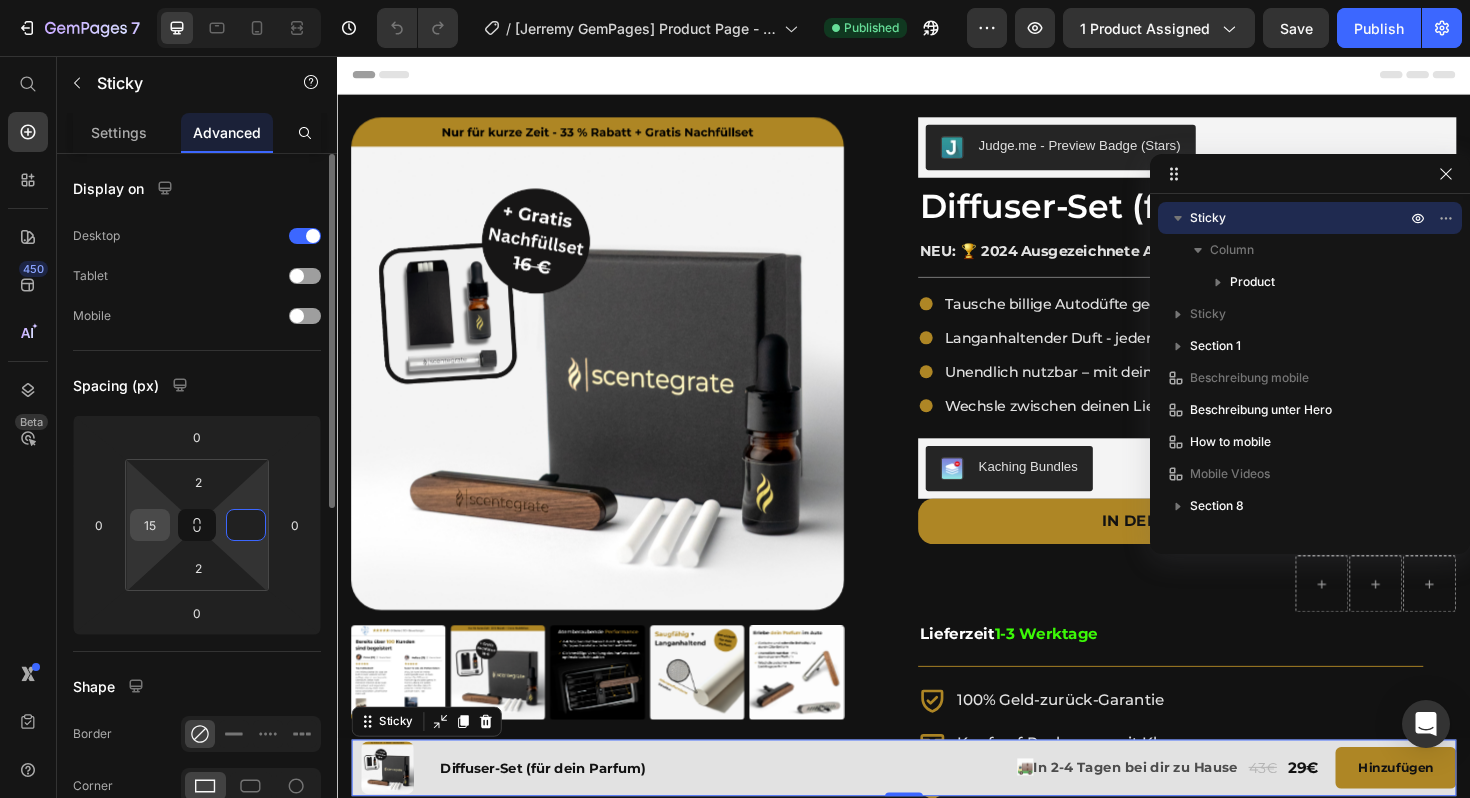 type on "0" 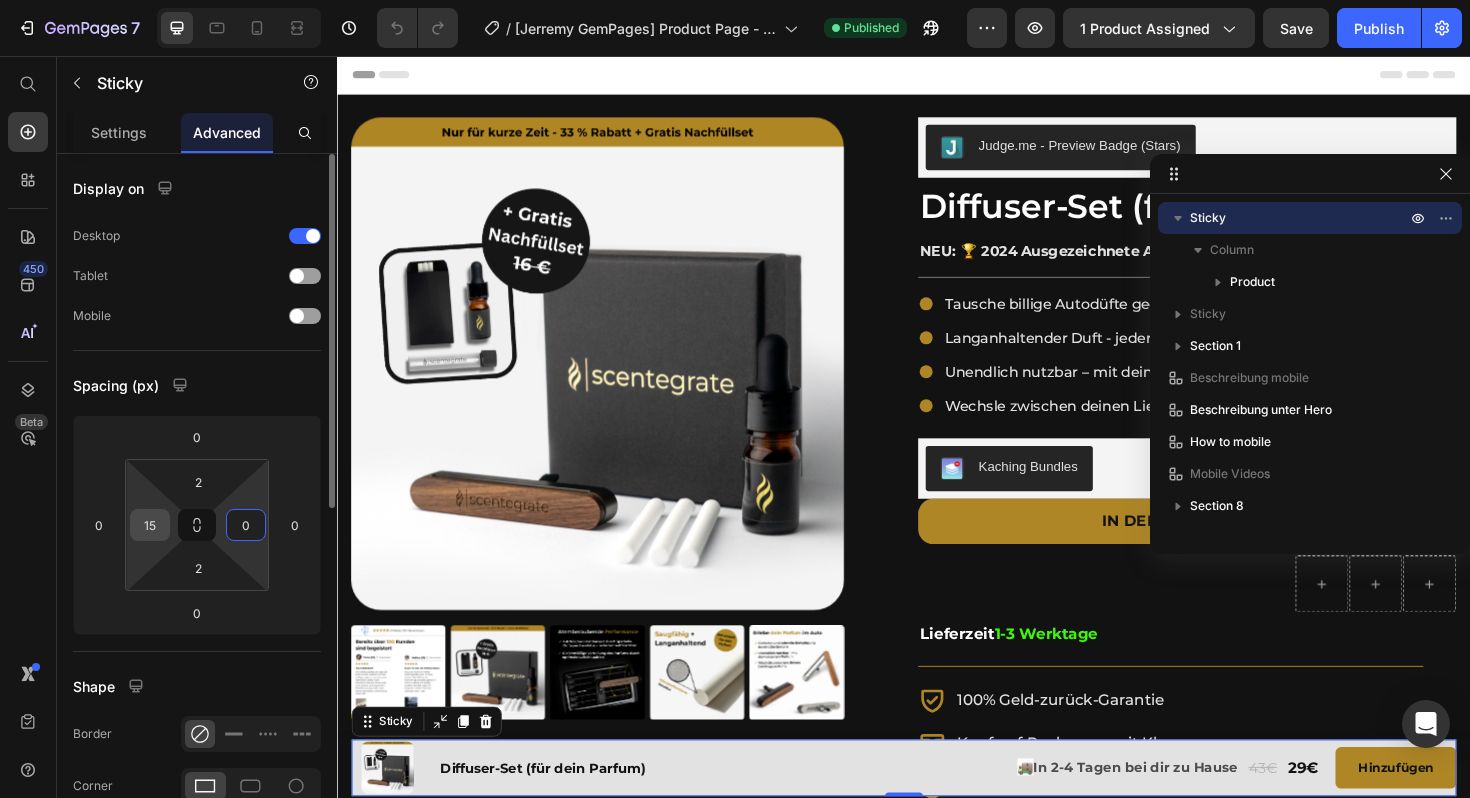 click on "15" at bounding box center (150, 525) 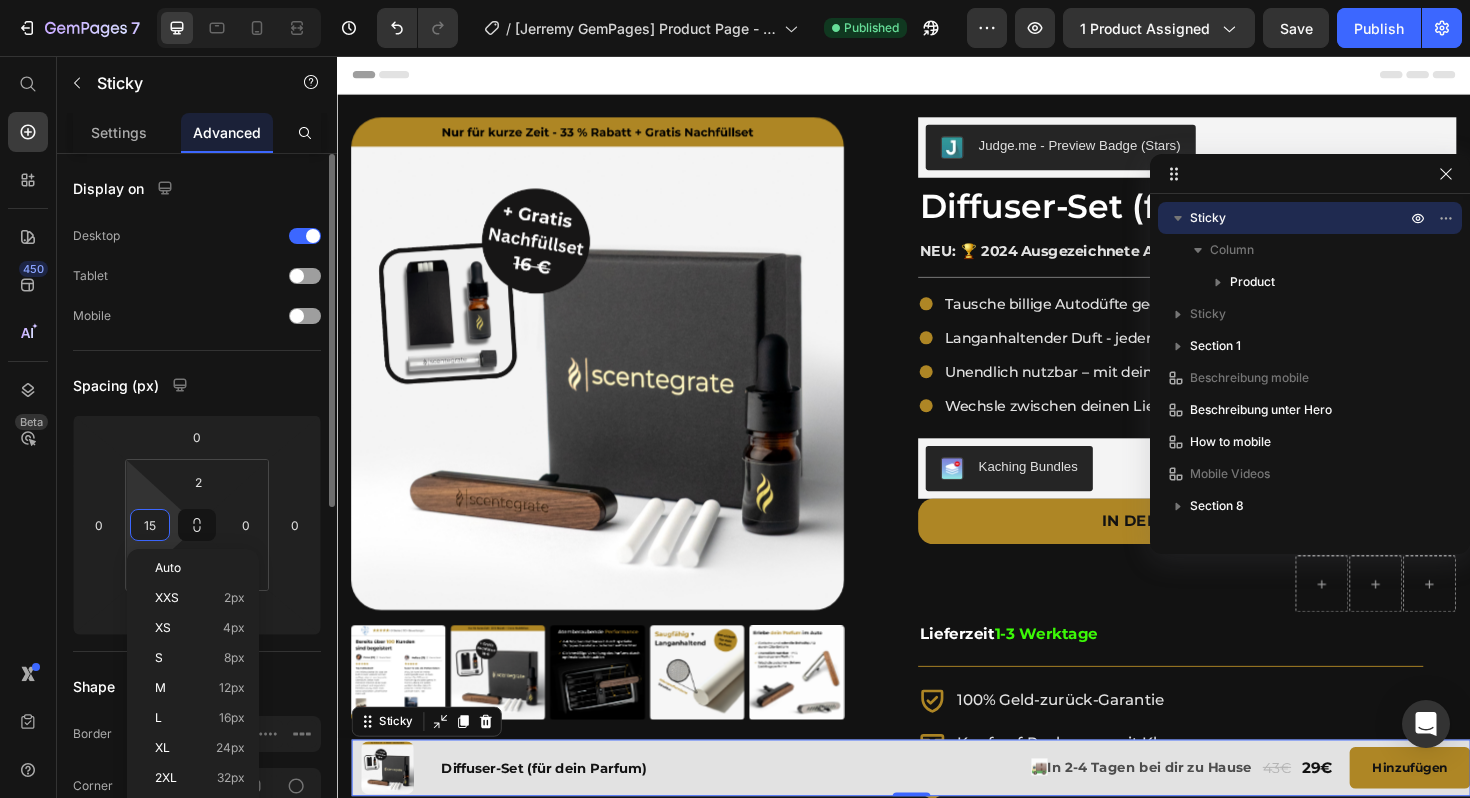 type 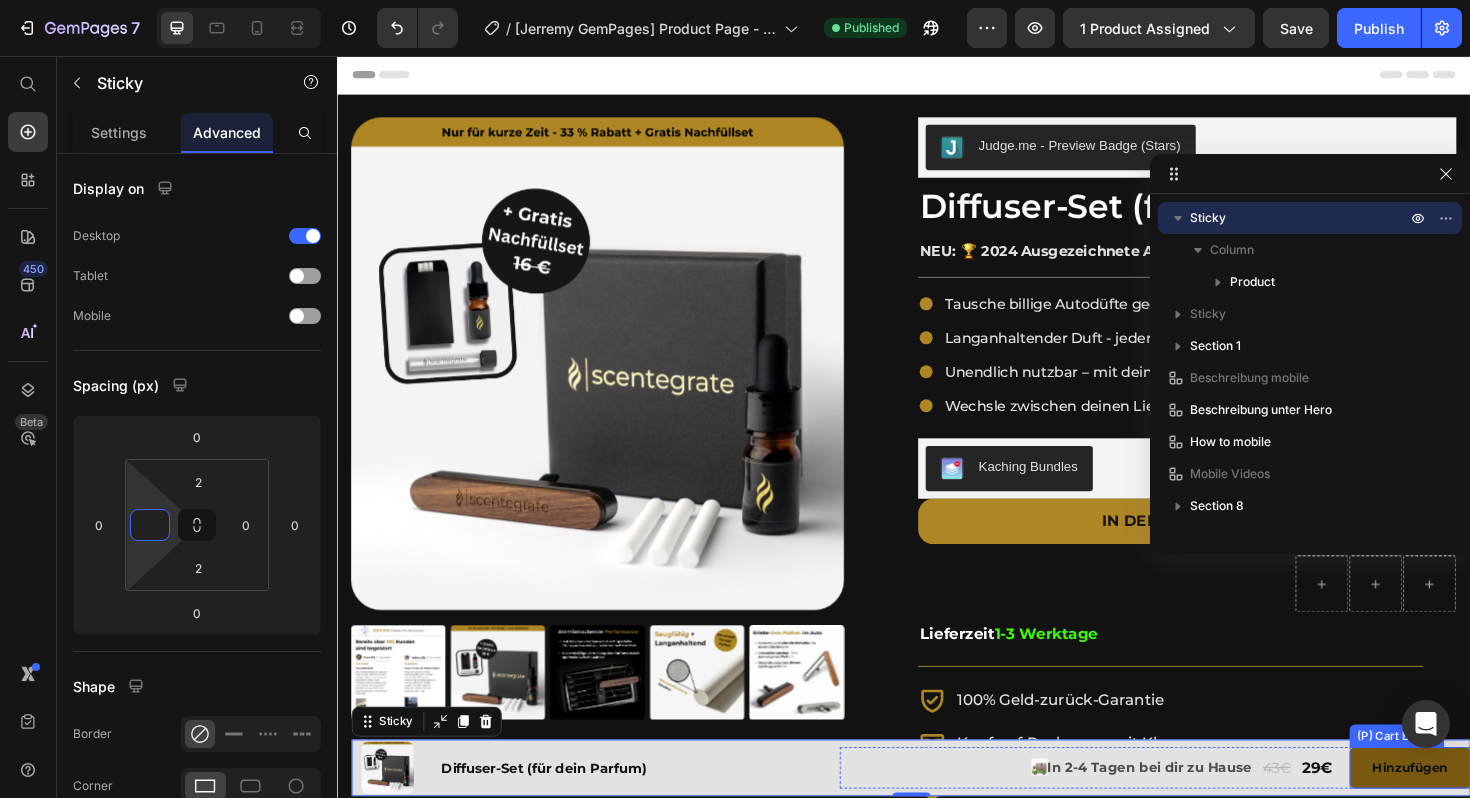 click on "hinzufügen" at bounding box center [1473, 810] 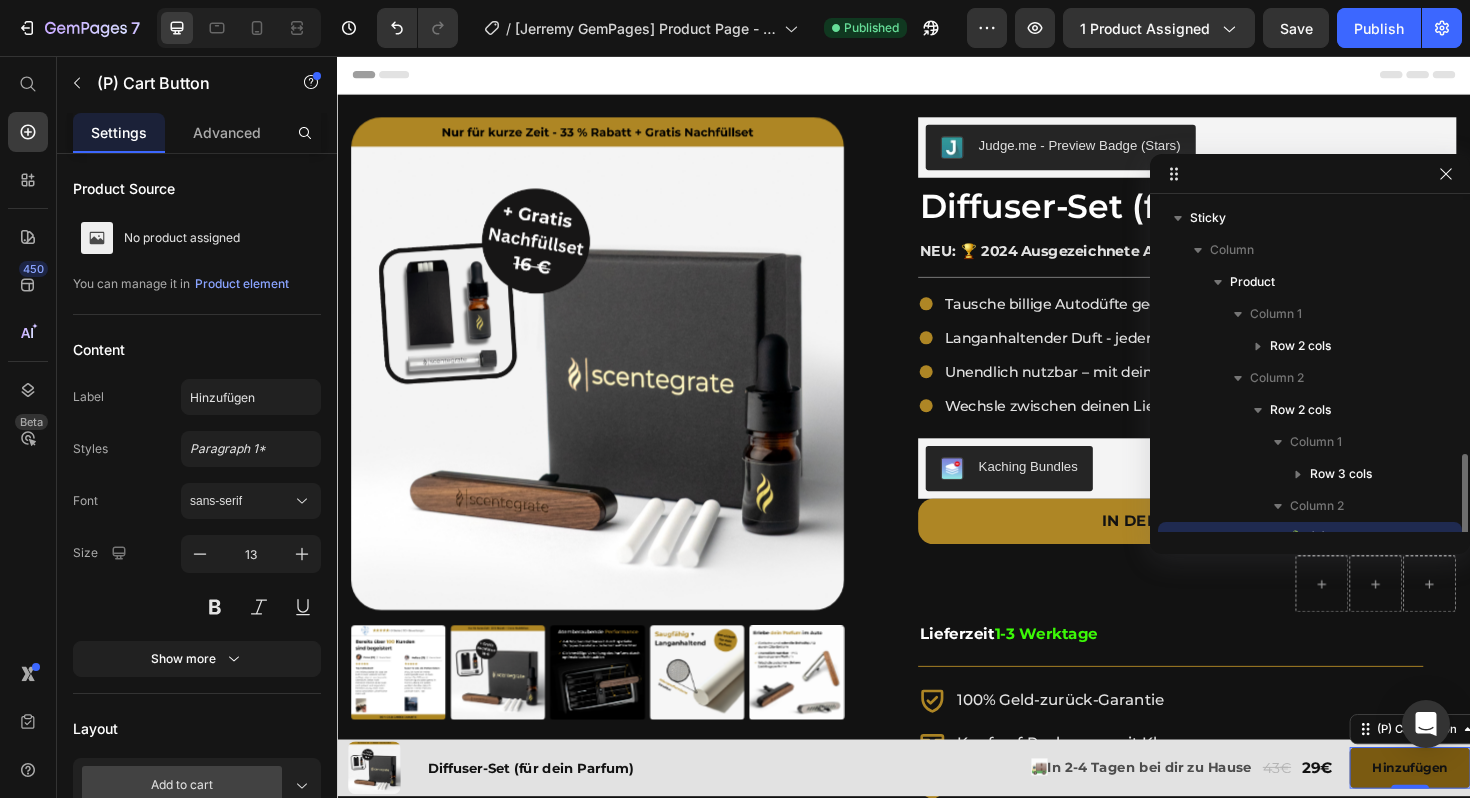 scroll, scrollTop: 186, scrollLeft: 0, axis: vertical 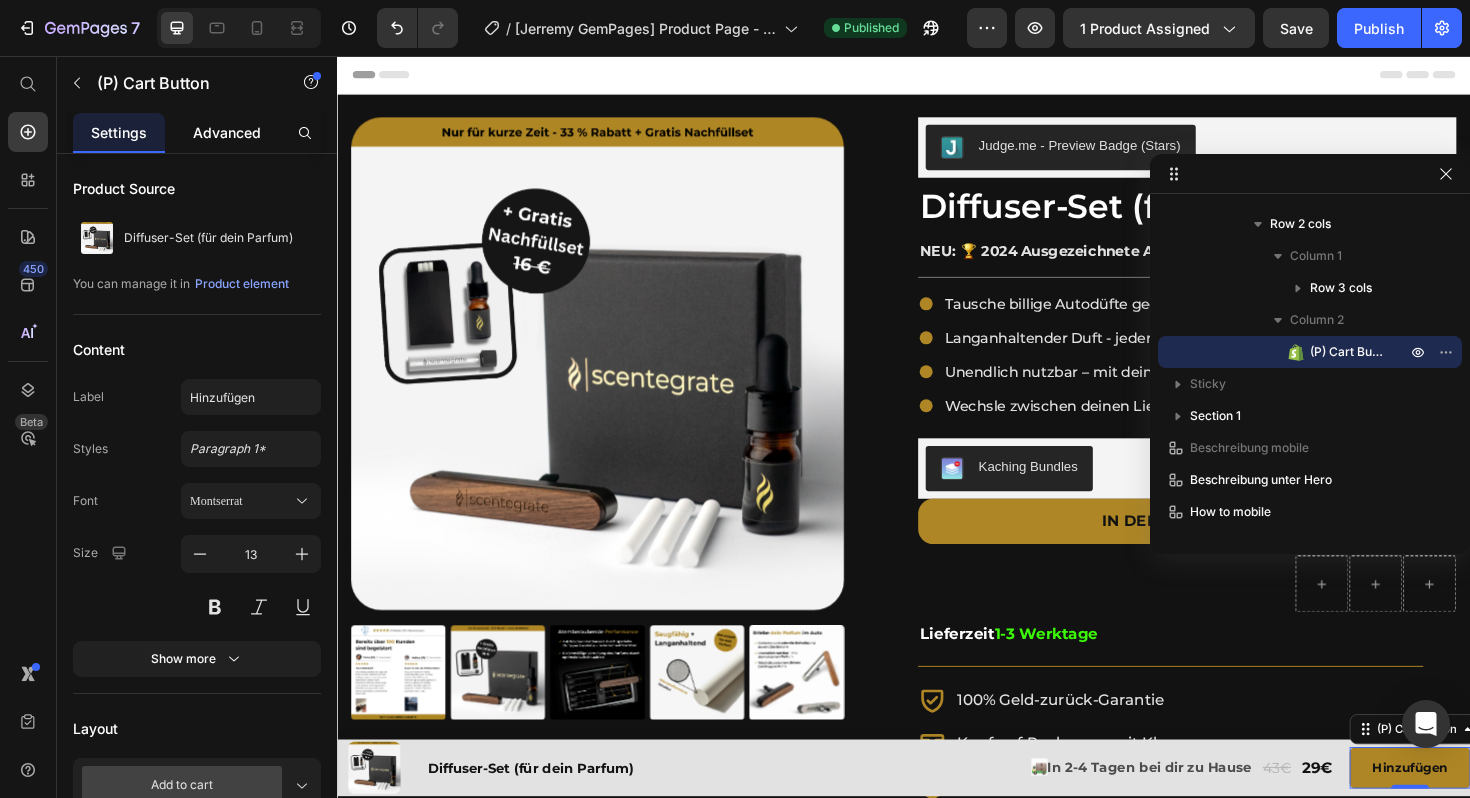 click on "Advanced" 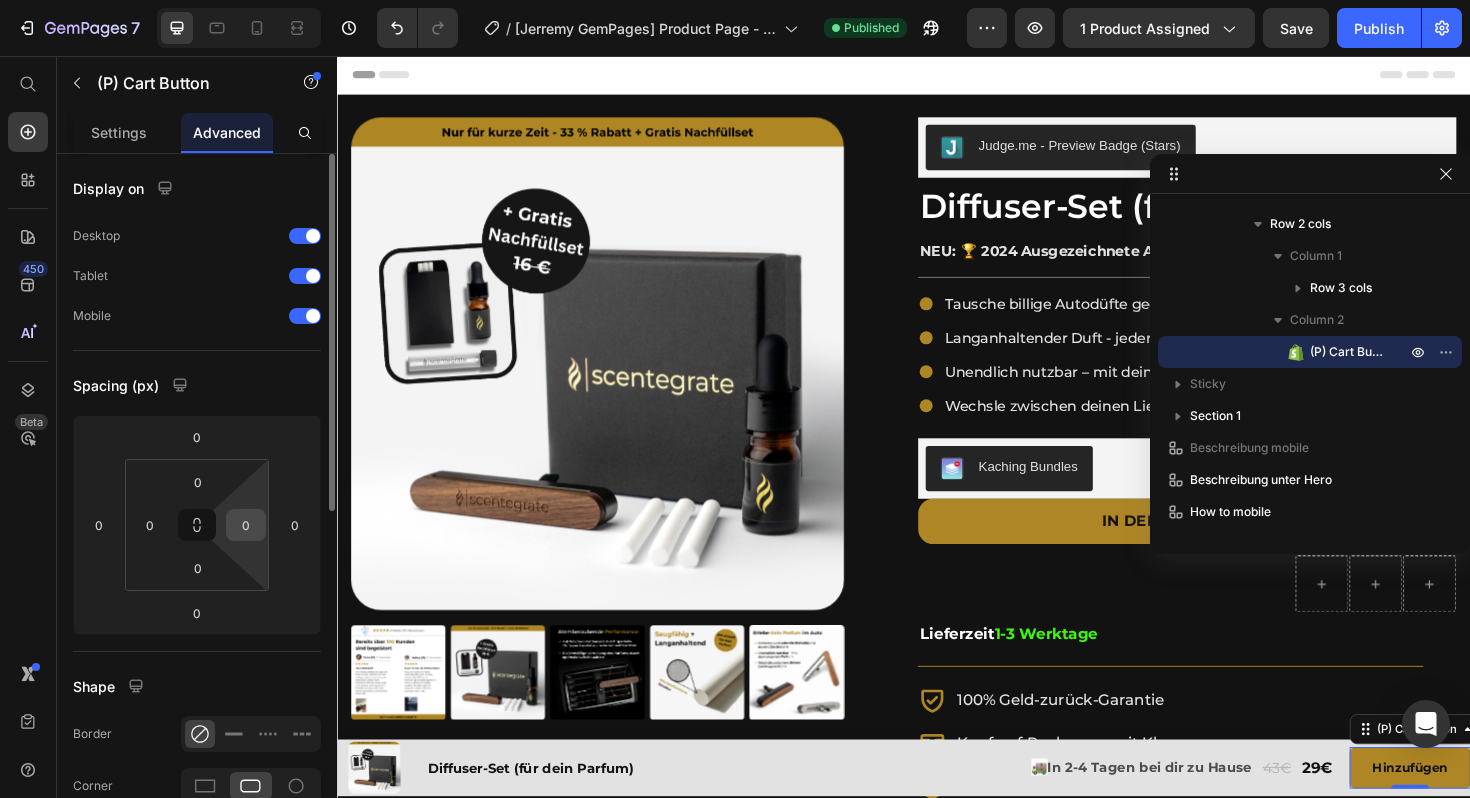 click on "0" at bounding box center (246, 525) 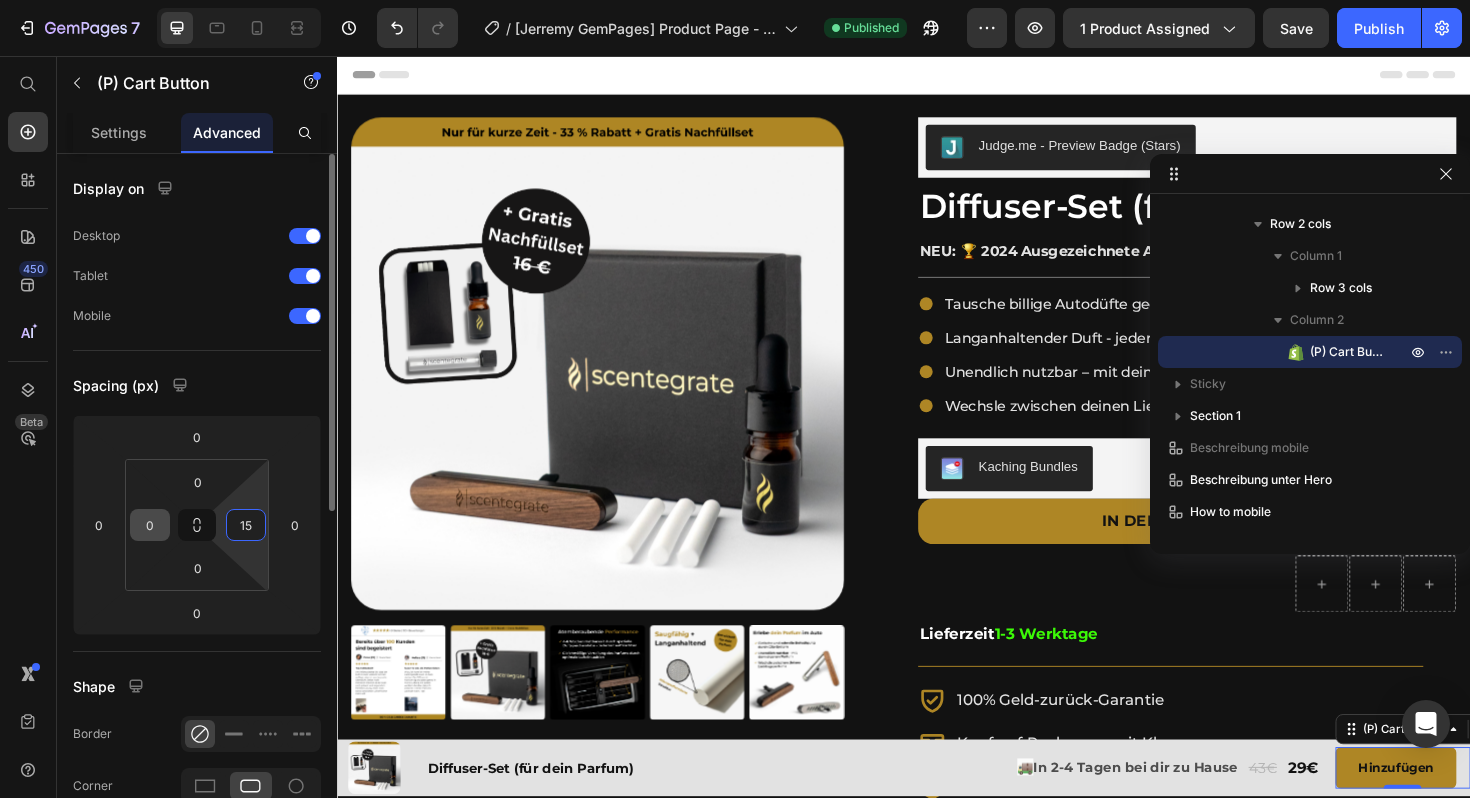 type on "15" 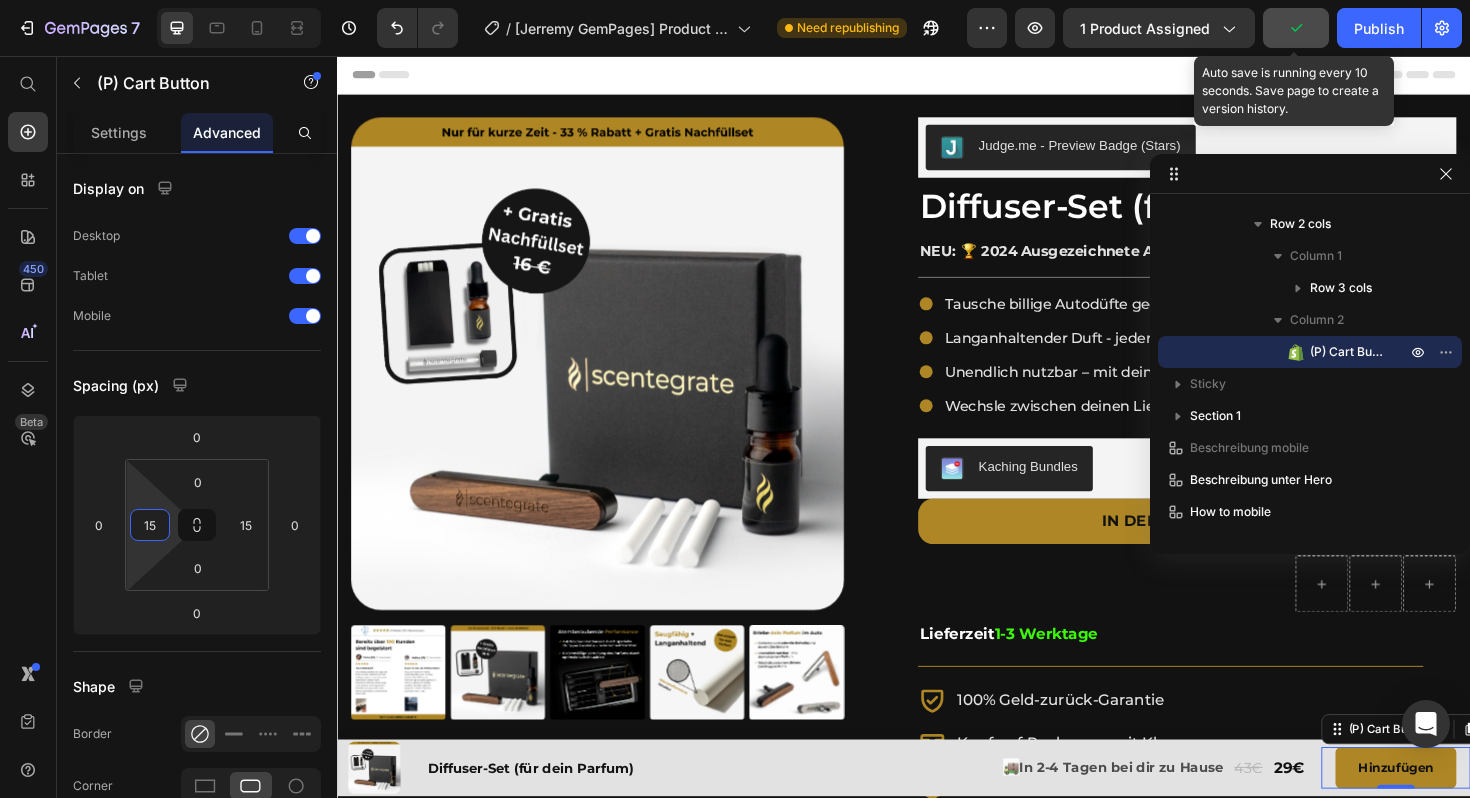 type on "15" 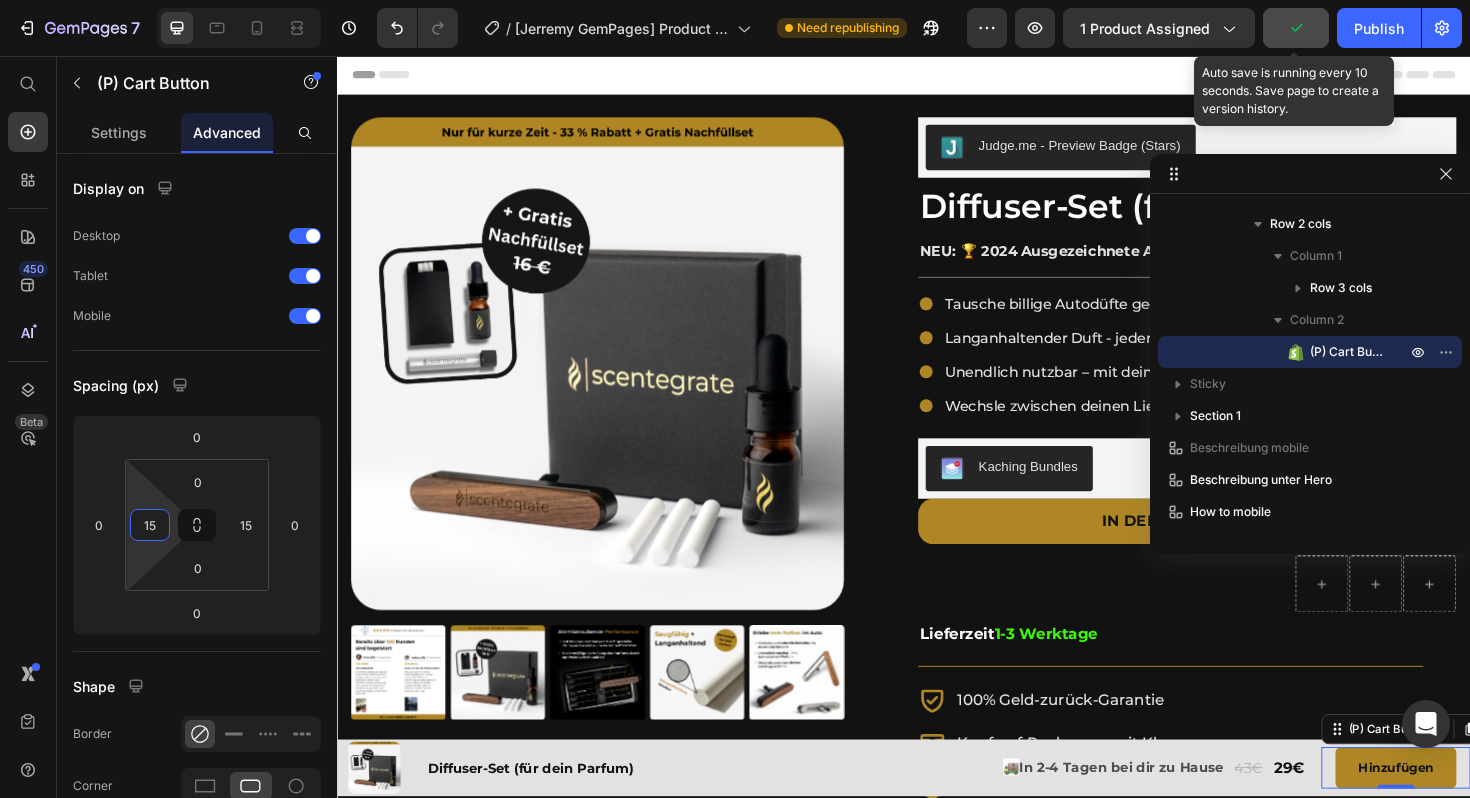 click 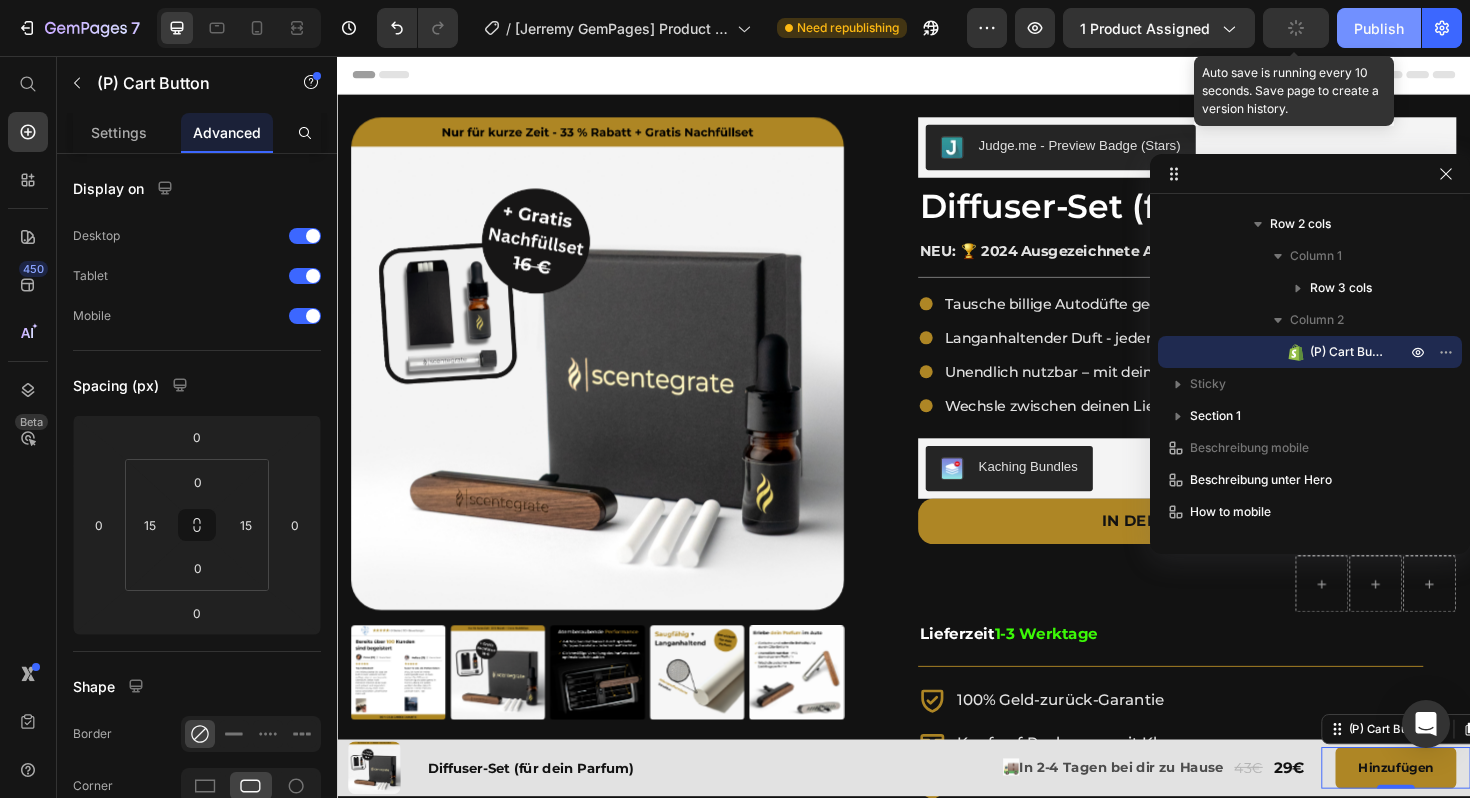 click on "Publish" at bounding box center (1379, 28) 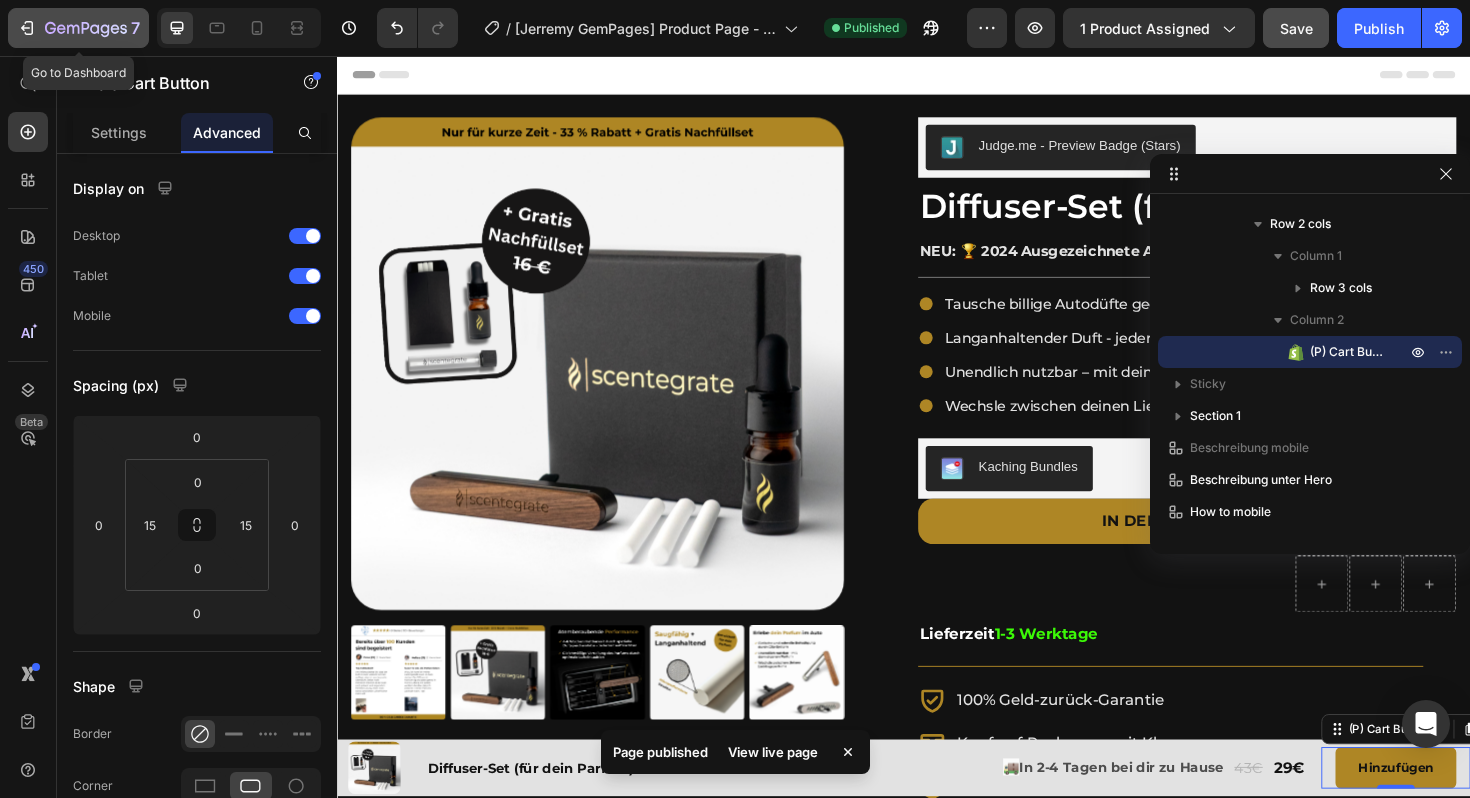click 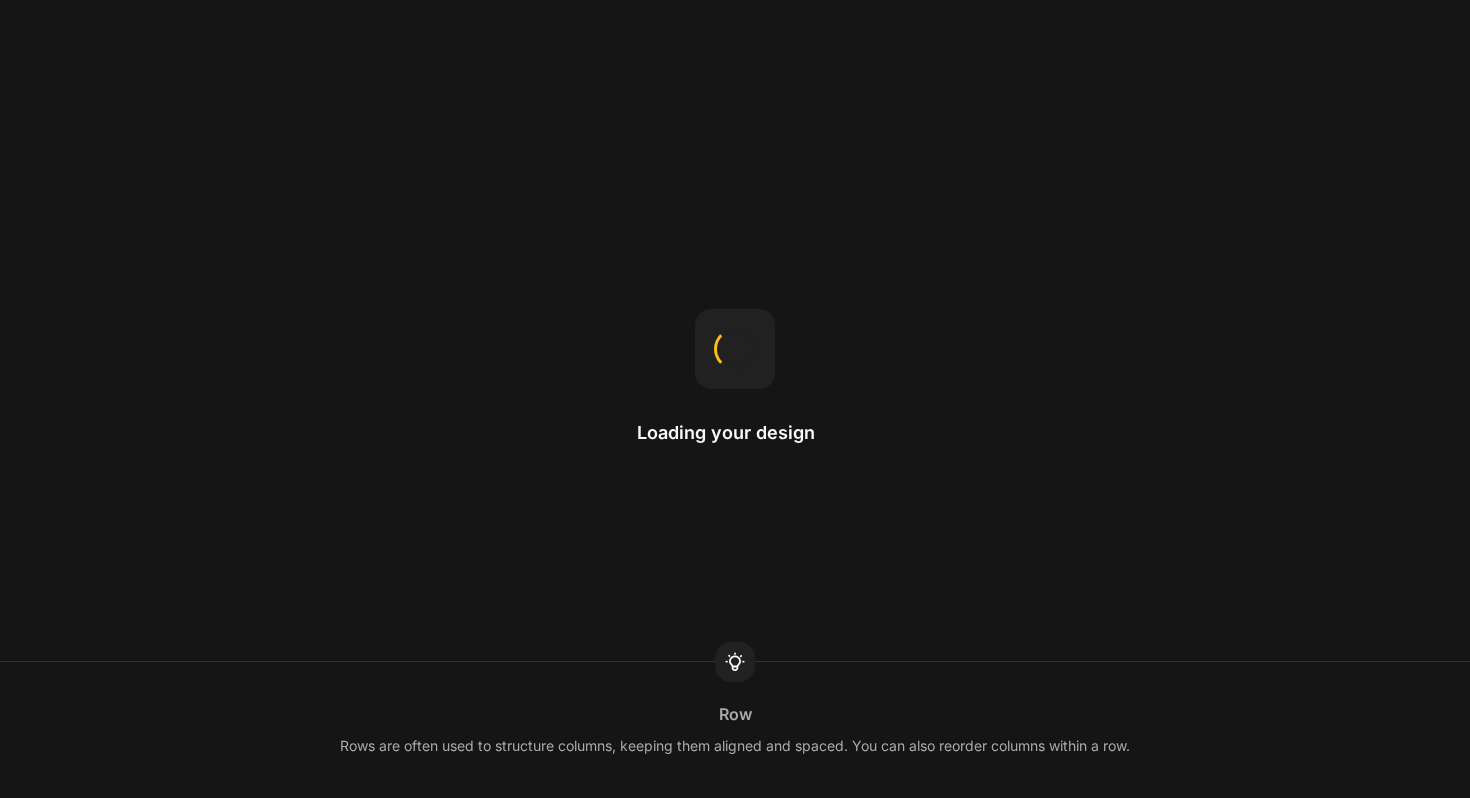 scroll, scrollTop: 0, scrollLeft: 0, axis: both 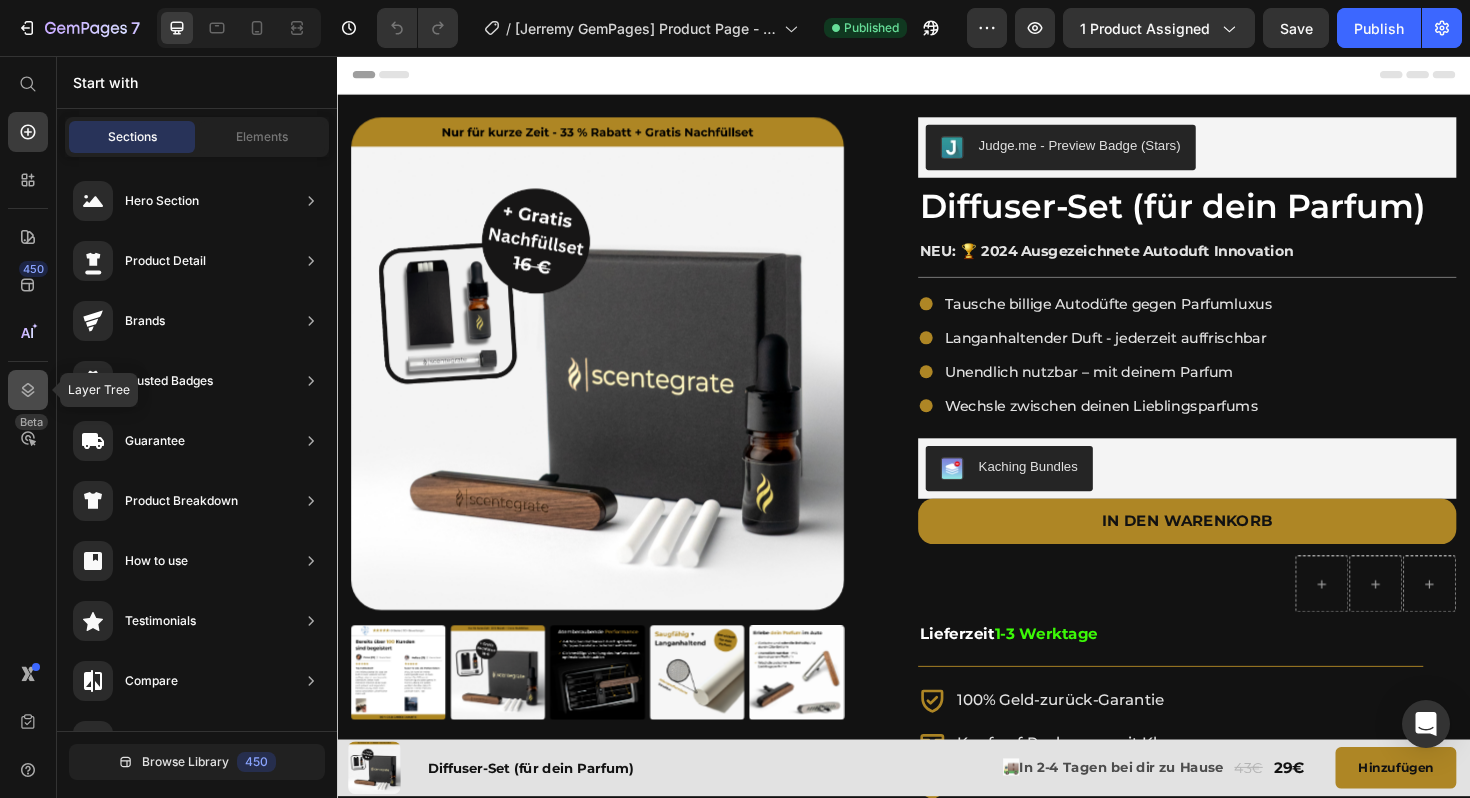 click 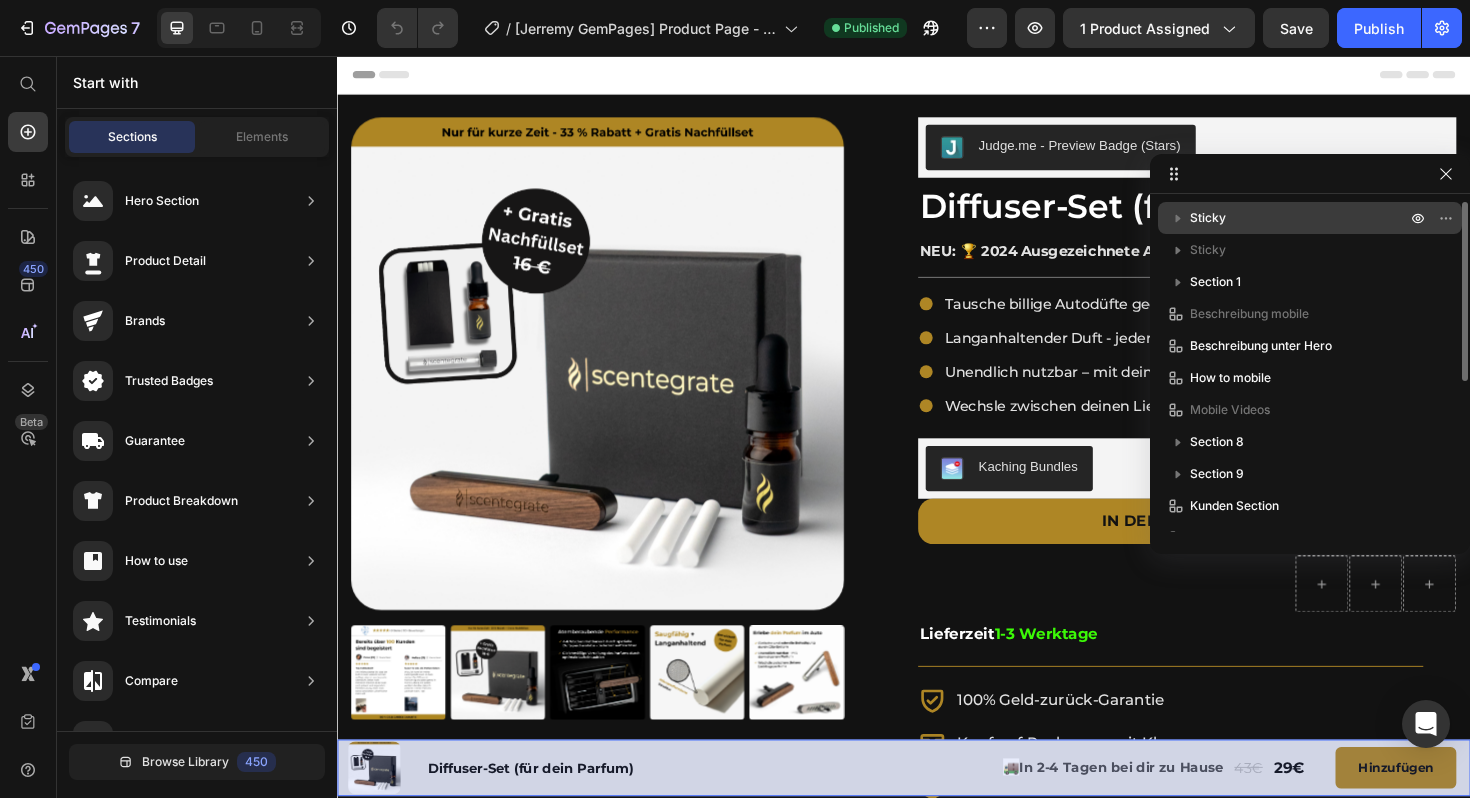 click on "Sticky" at bounding box center (1300, 218) 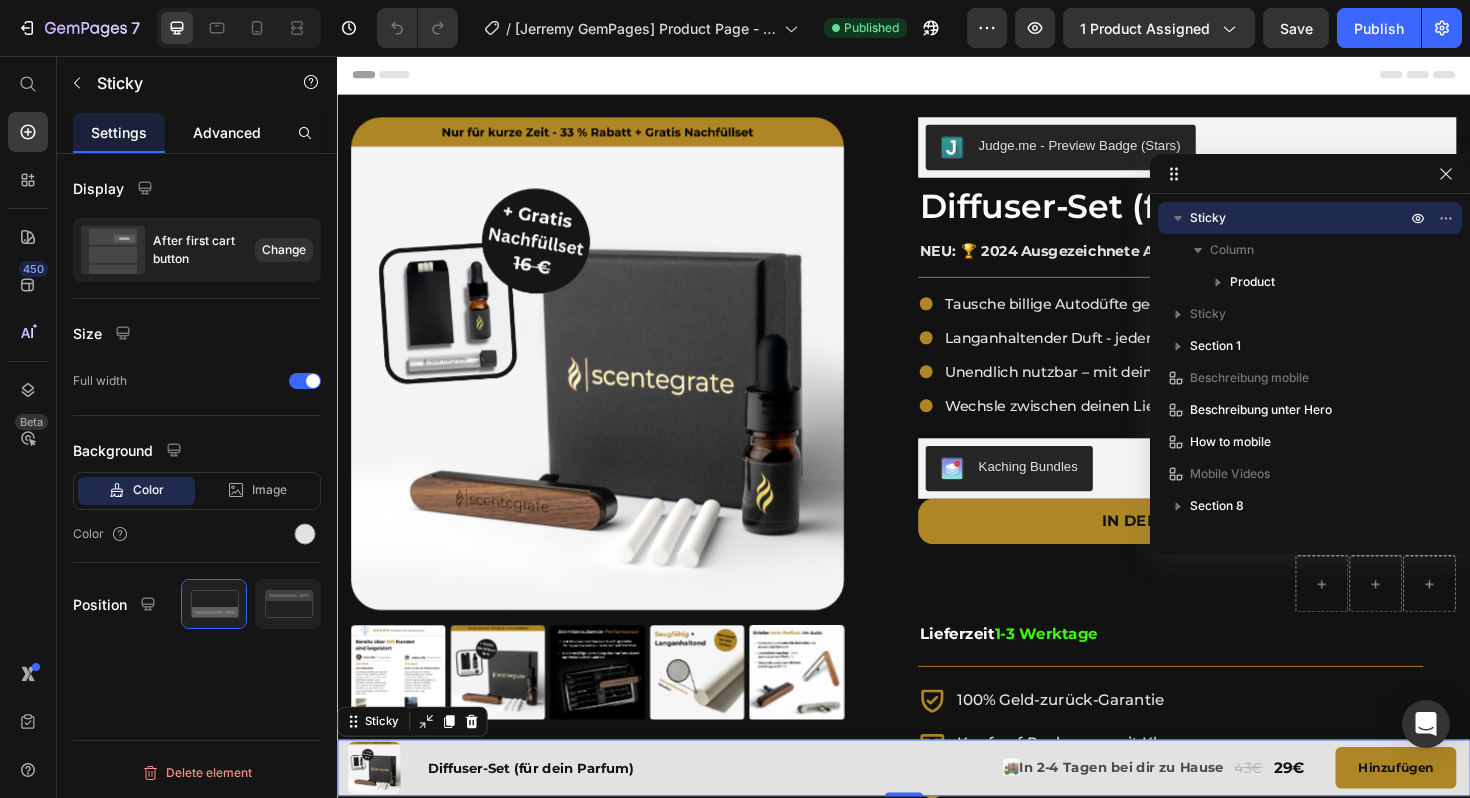 click on "Advanced" at bounding box center (227, 132) 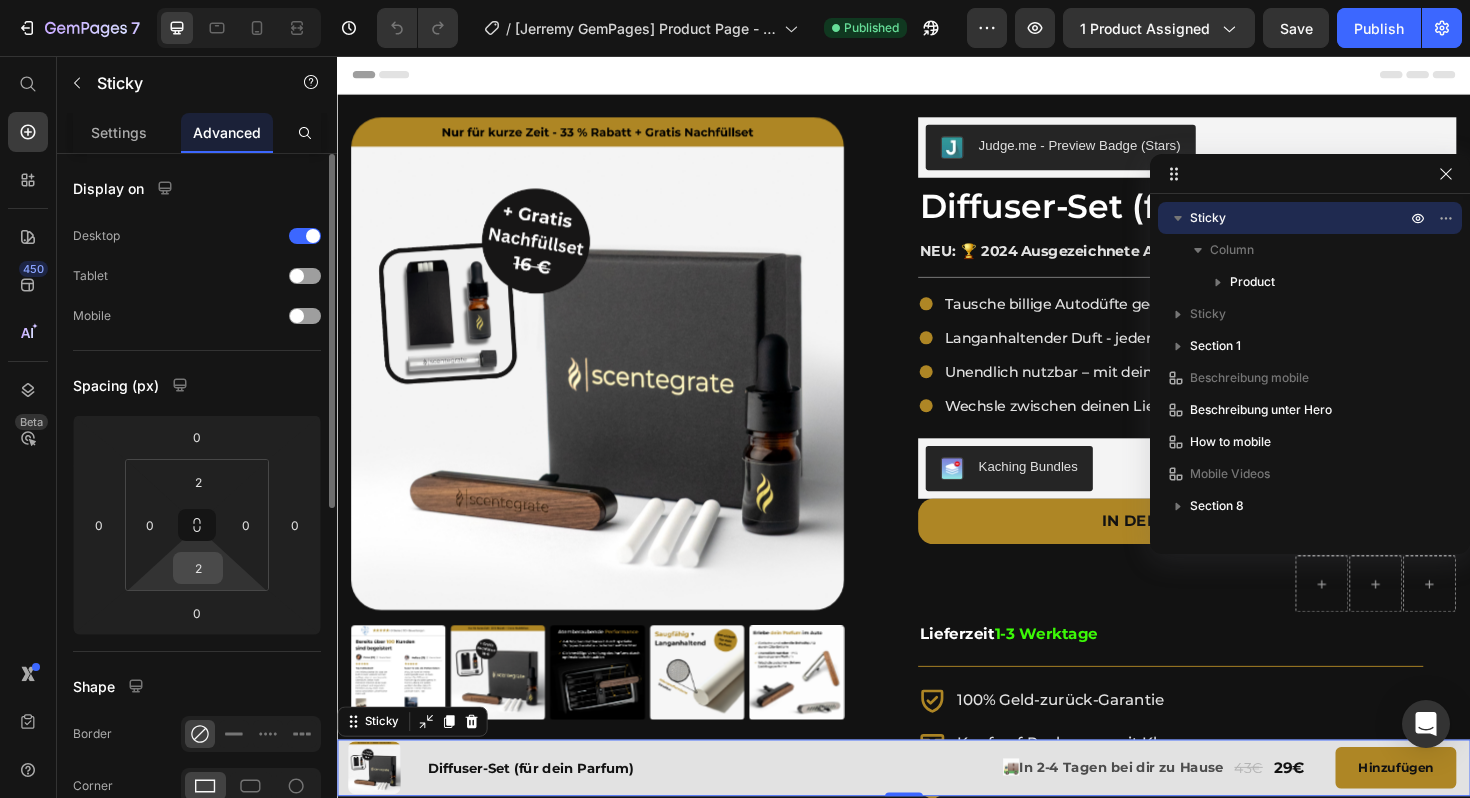click on "2" at bounding box center (198, 568) 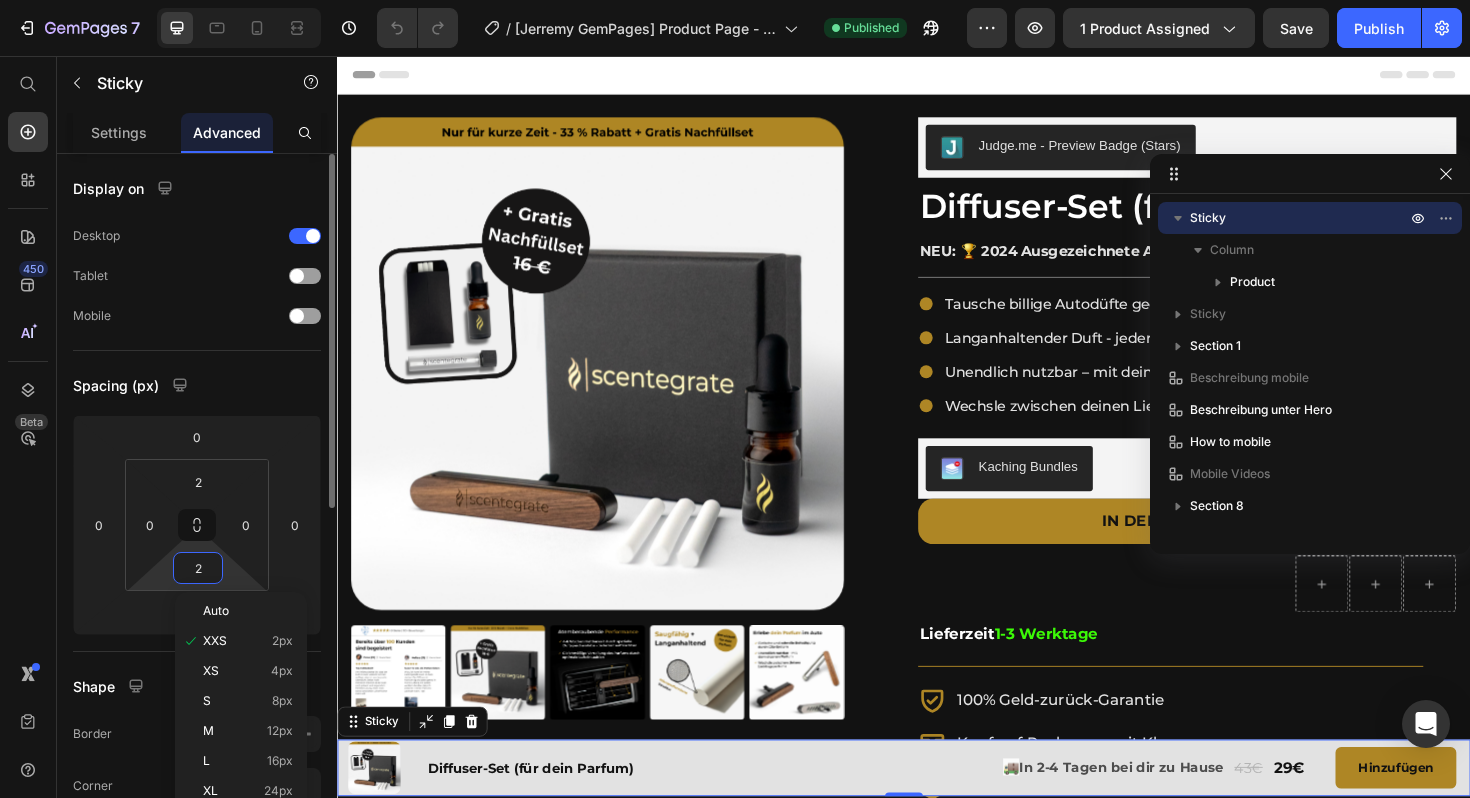 type 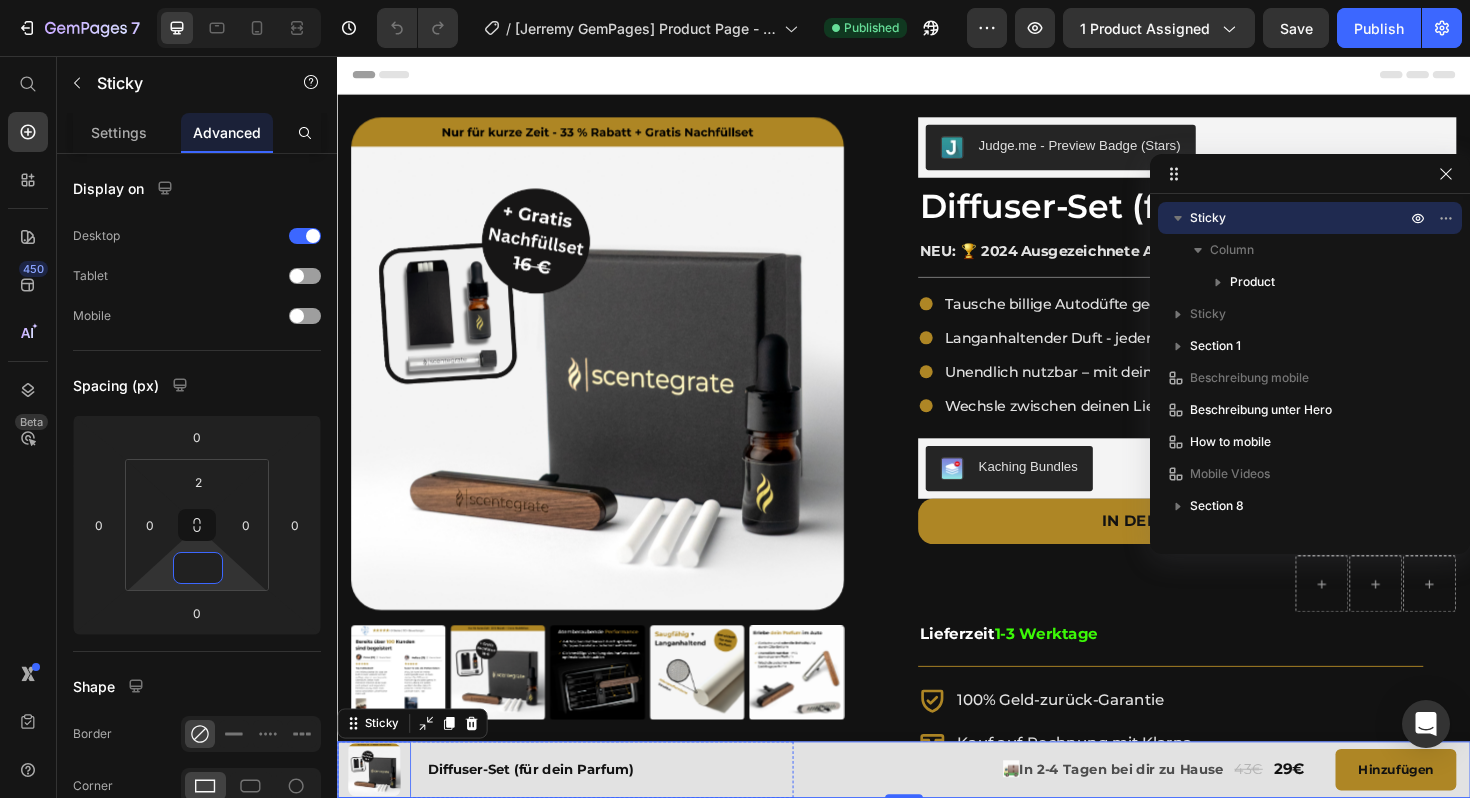 click at bounding box center [376, 812] 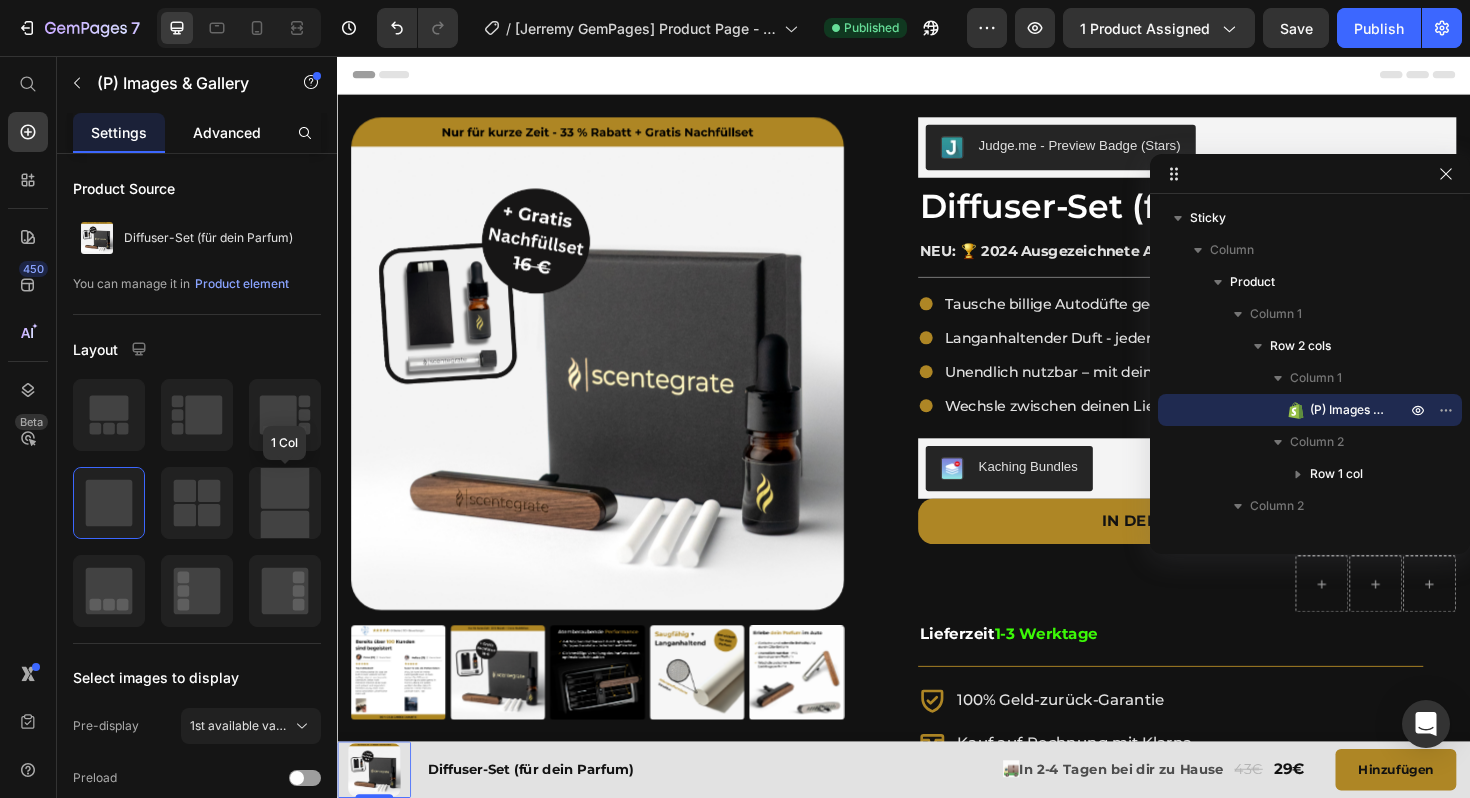 click on "Advanced" at bounding box center [227, 132] 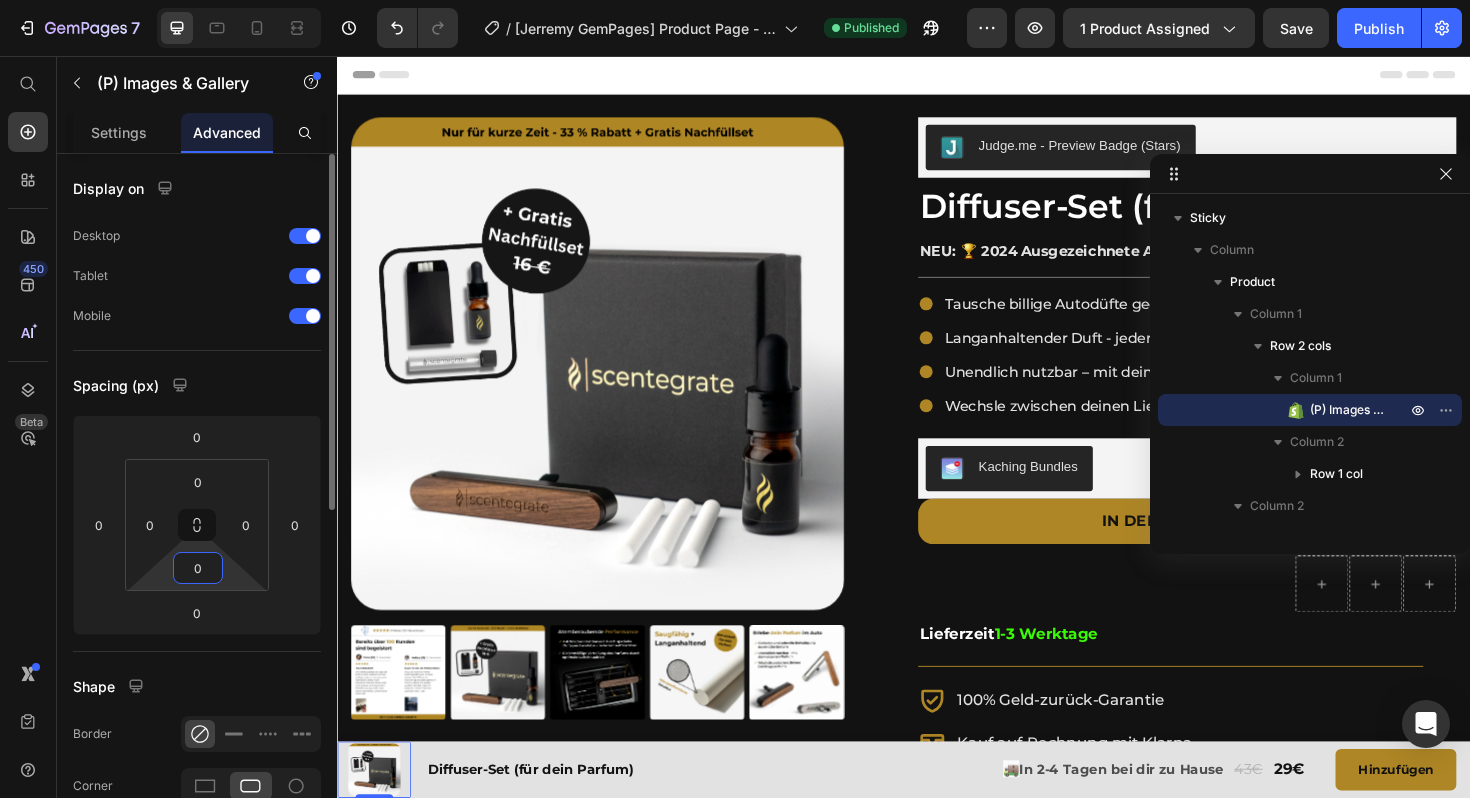 click on "0" at bounding box center (198, 568) 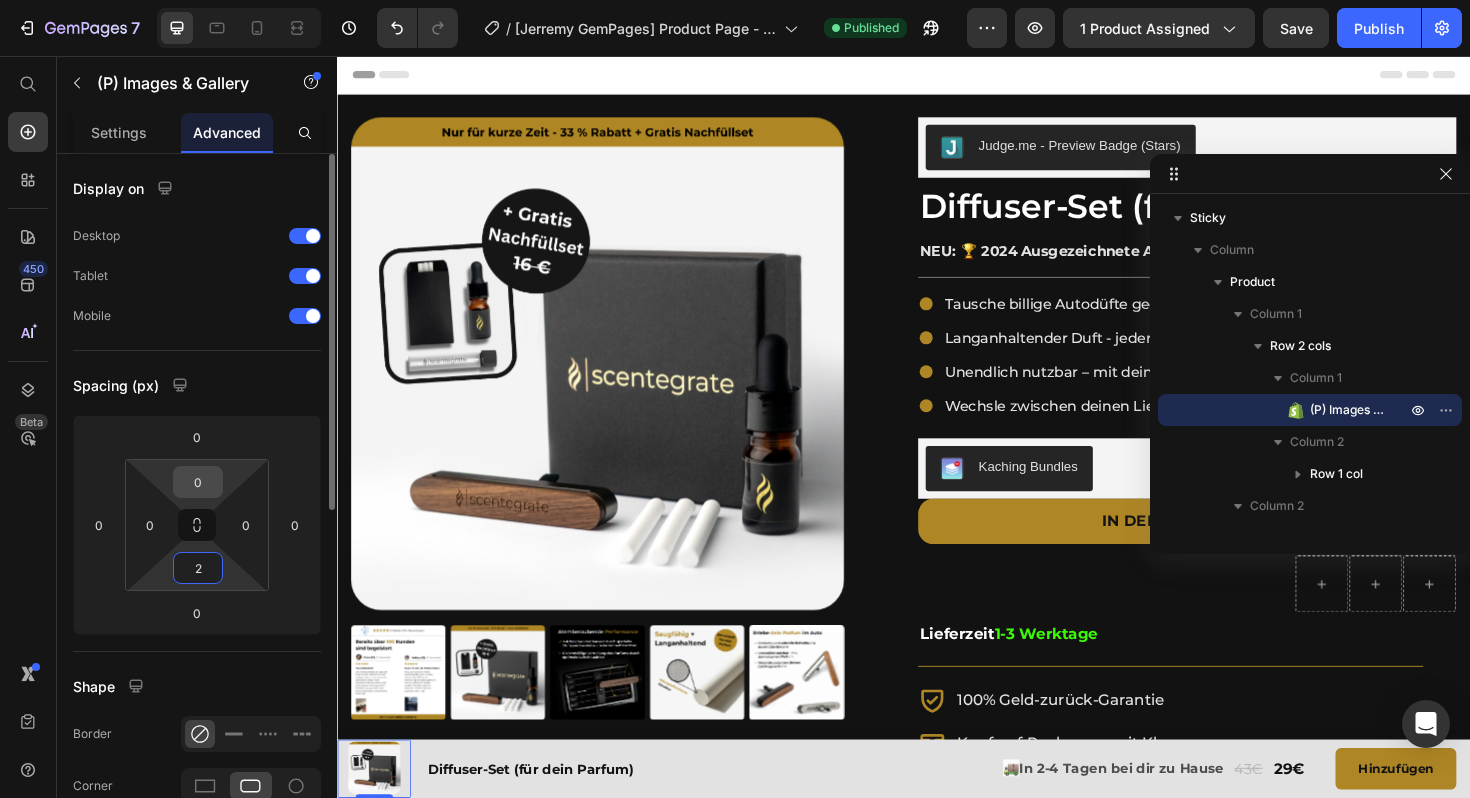 type on "2" 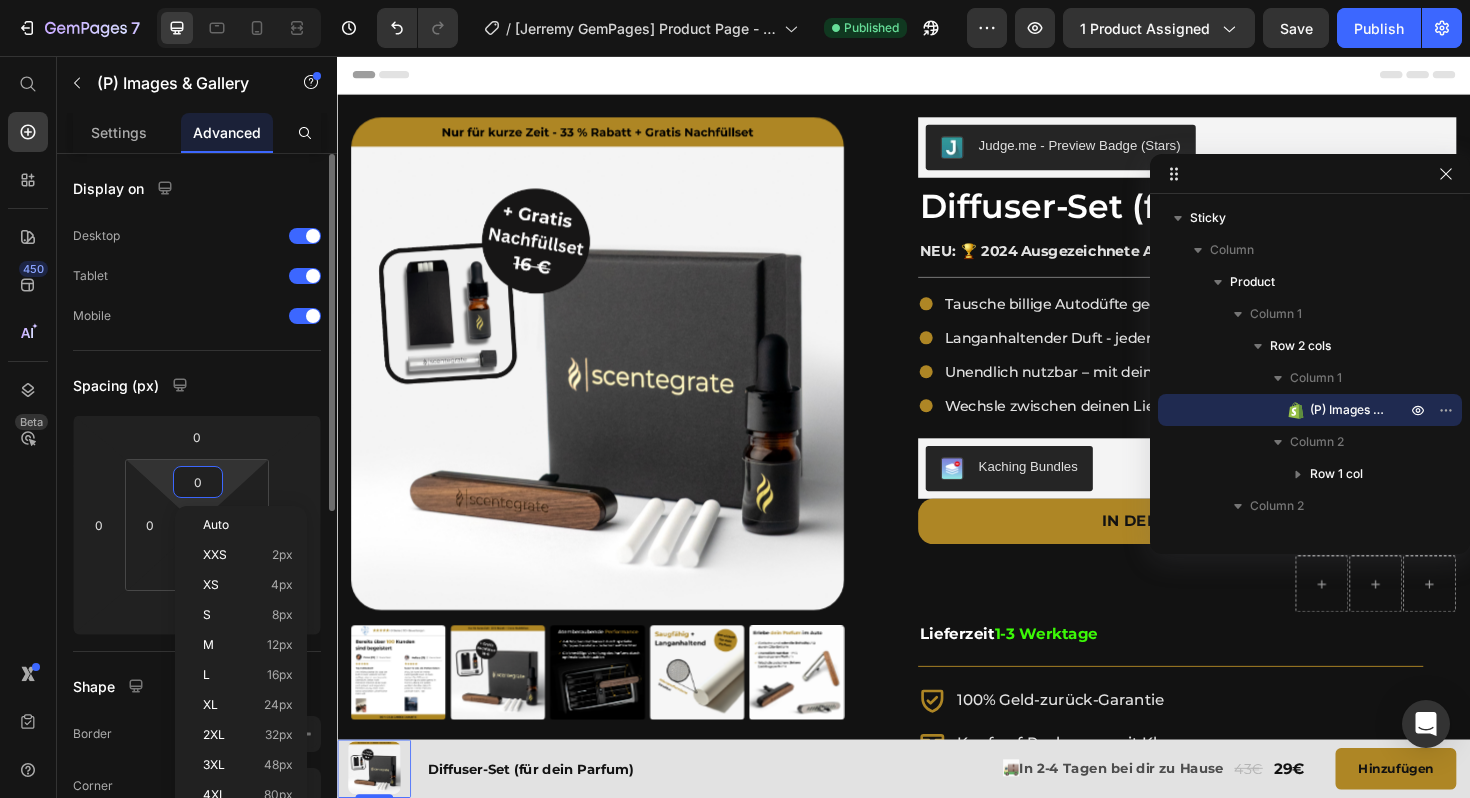type on "2" 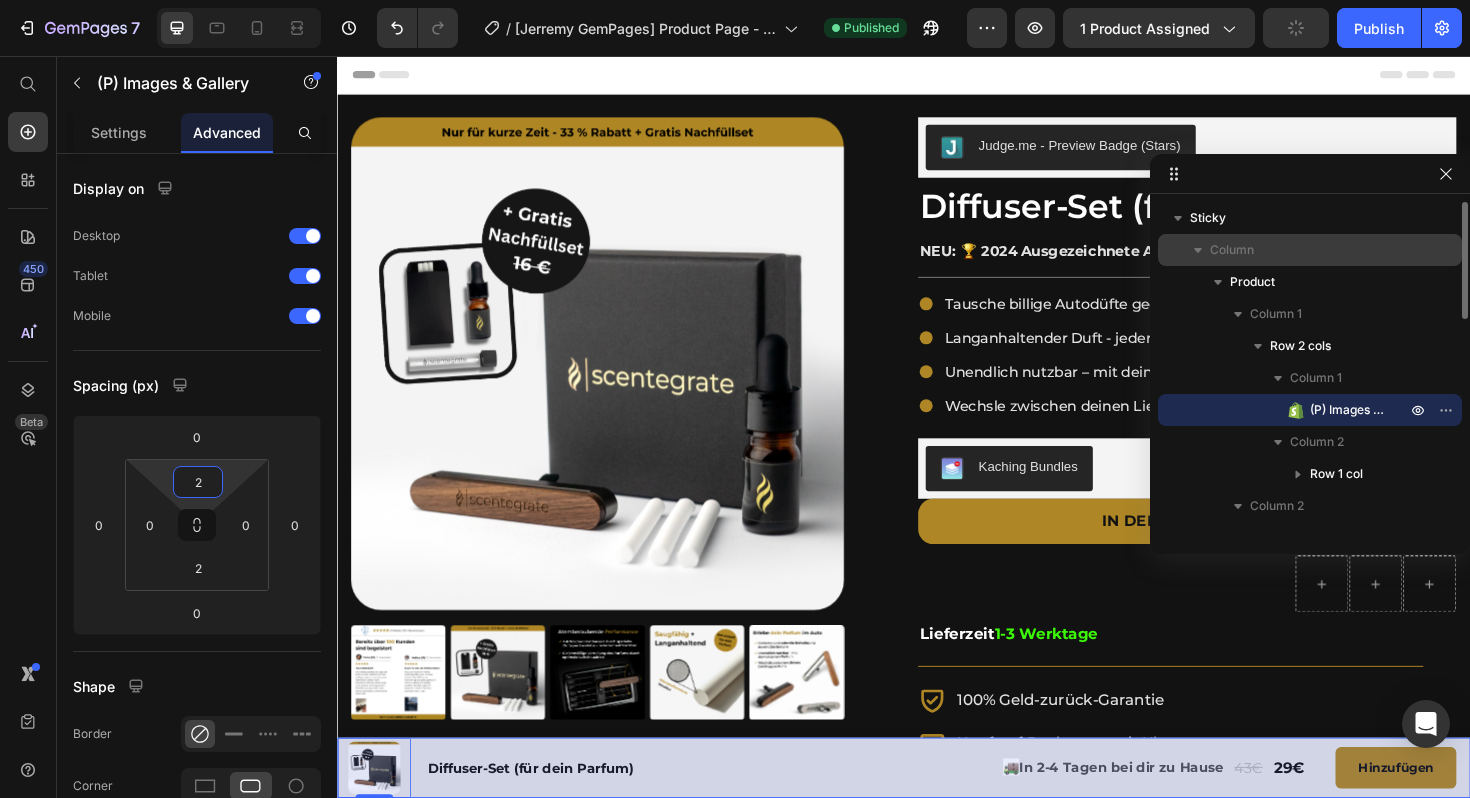 click on "Sticky" at bounding box center [1300, 218] 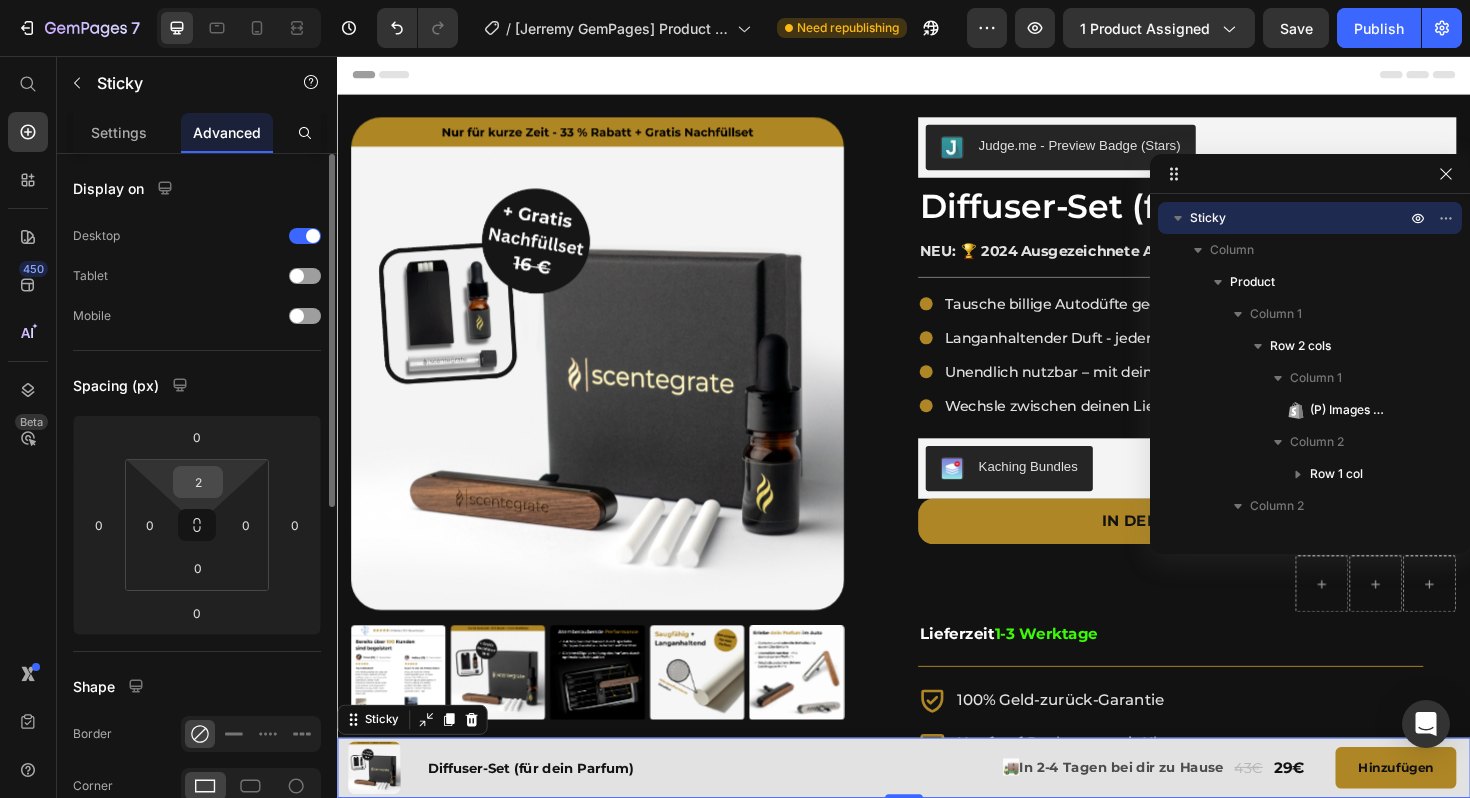 click on "2" at bounding box center (198, 482) 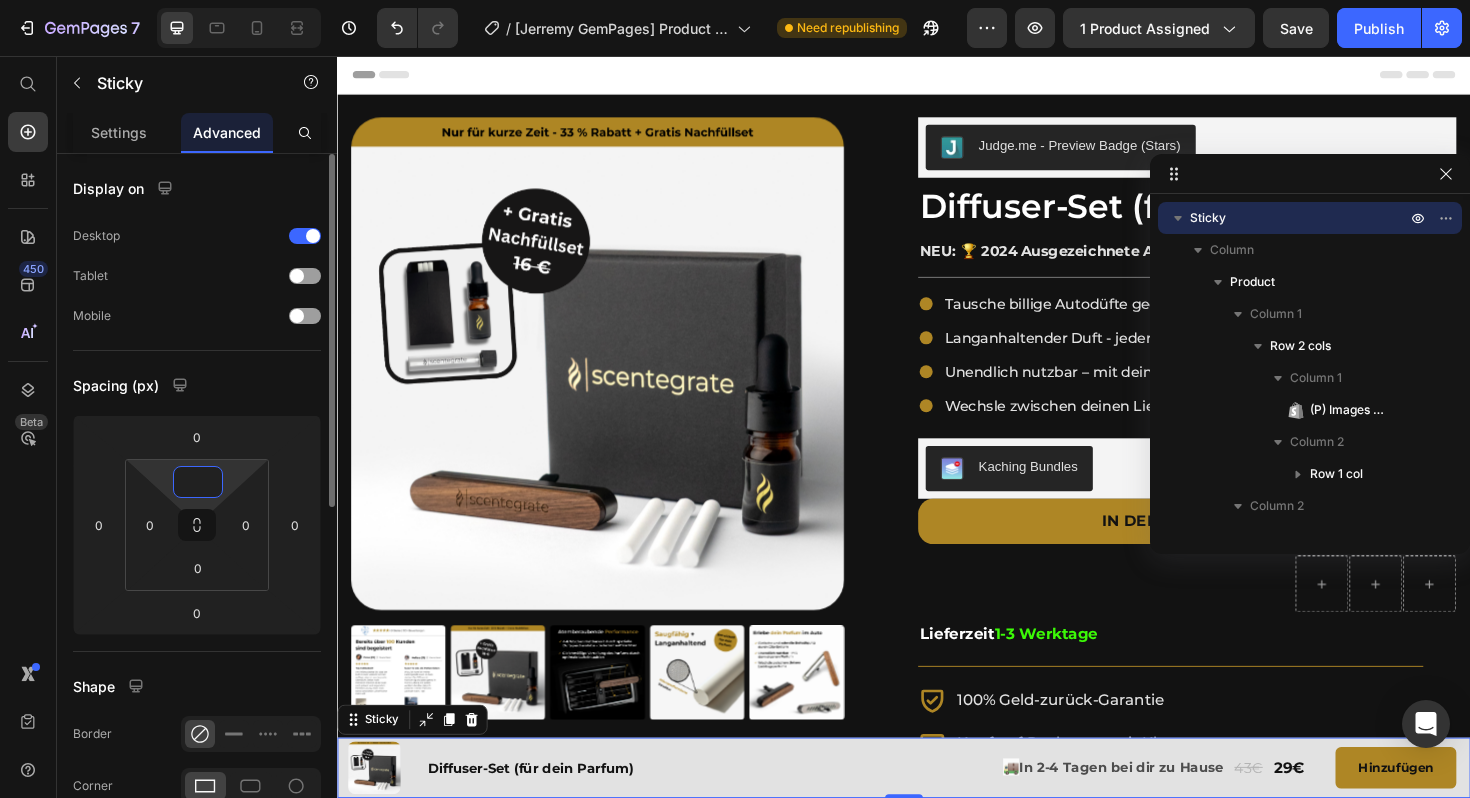 type on "0" 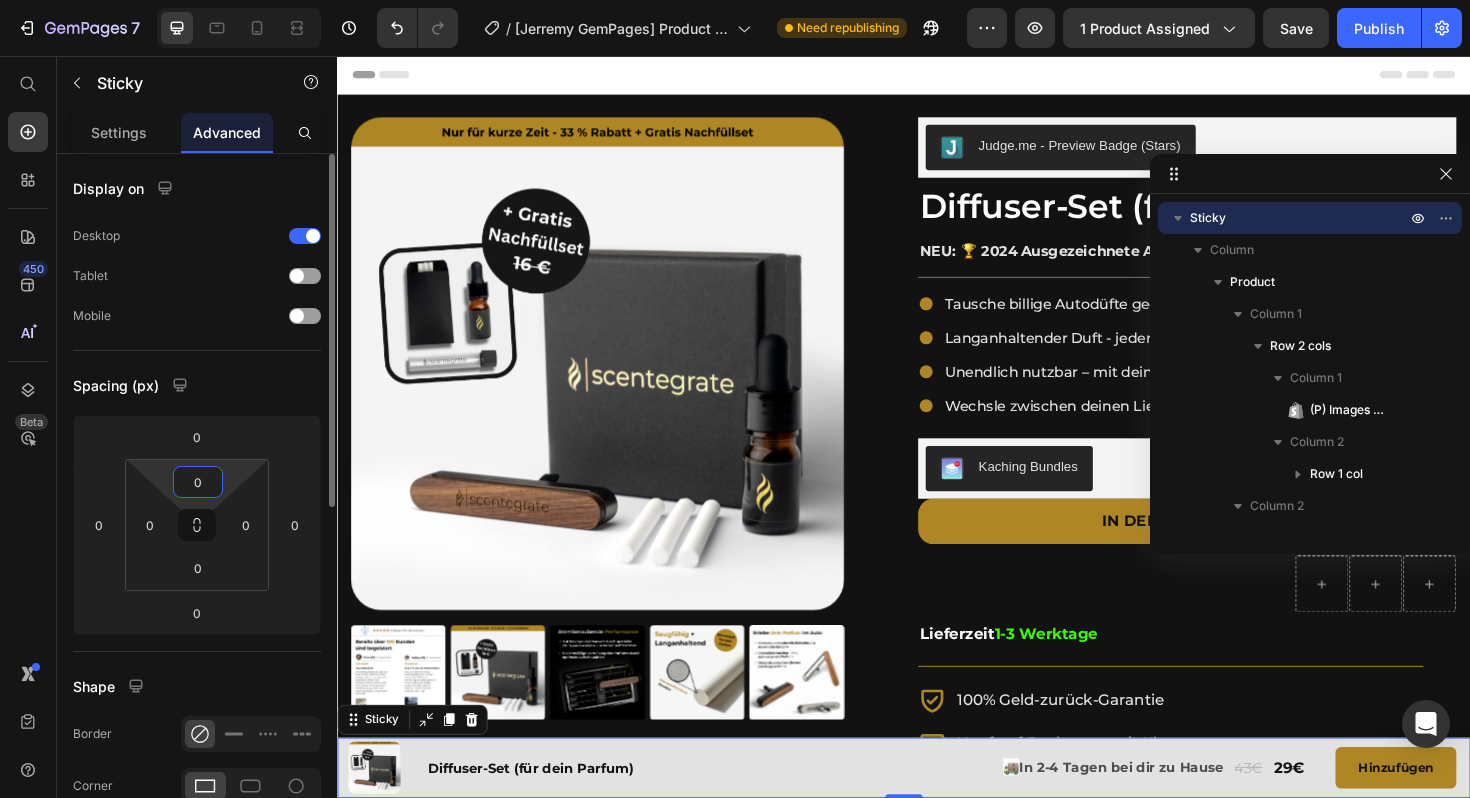 click on "Spacing (px)" at bounding box center [197, 385] 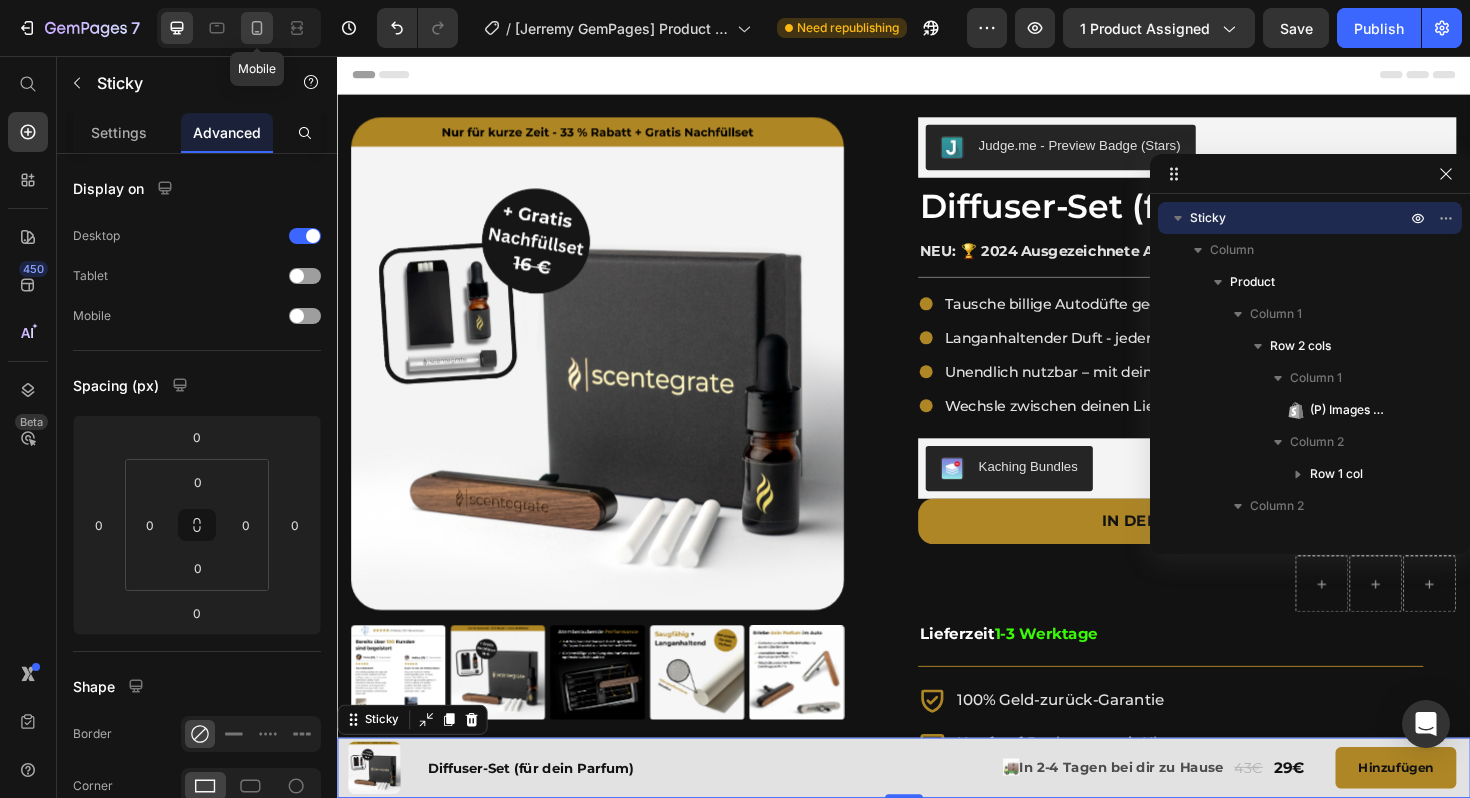 click 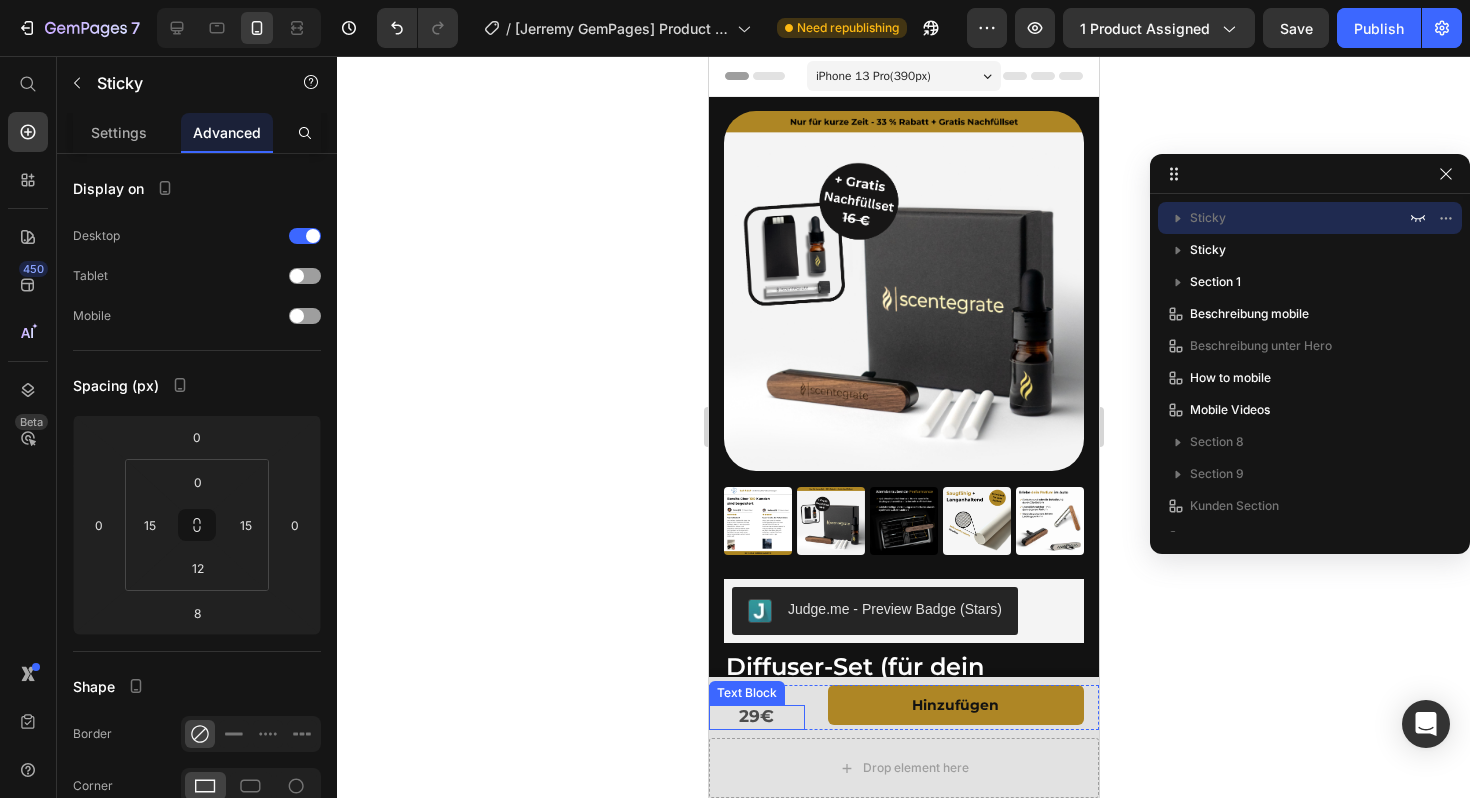 click on "29€" at bounding box center (756, 717) 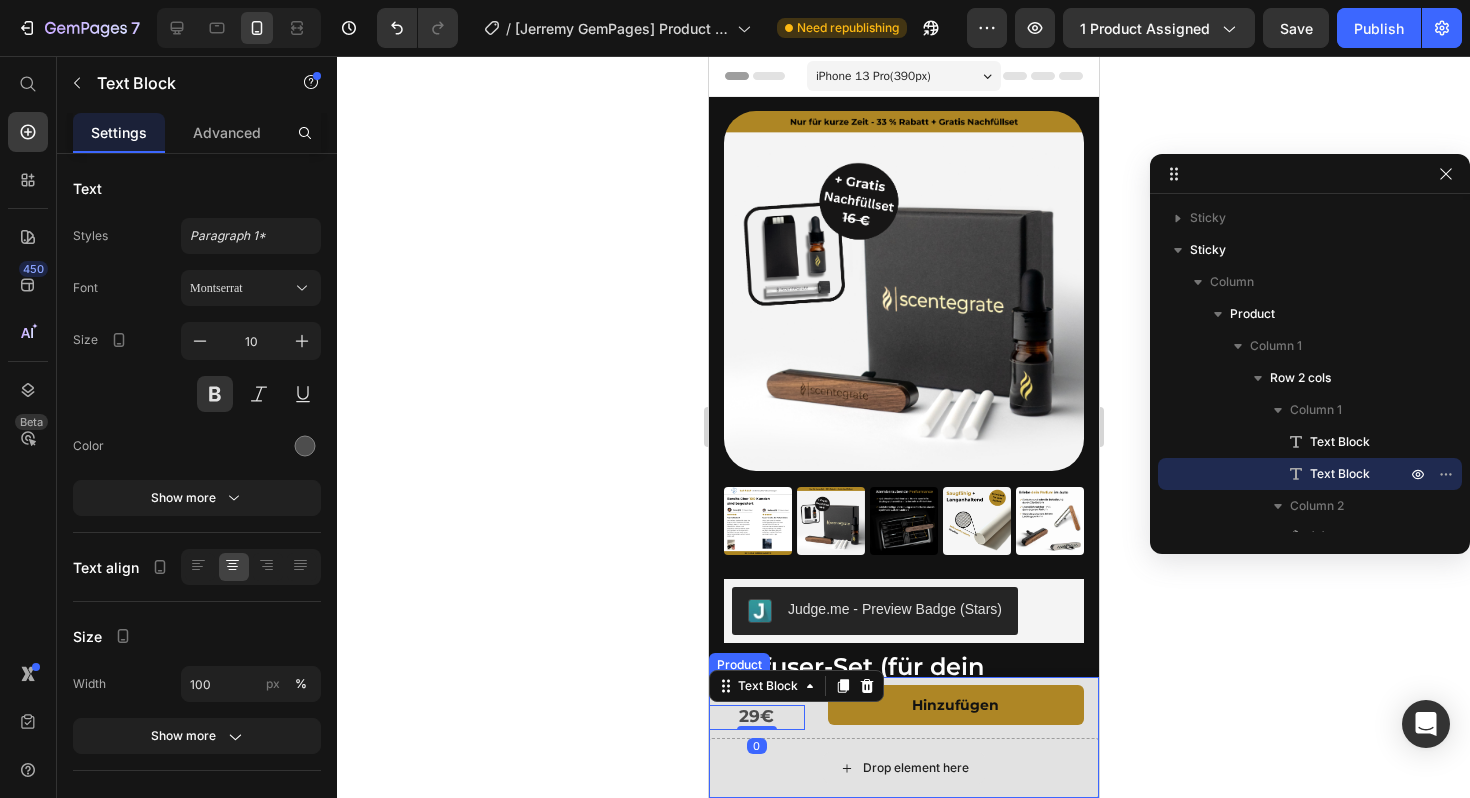 click on "Drop element here" at bounding box center (903, 768) 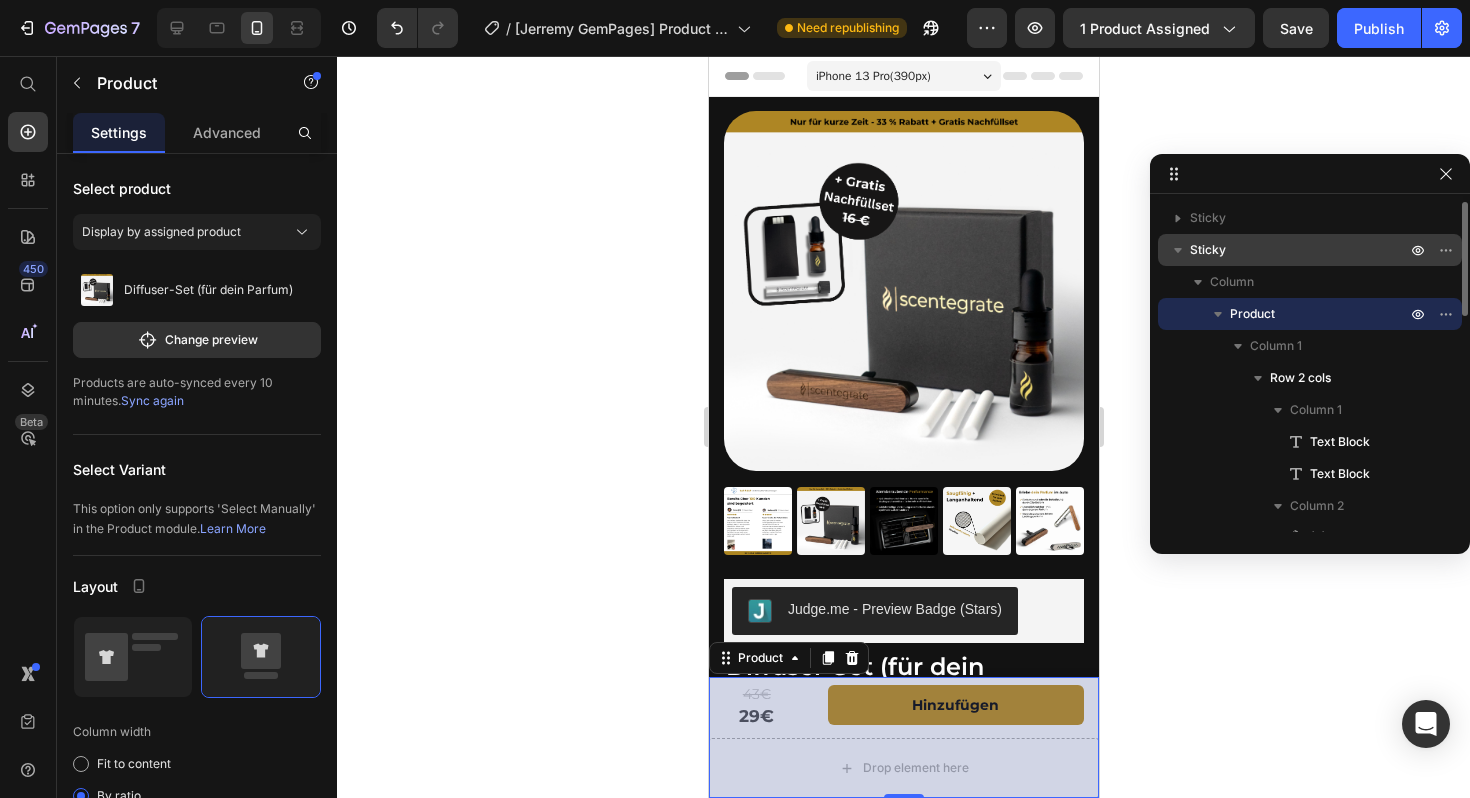 click on "Sticky" at bounding box center [1208, 250] 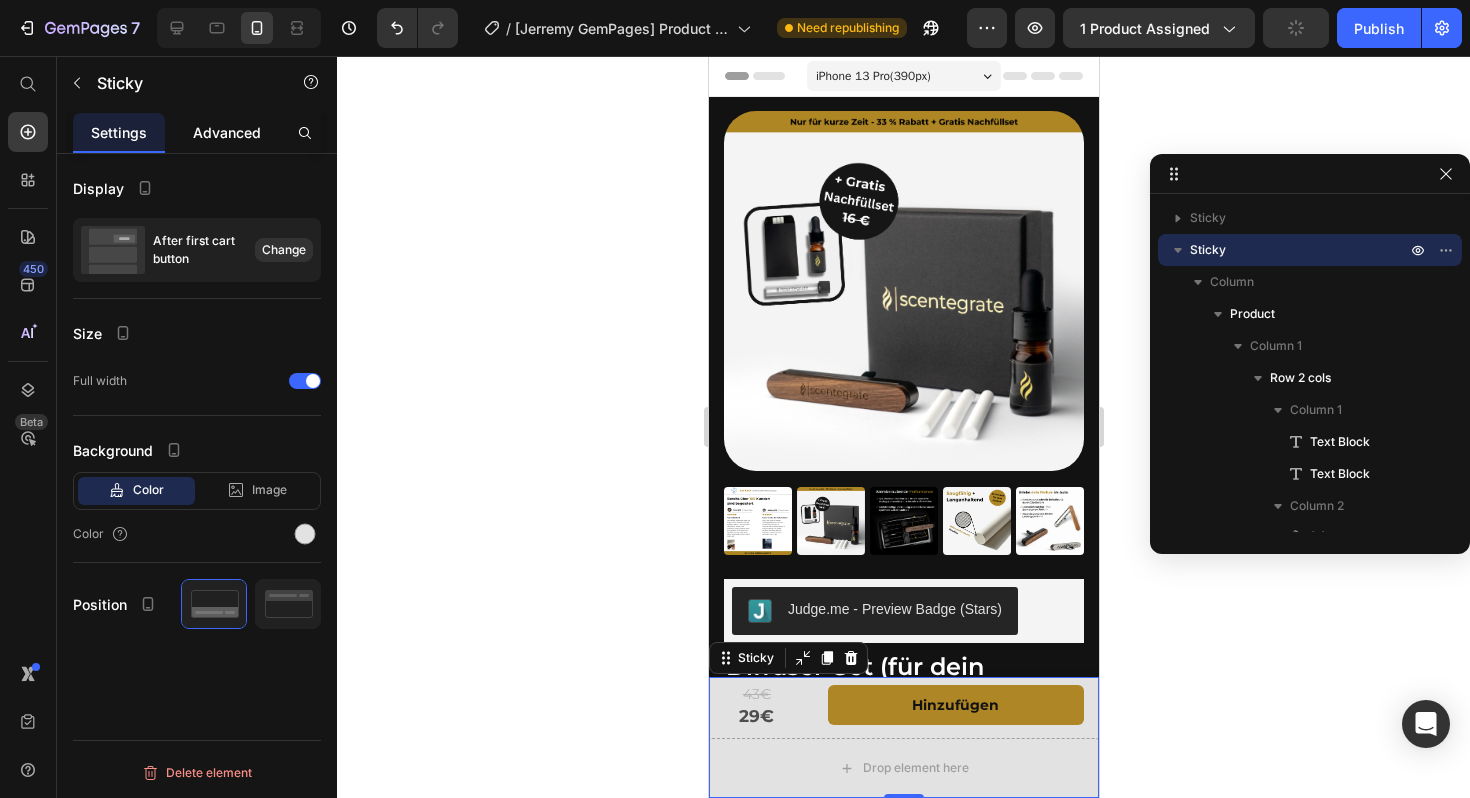 click on "Advanced" at bounding box center [227, 132] 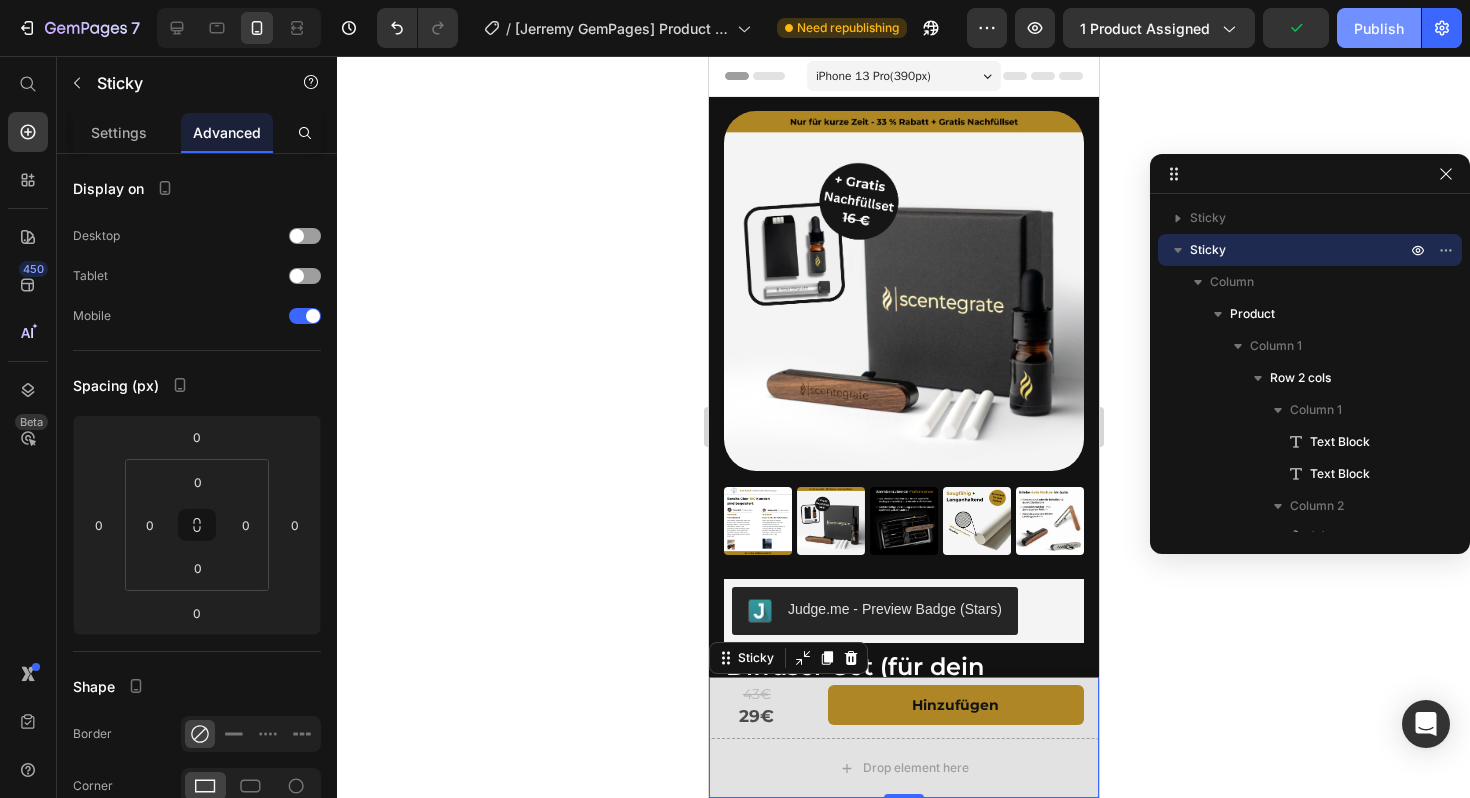click on "Publish" at bounding box center [1379, 28] 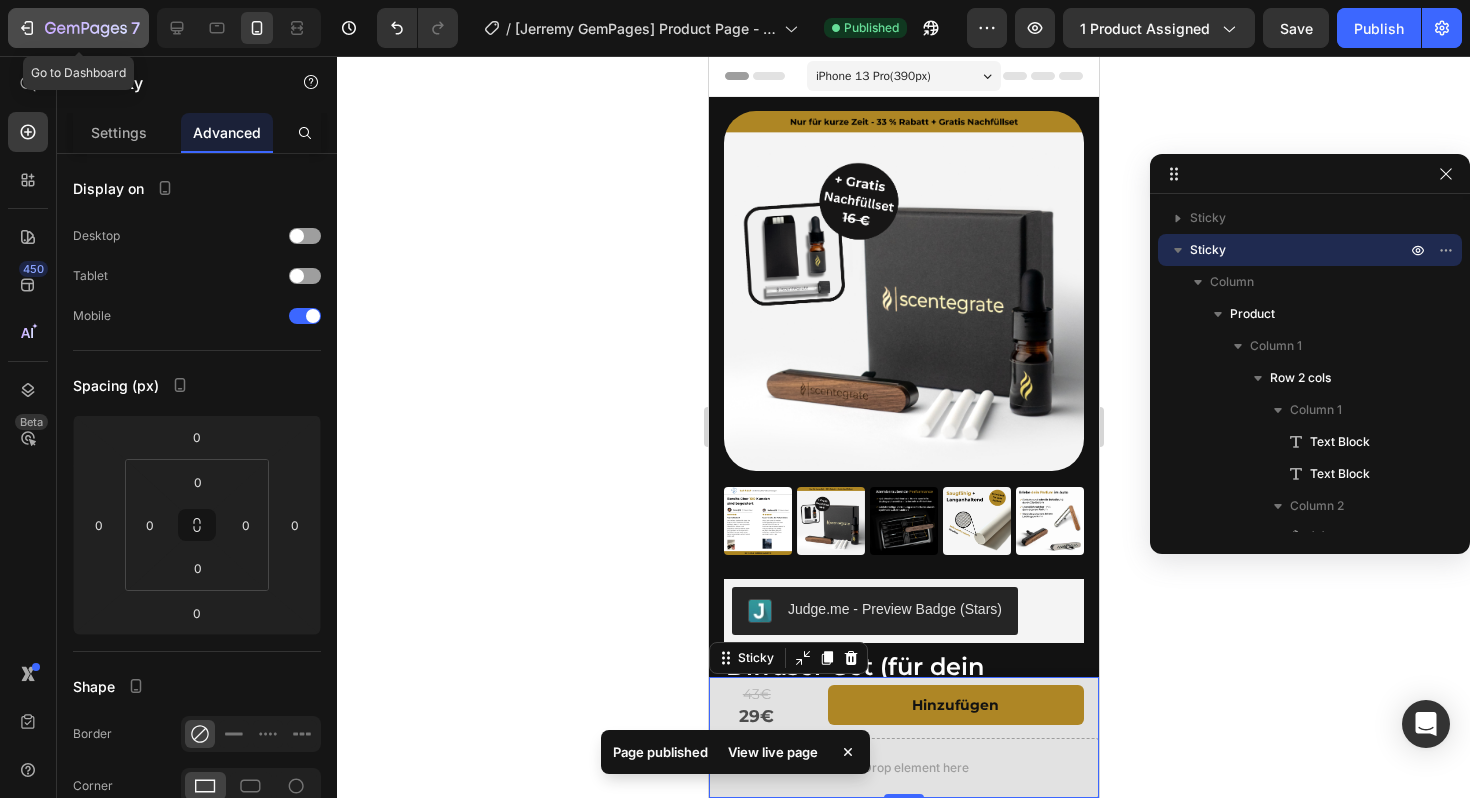 click 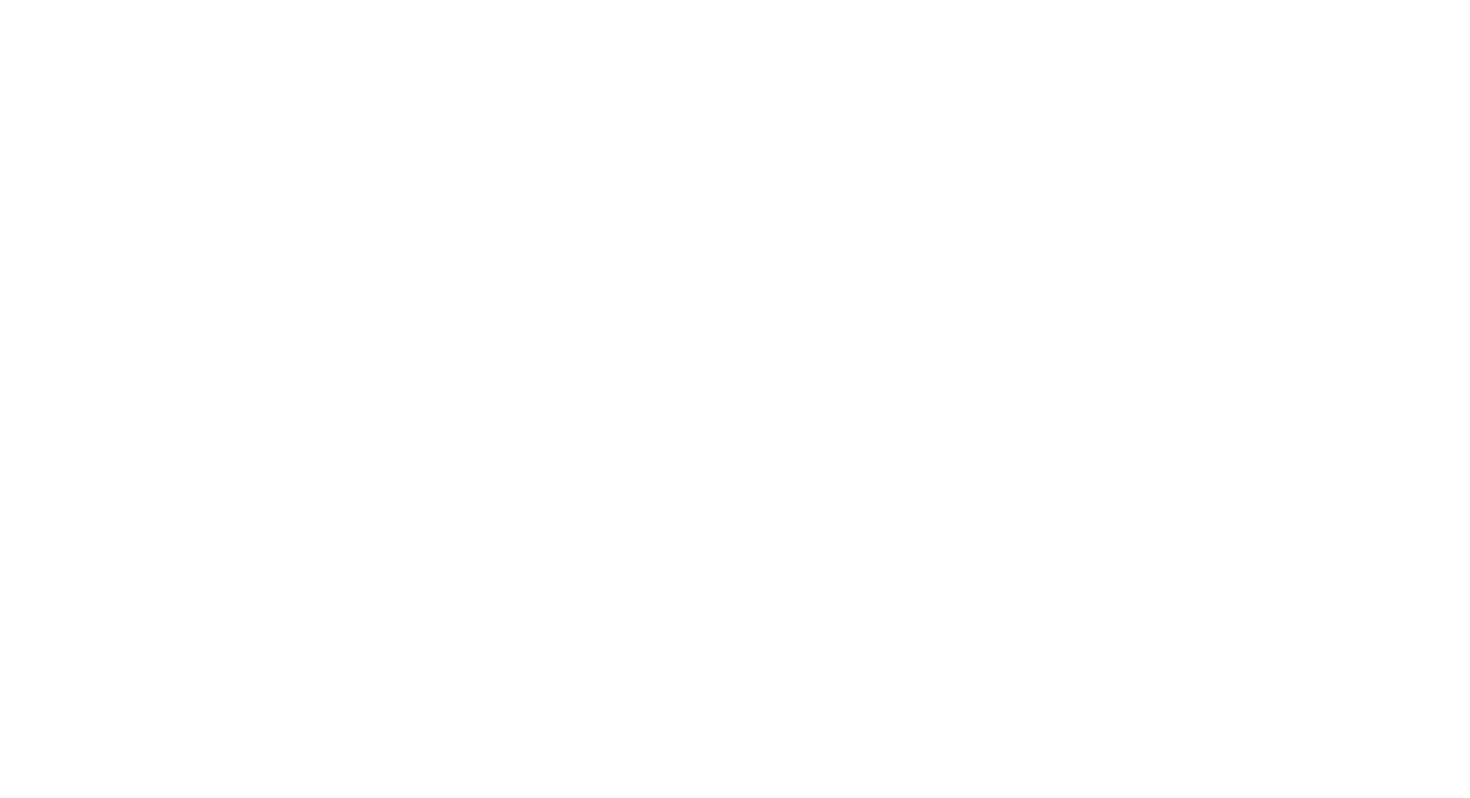 scroll, scrollTop: 0, scrollLeft: 0, axis: both 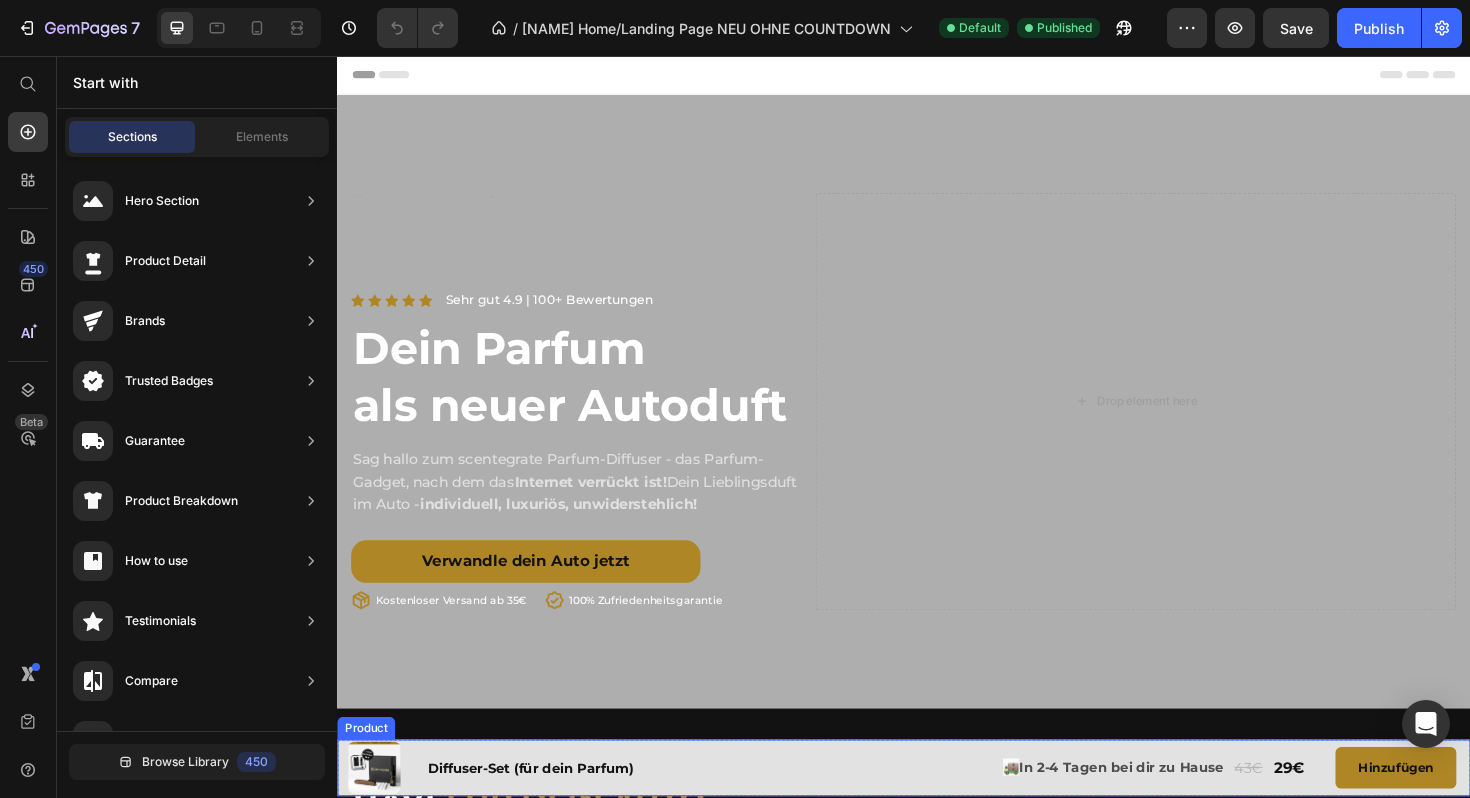 click on "(P) Images & Gallery Diffuser-Set (für dein Parfum) (P) Title Row Row 🚚  In 2-4 Tagen bei dir zu Hause Text Block 43€ Text Block 29€ Text Block Row hinzufügen (P) Cart Button Row Product" at bounding box center [937, 810] 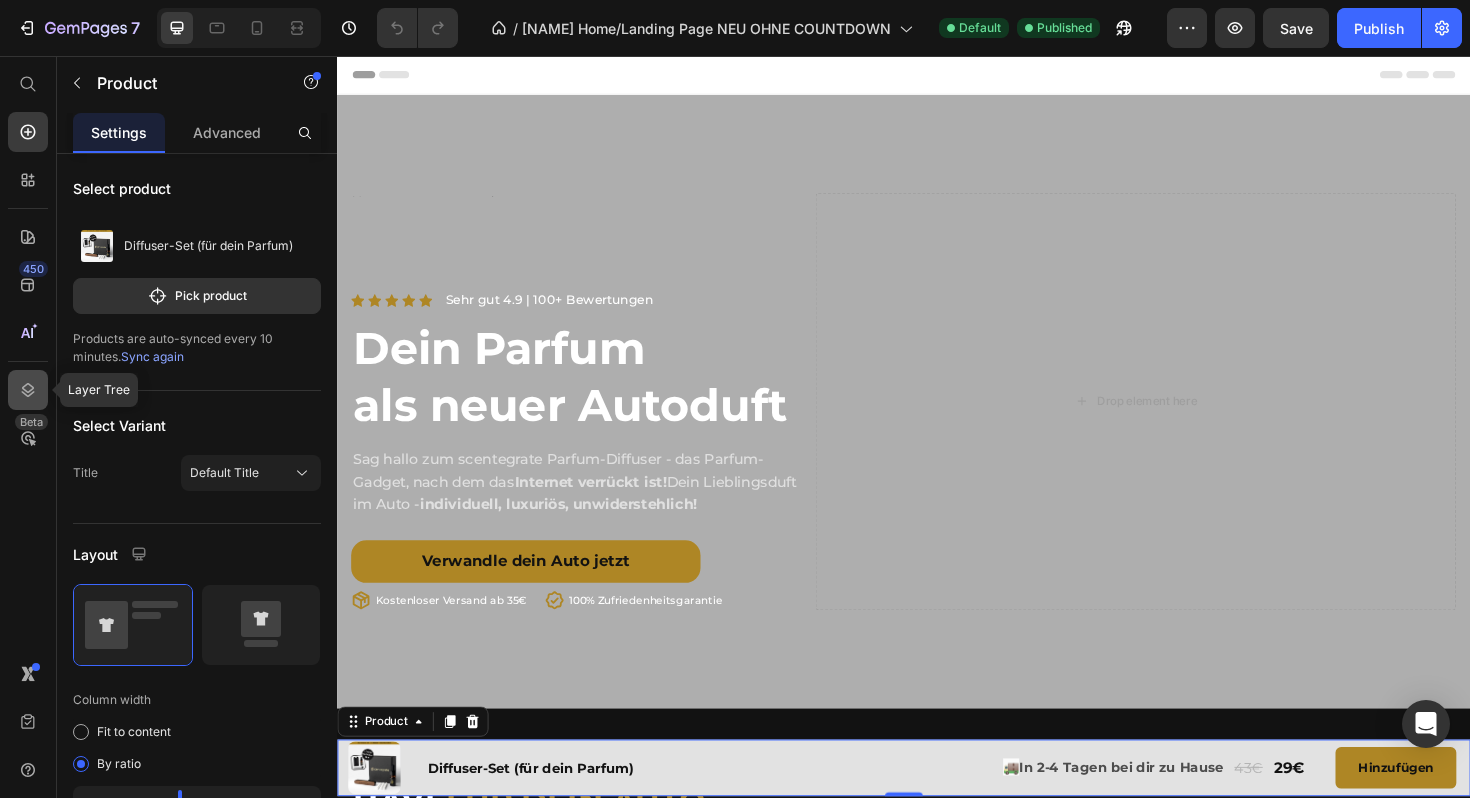 click 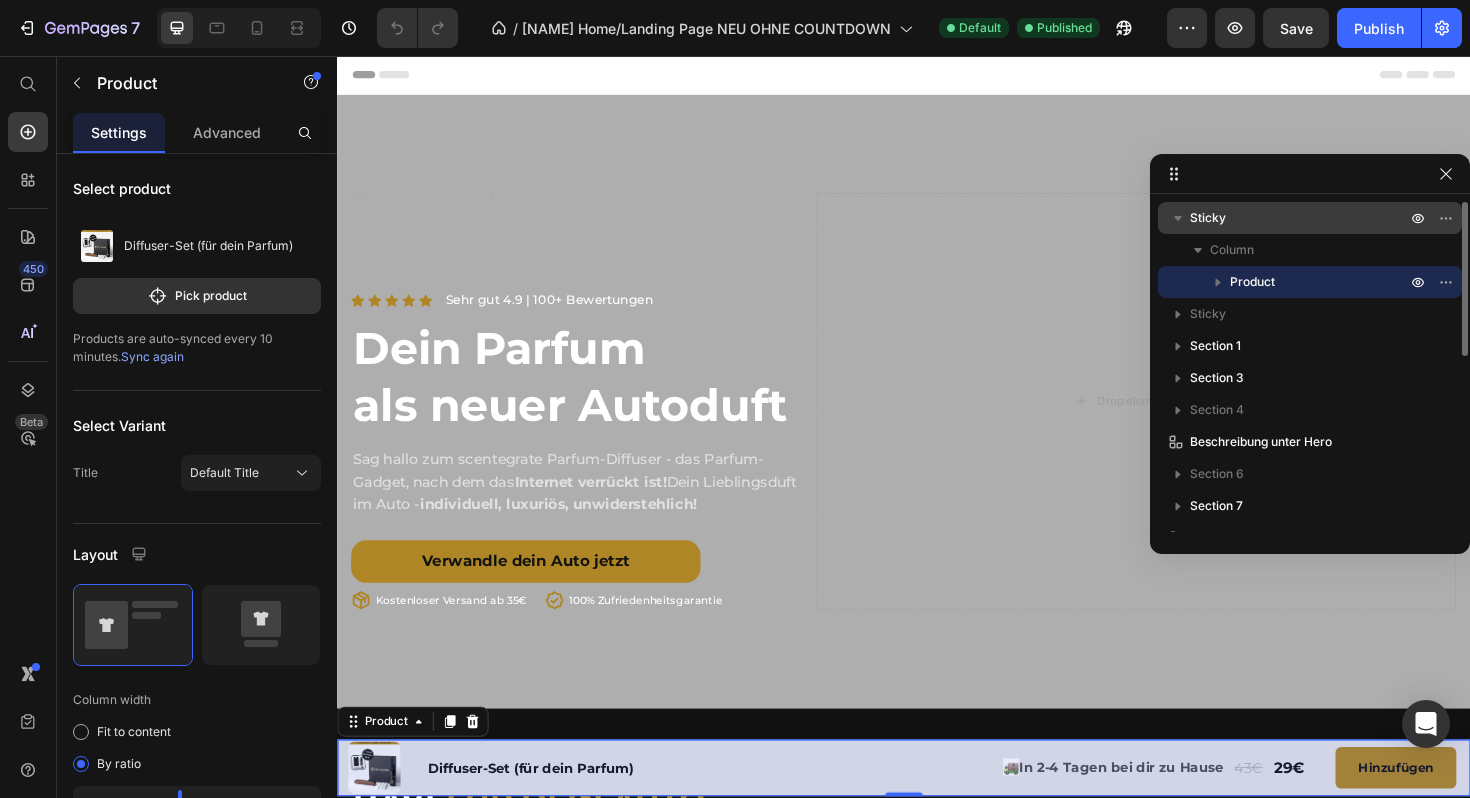 click on "Sticky" at bounding box center (1208, 218) 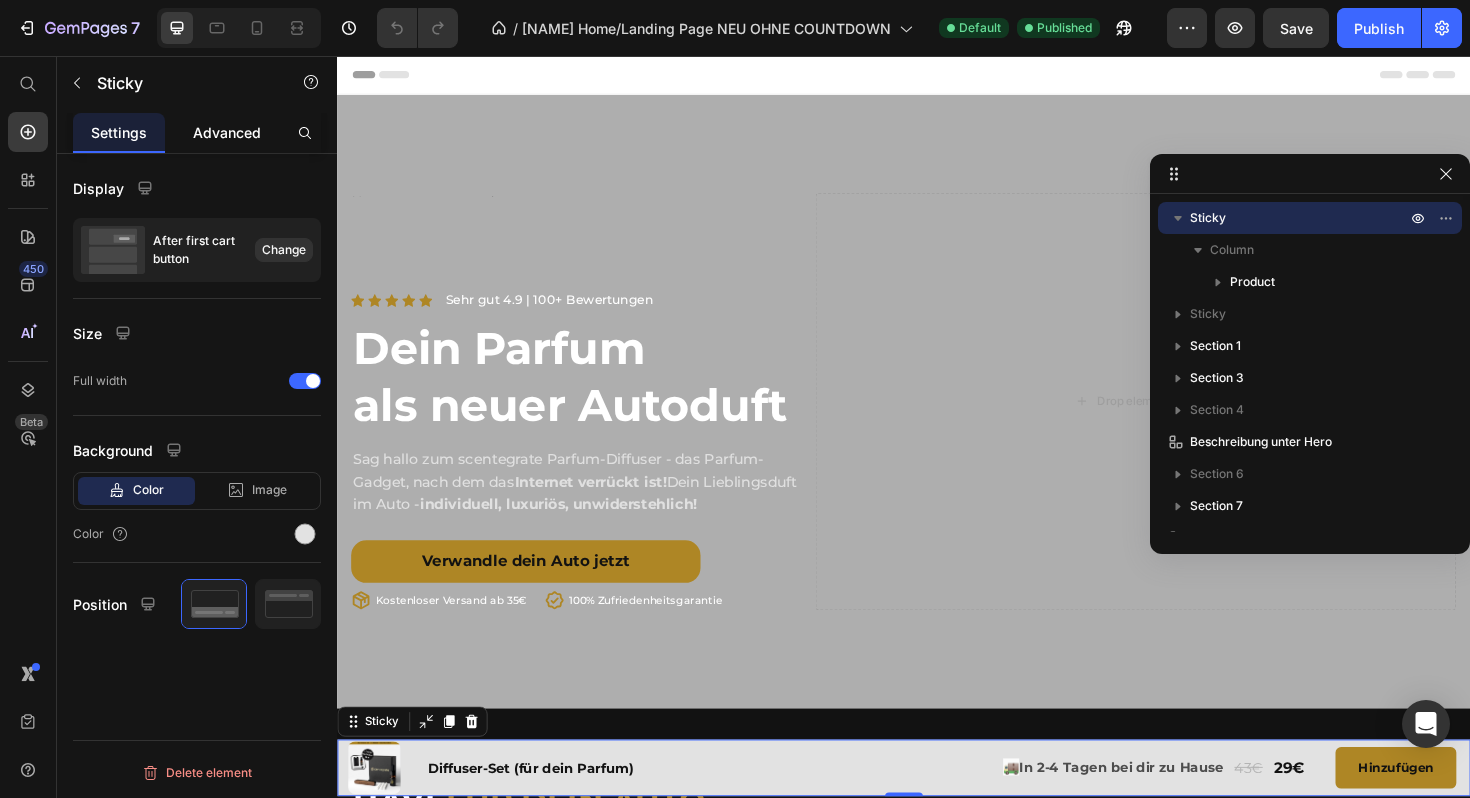 click on "Advanced" at bounding box center [227, 132] 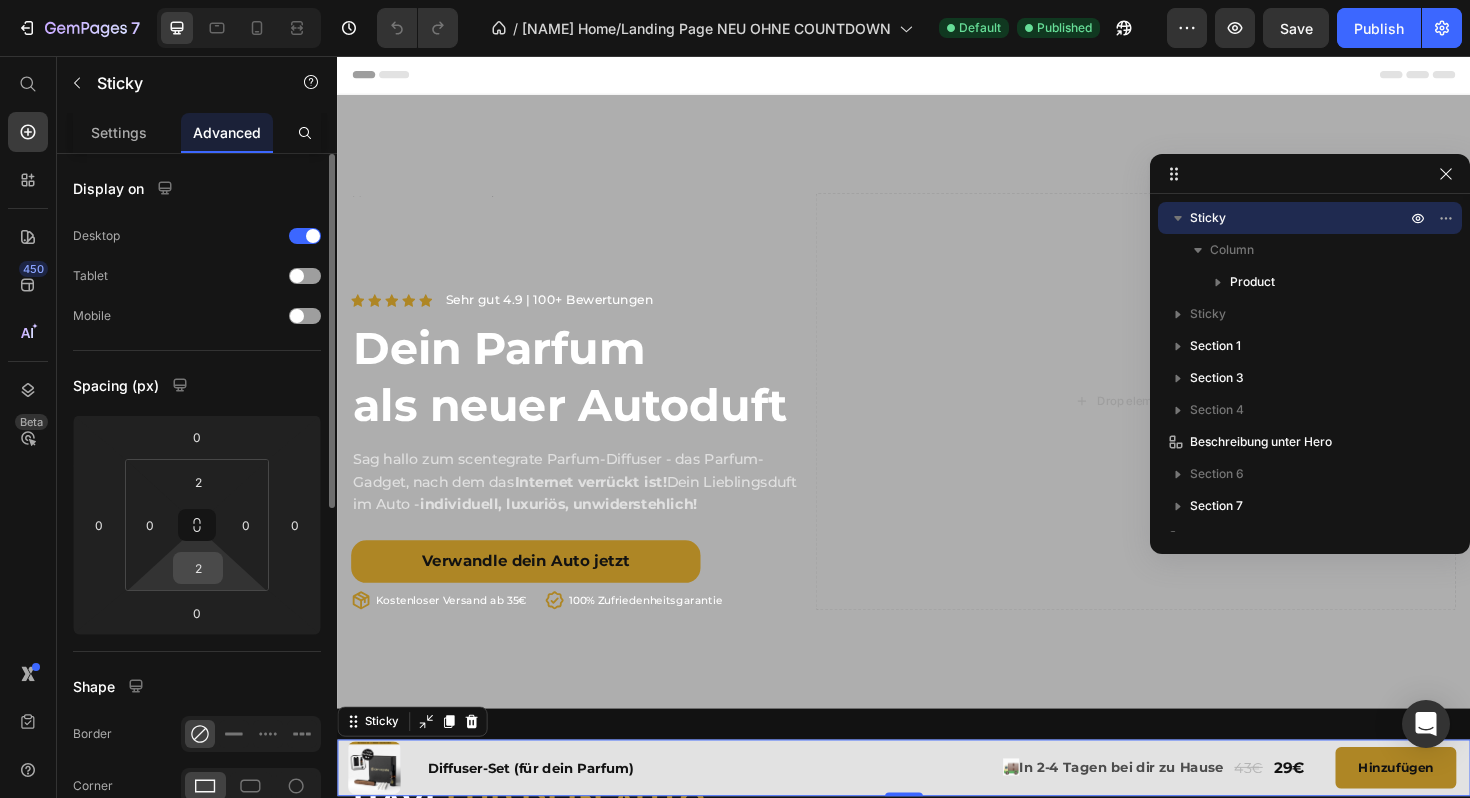 click on "2" at bounding box center (198, 568) 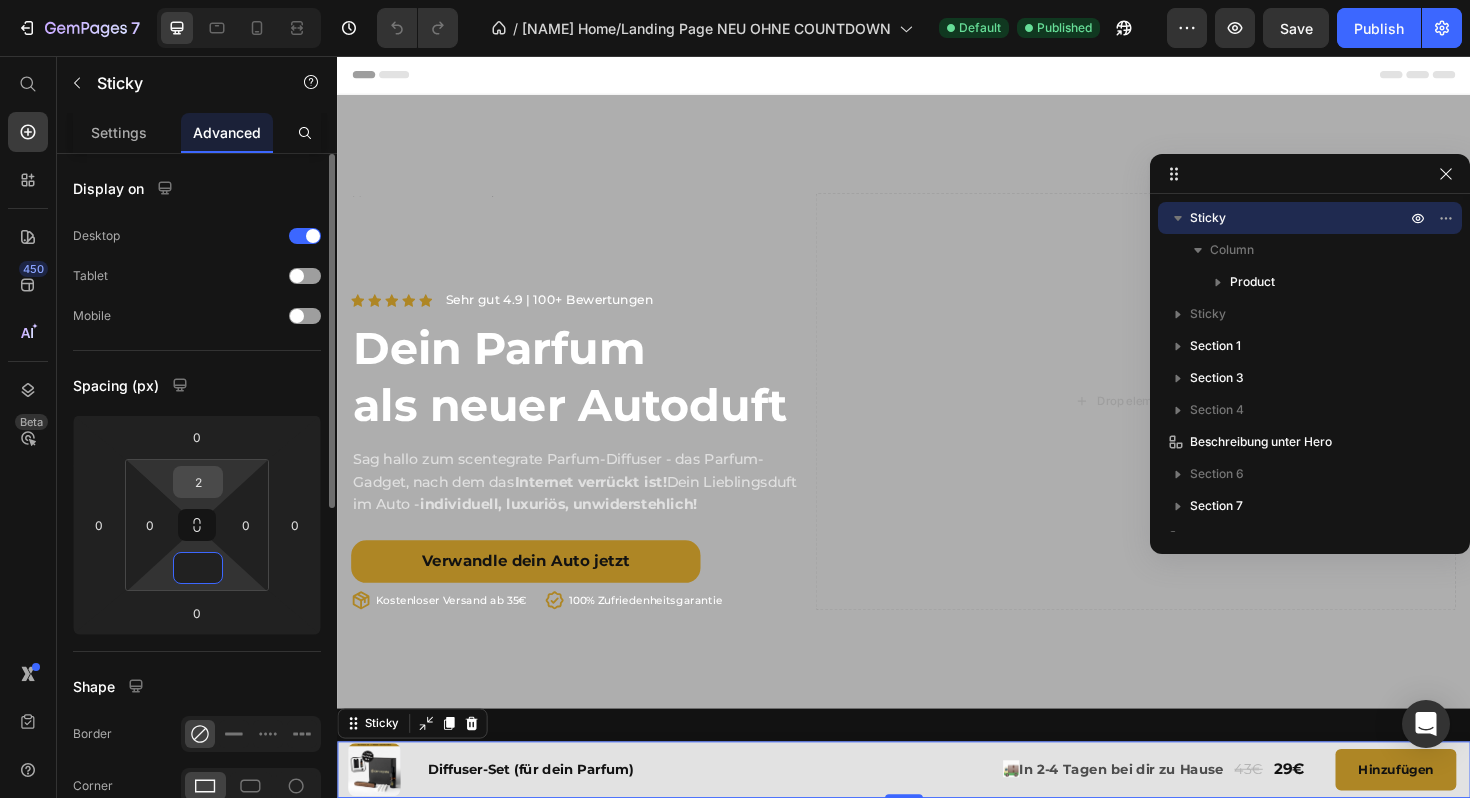 type on "0" 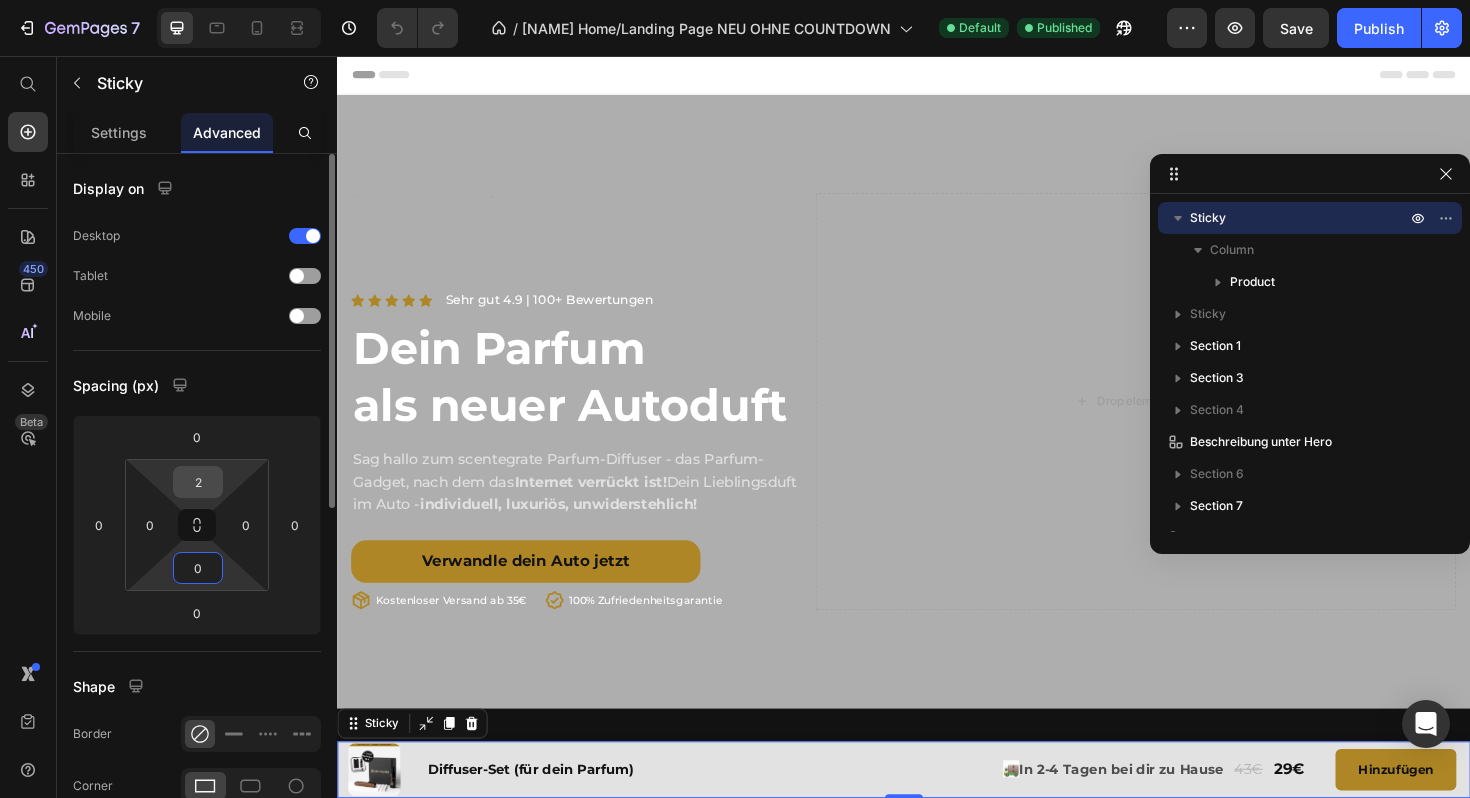 click on "2" at bounding box center (198, 482) 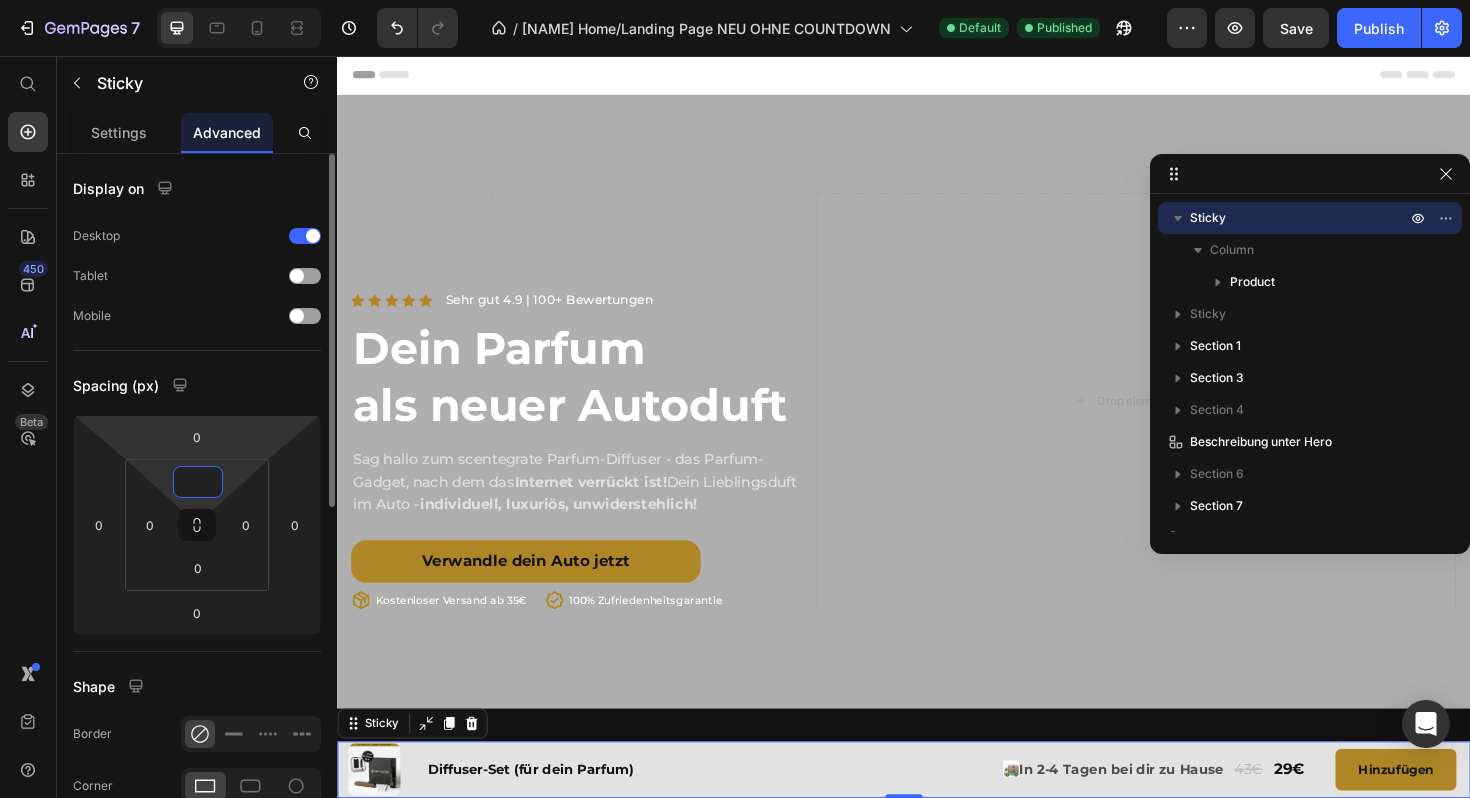 type on "0" 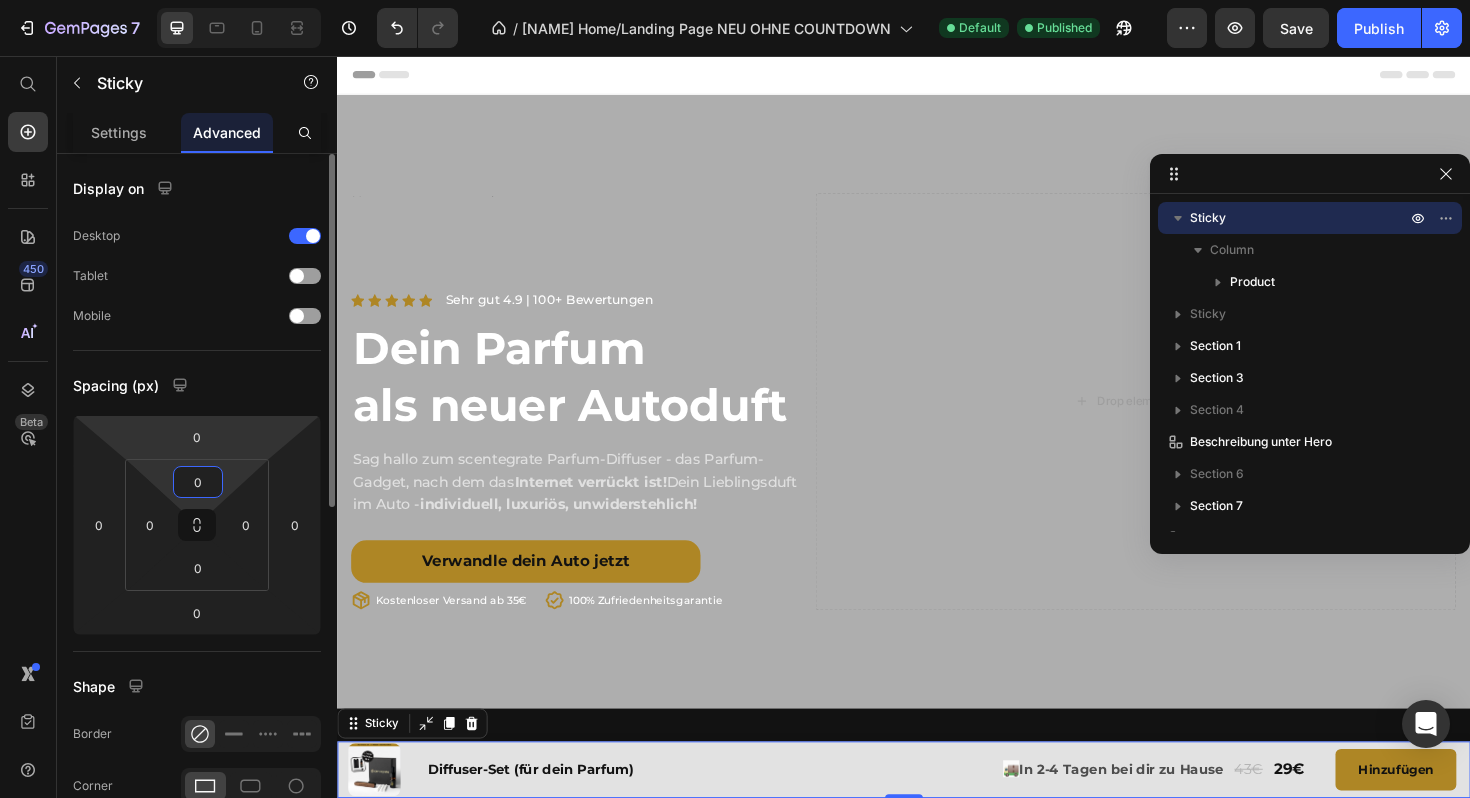 click 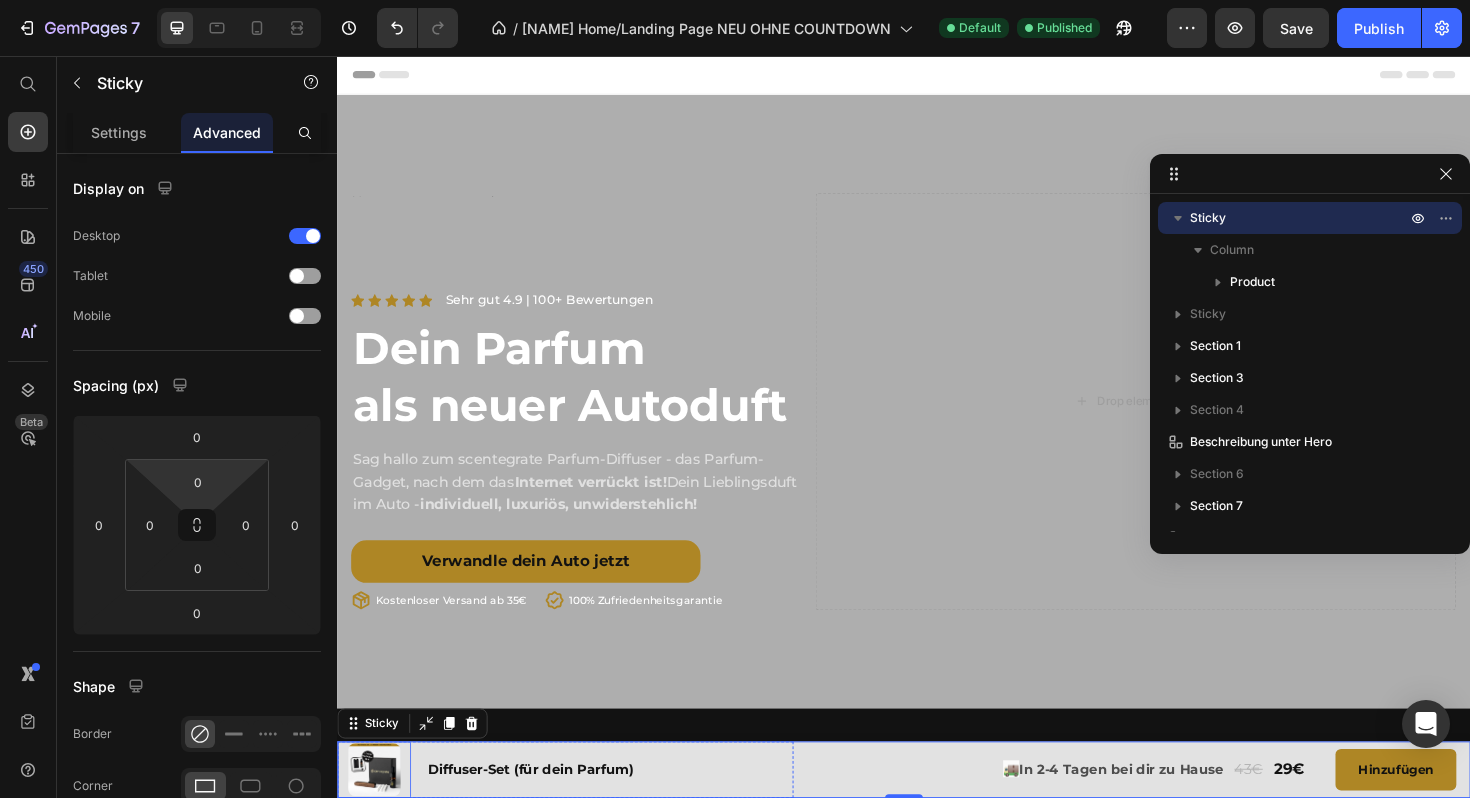 click at bounding box center [376, 812] 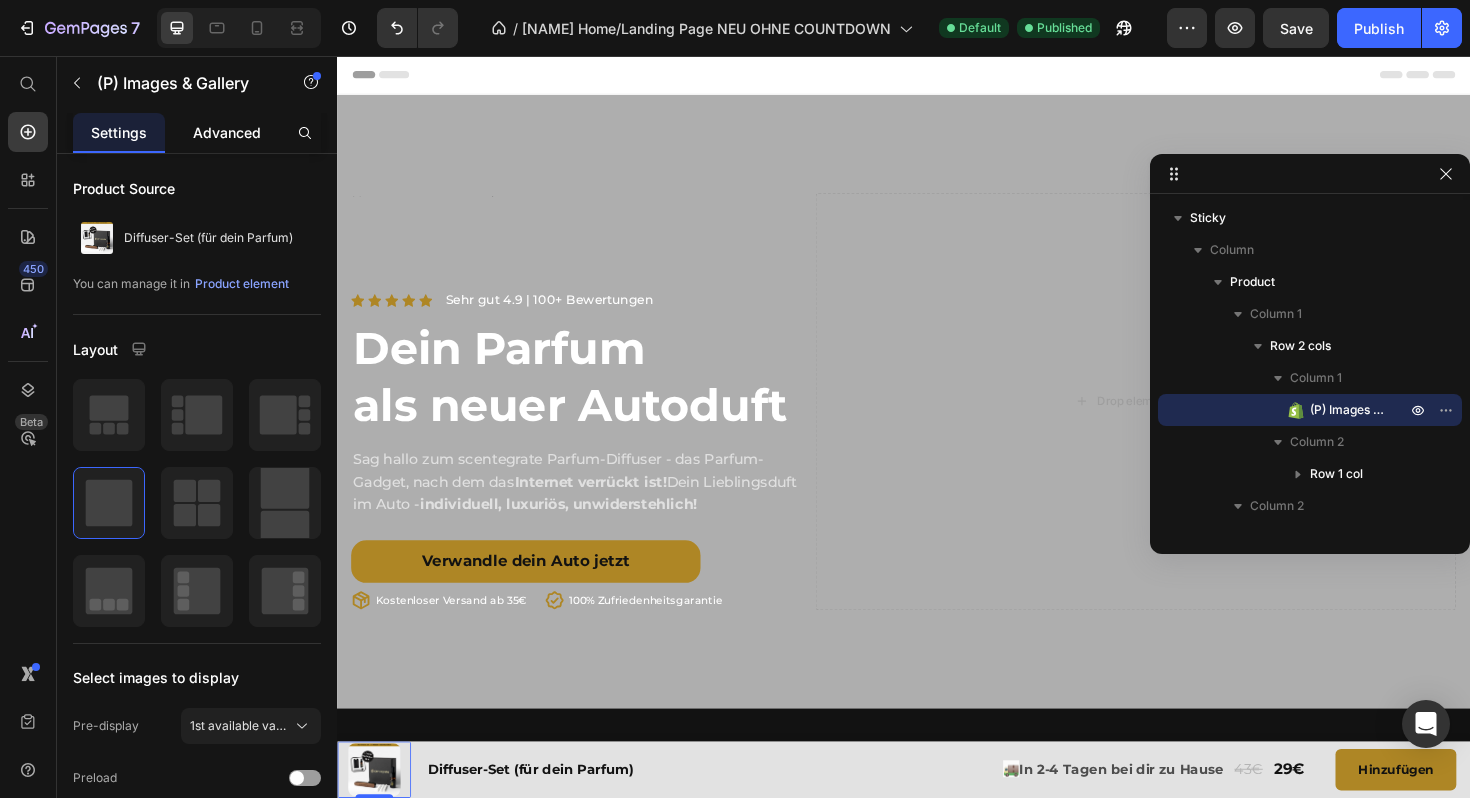 click on "Advanced" at bounding box center [227, 132] 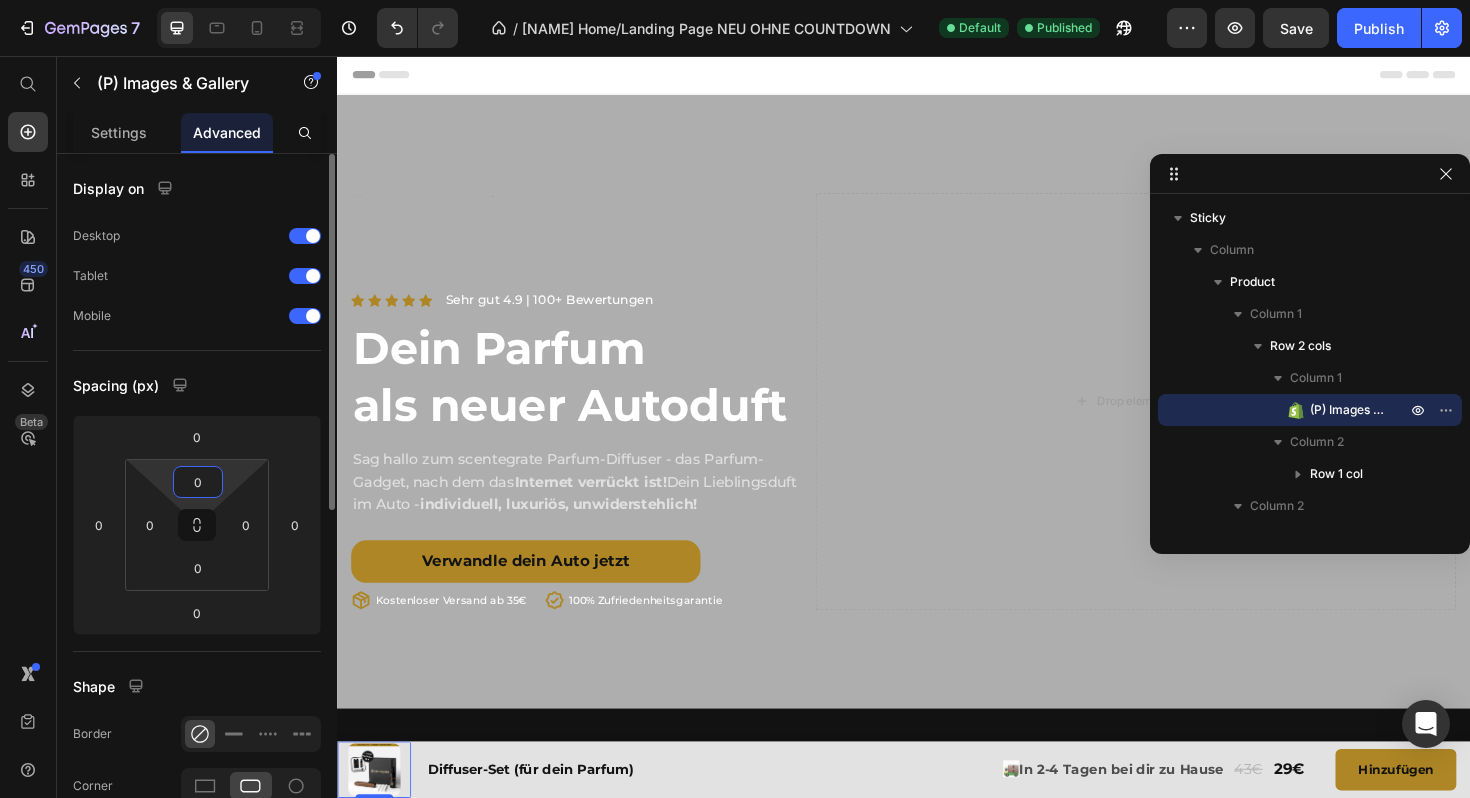 click on "0" at bounding box center (198, 482) 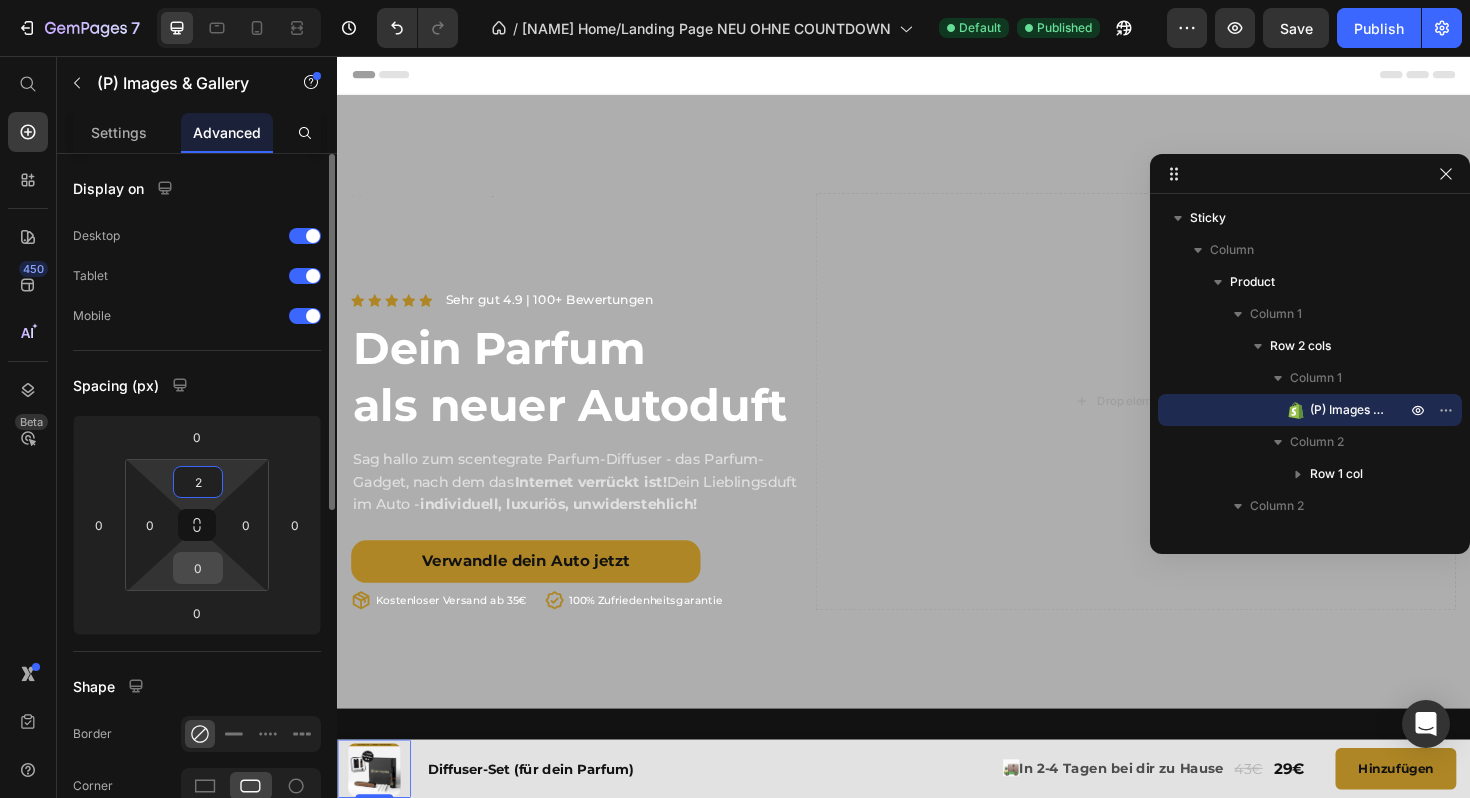 type on "2" 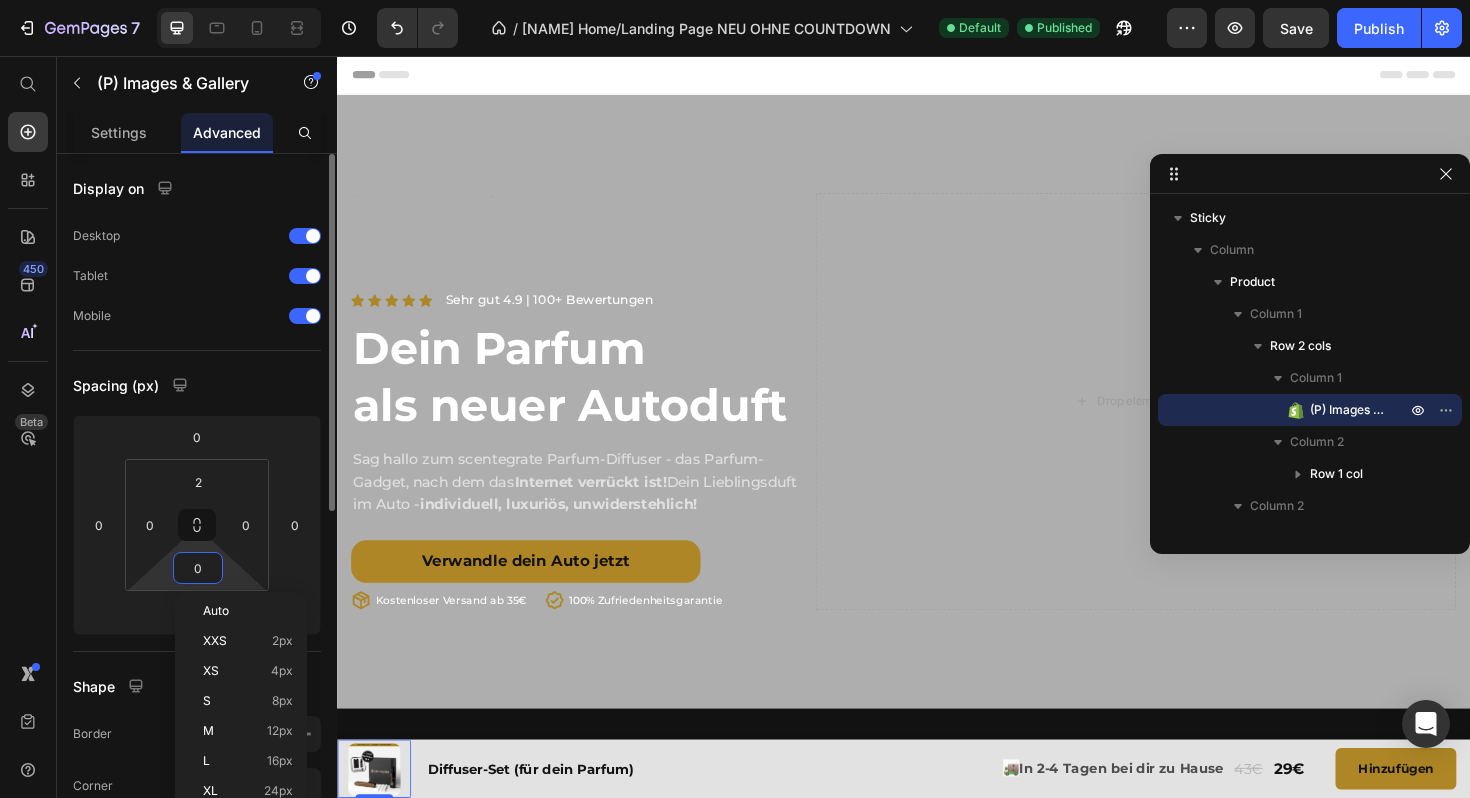type on "2" 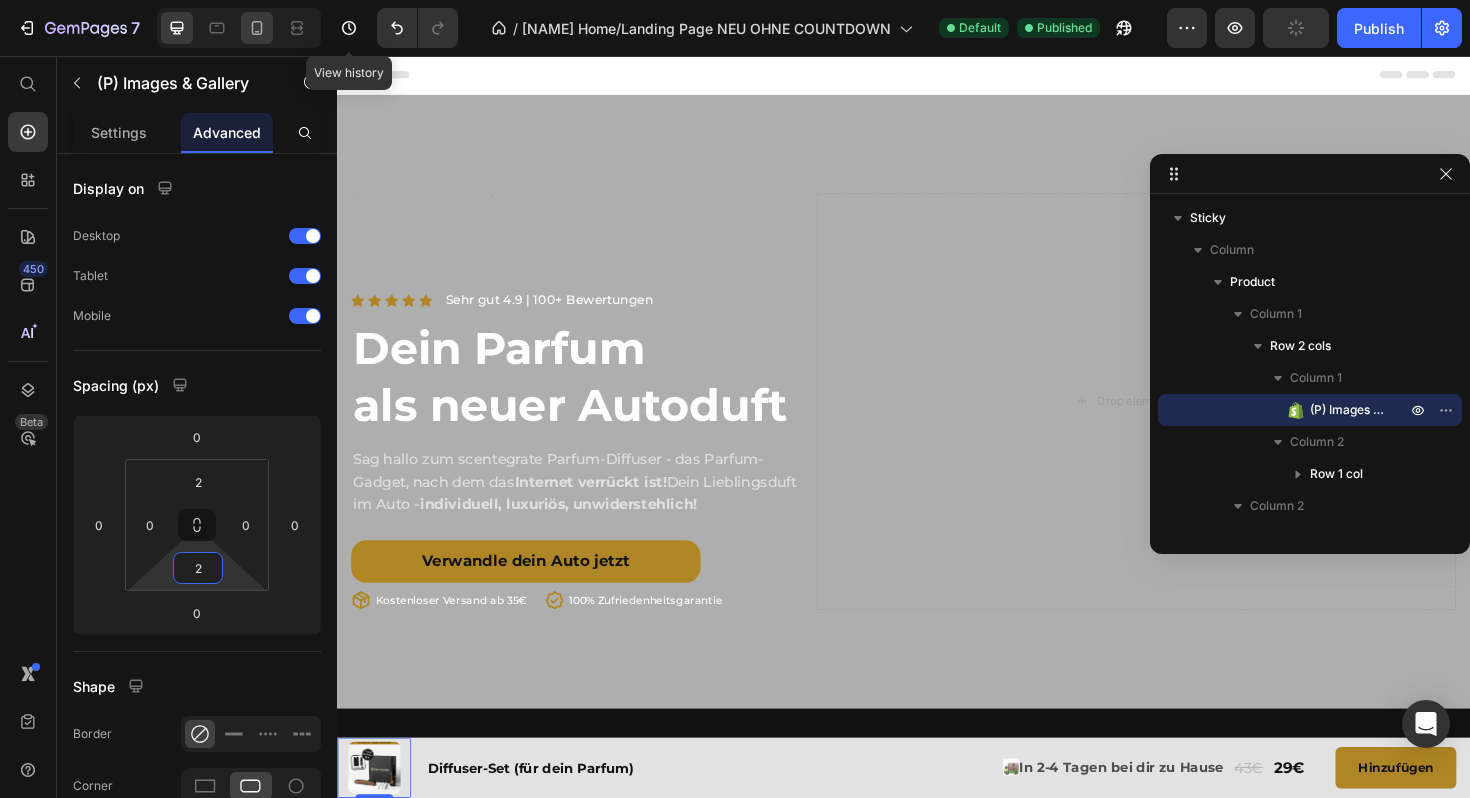 click 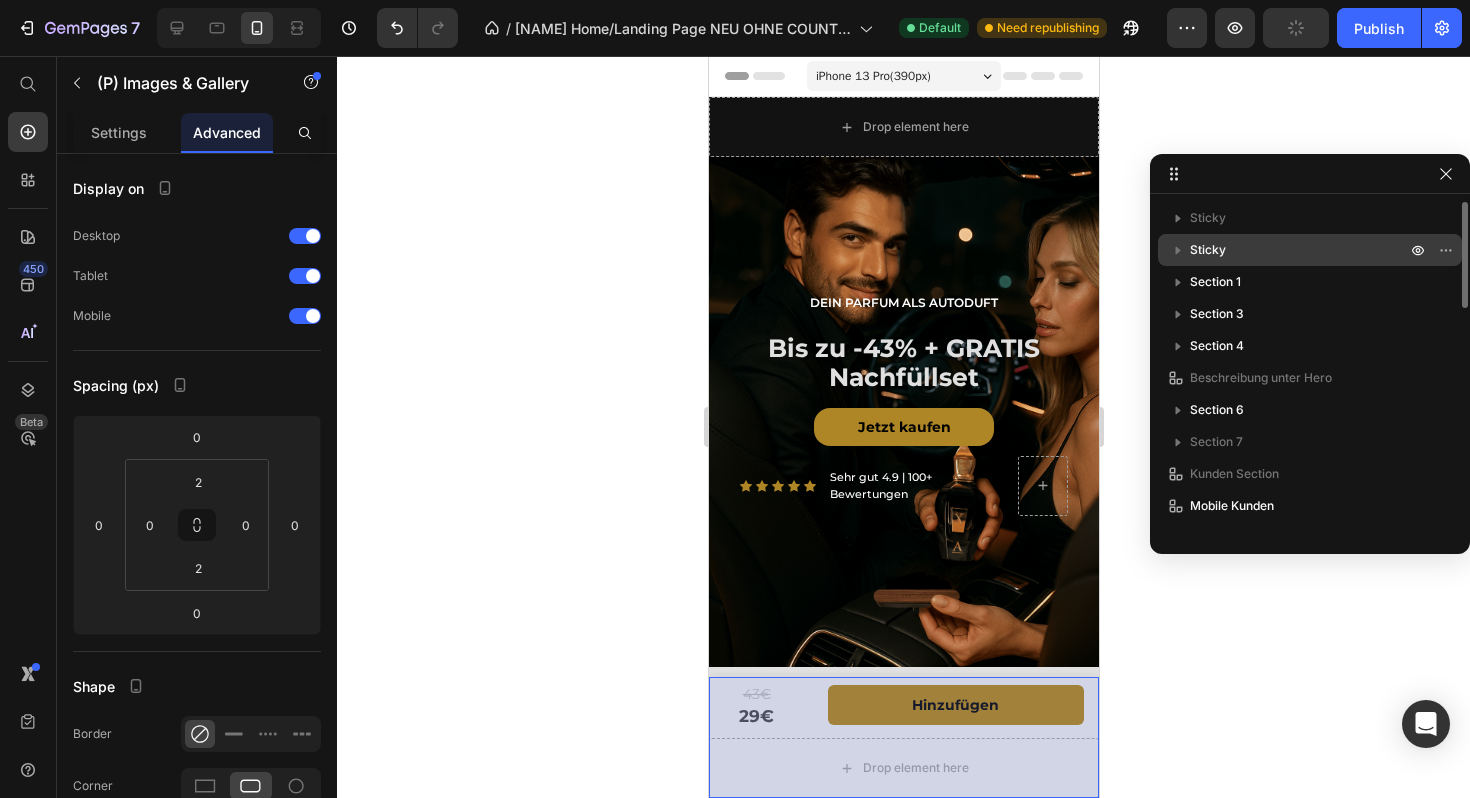 click on "Sticky" at bounding box center [1208, 250] 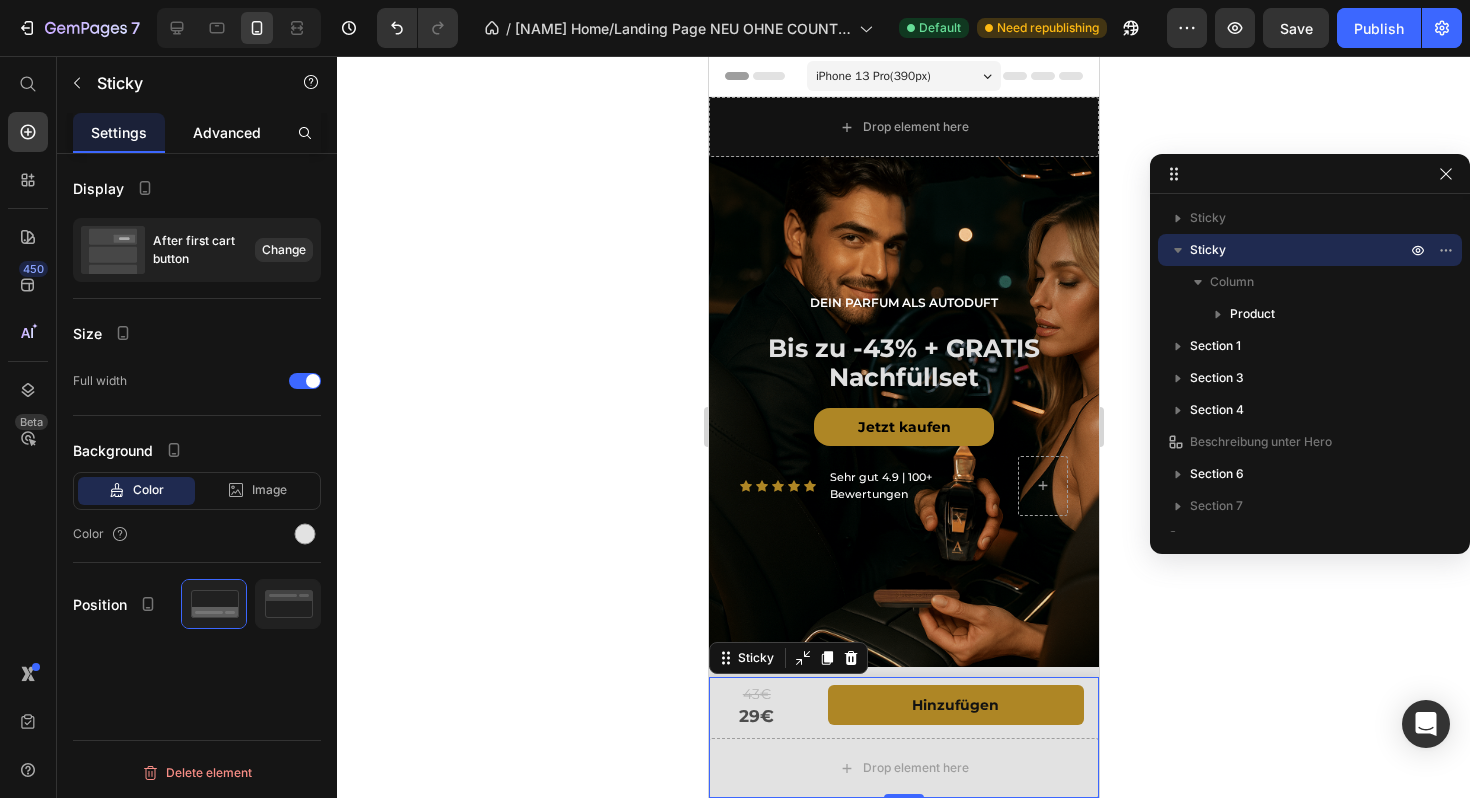 click on "Advanced" 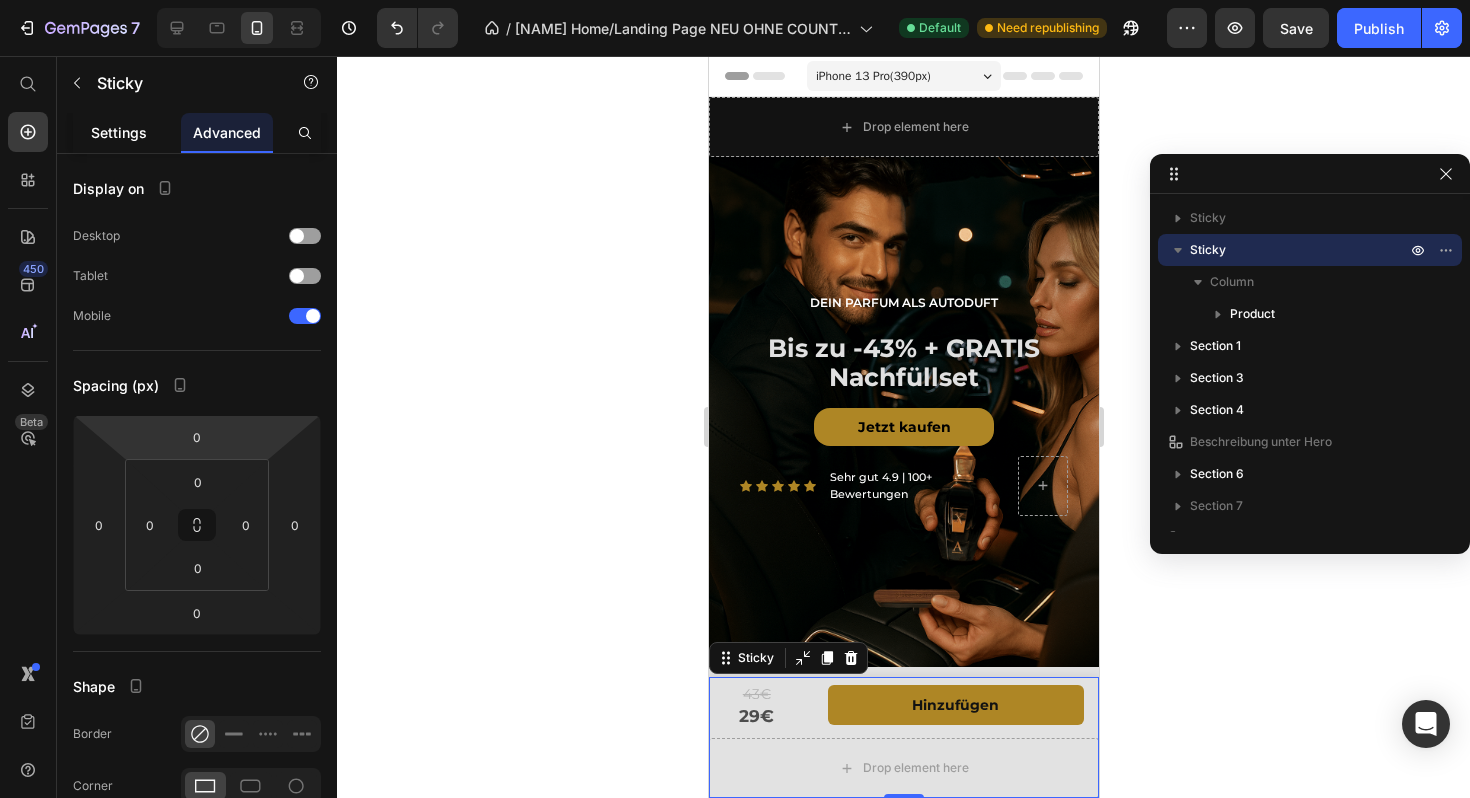 click on "Settings" at bounding box center [119, 132] 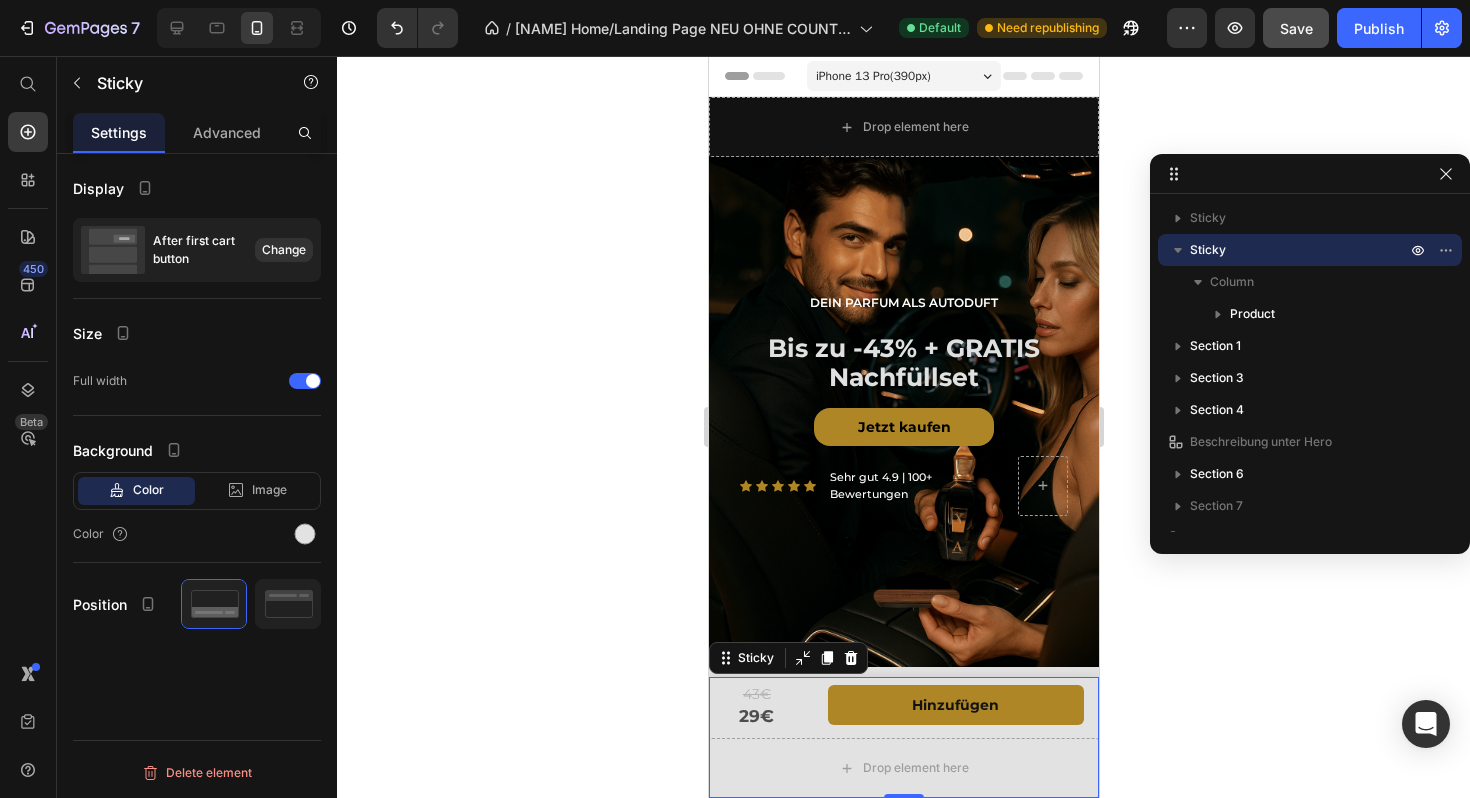 click on "Save" at bounding box center (1296, 28) 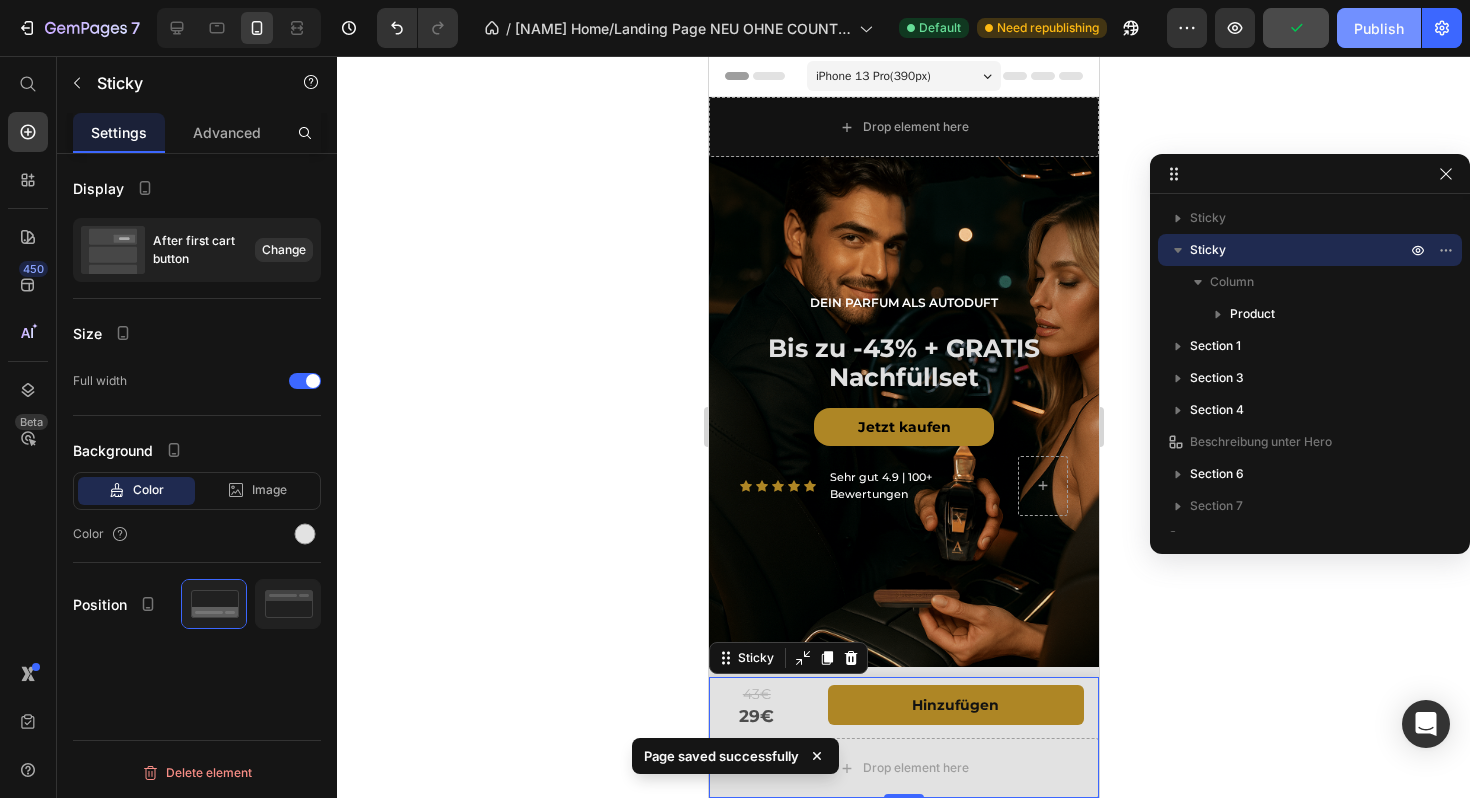 click on "Publish" 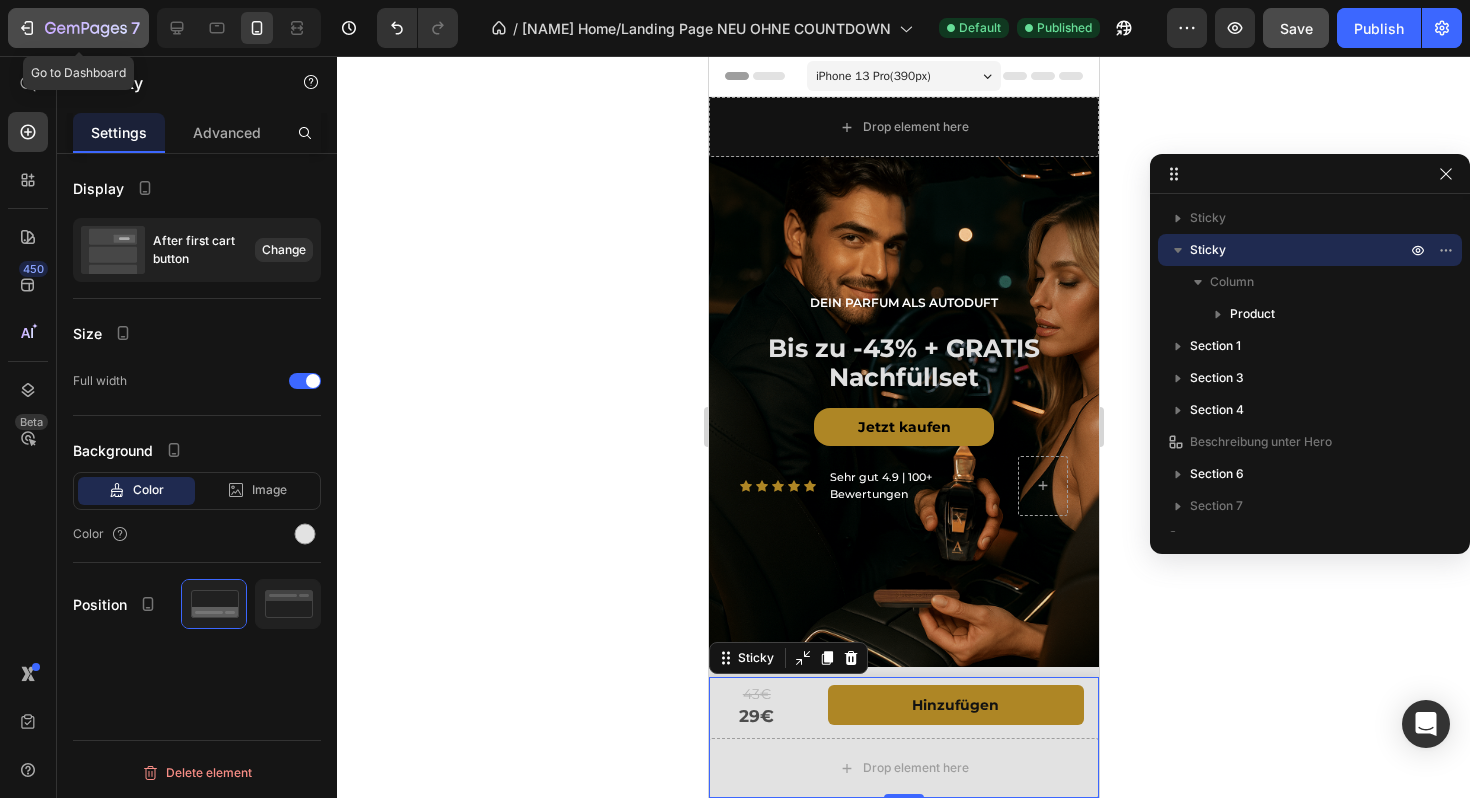 click 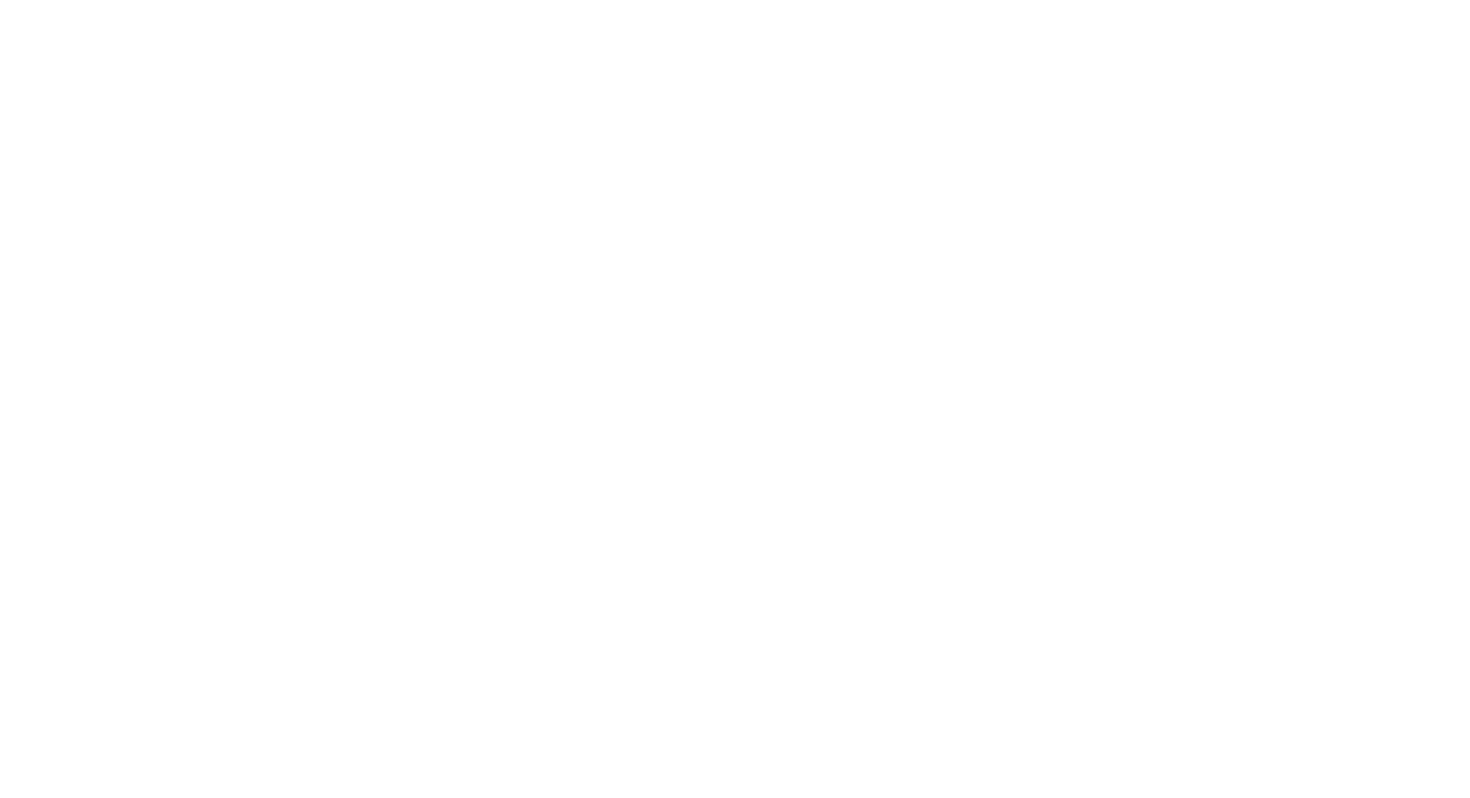 scroll, scrollTop: 0, scrollLeft: 0, axis: both 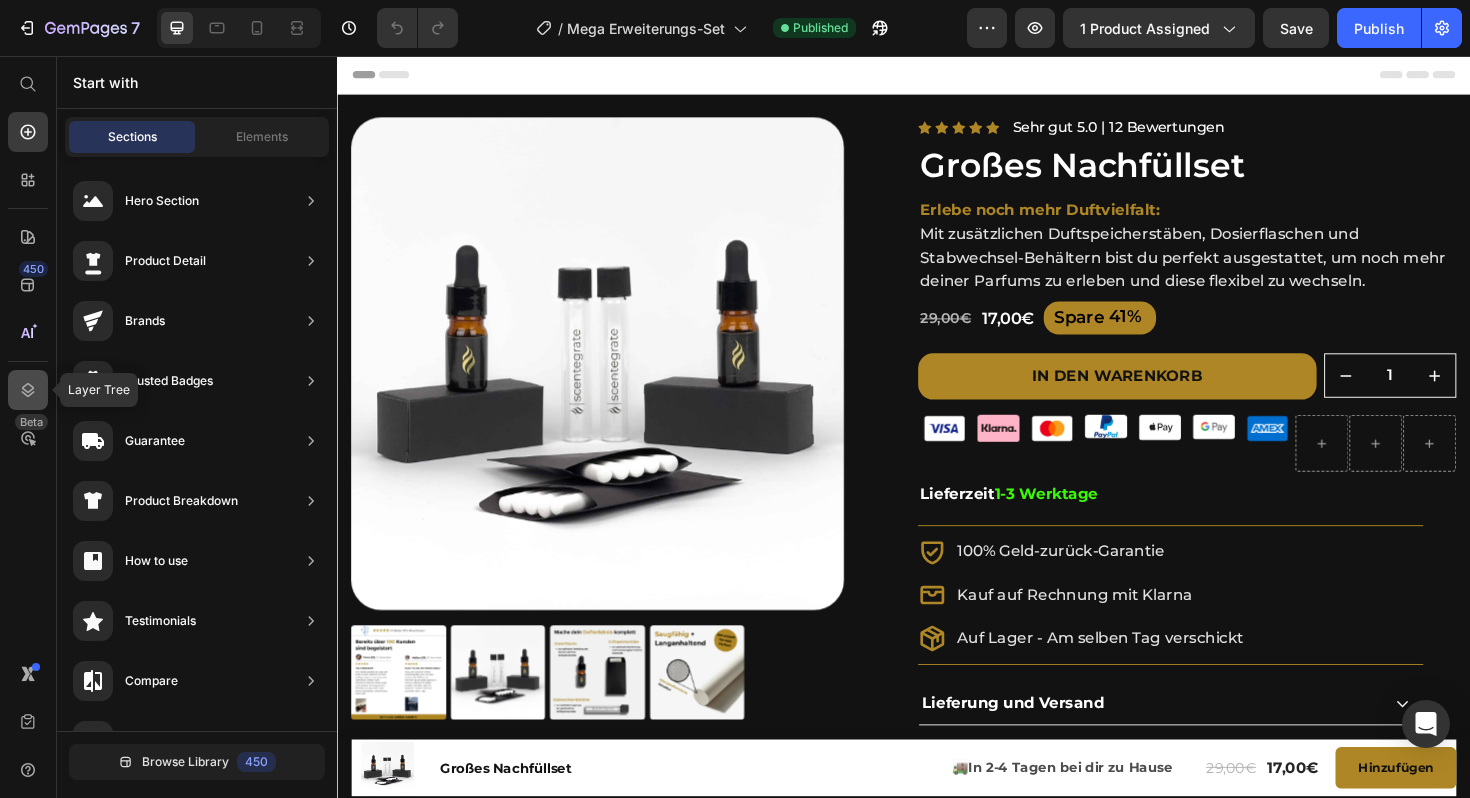 click 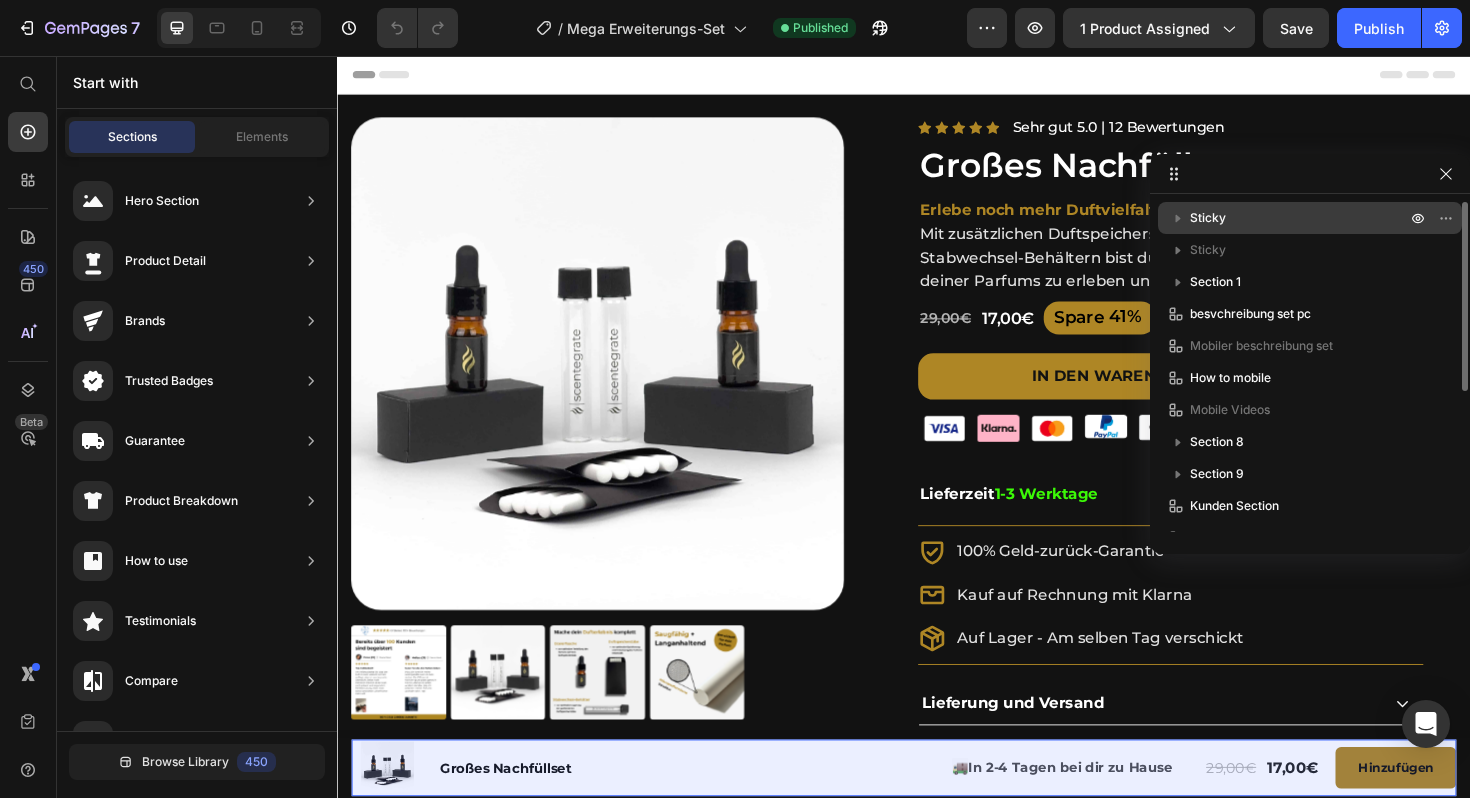 click on "Sticky" at bounding box center (1208, 218) 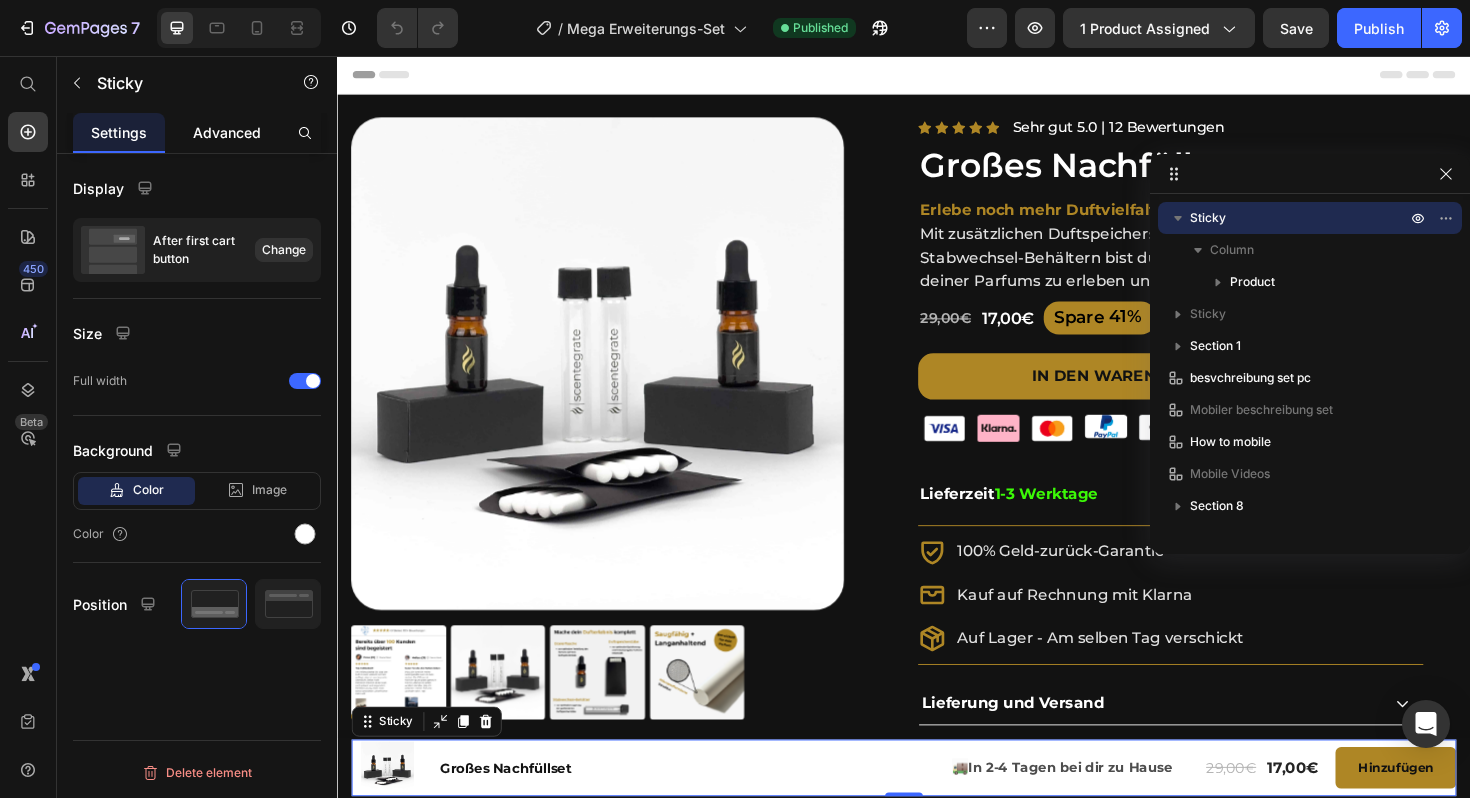 click on "Advanced" at bounding box center (227, 132) 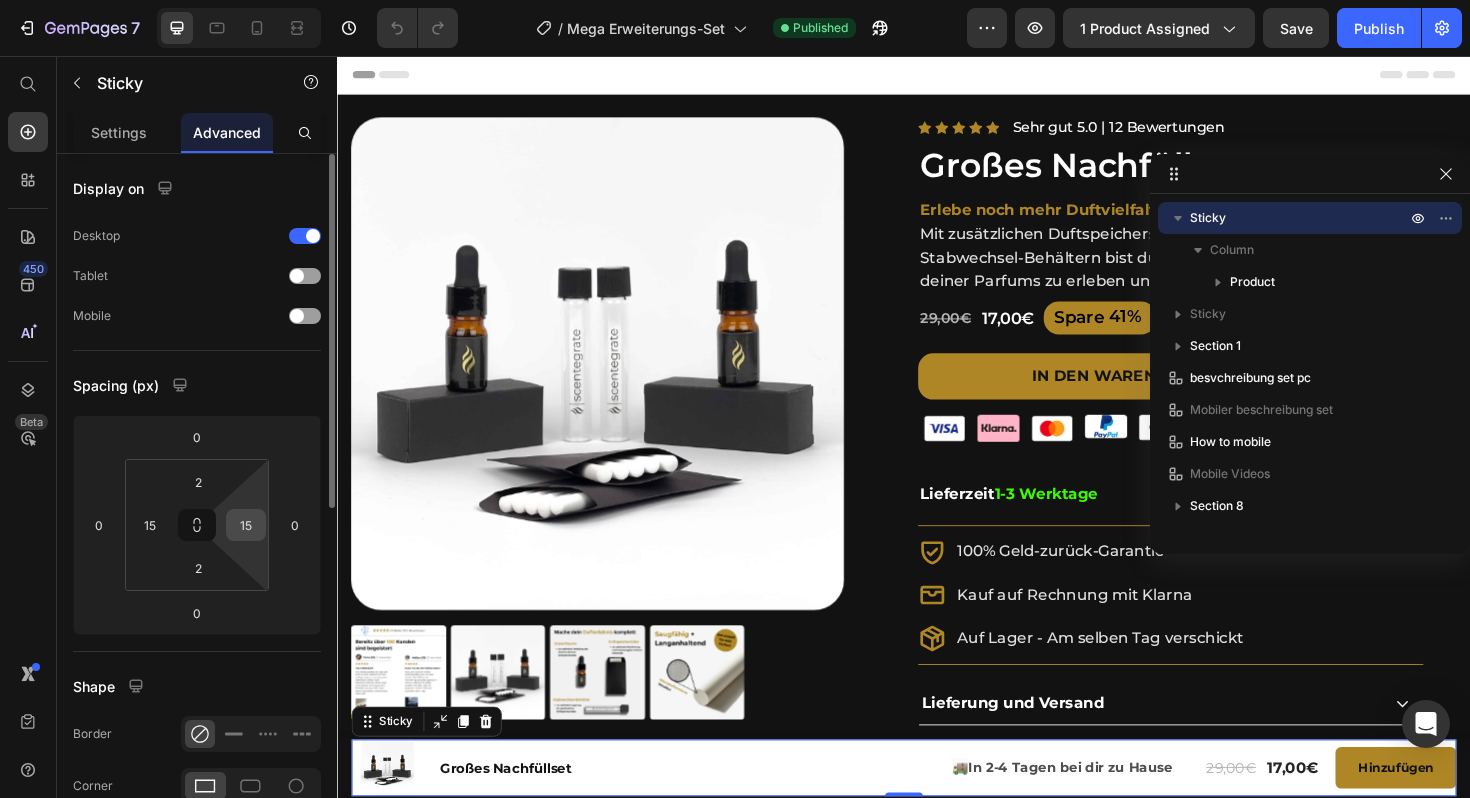click on "15" at bounding box center [246, 525] 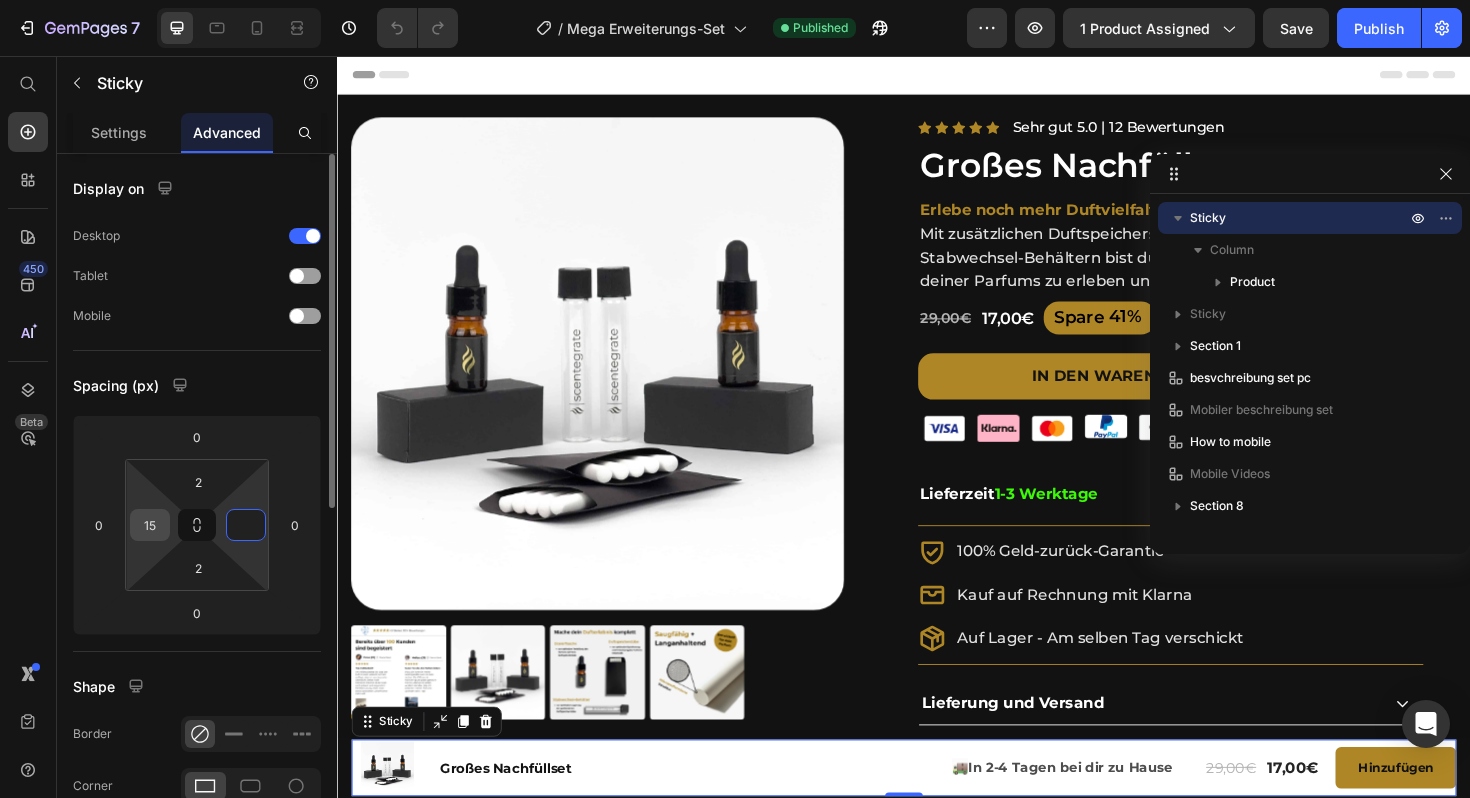 type on "0" 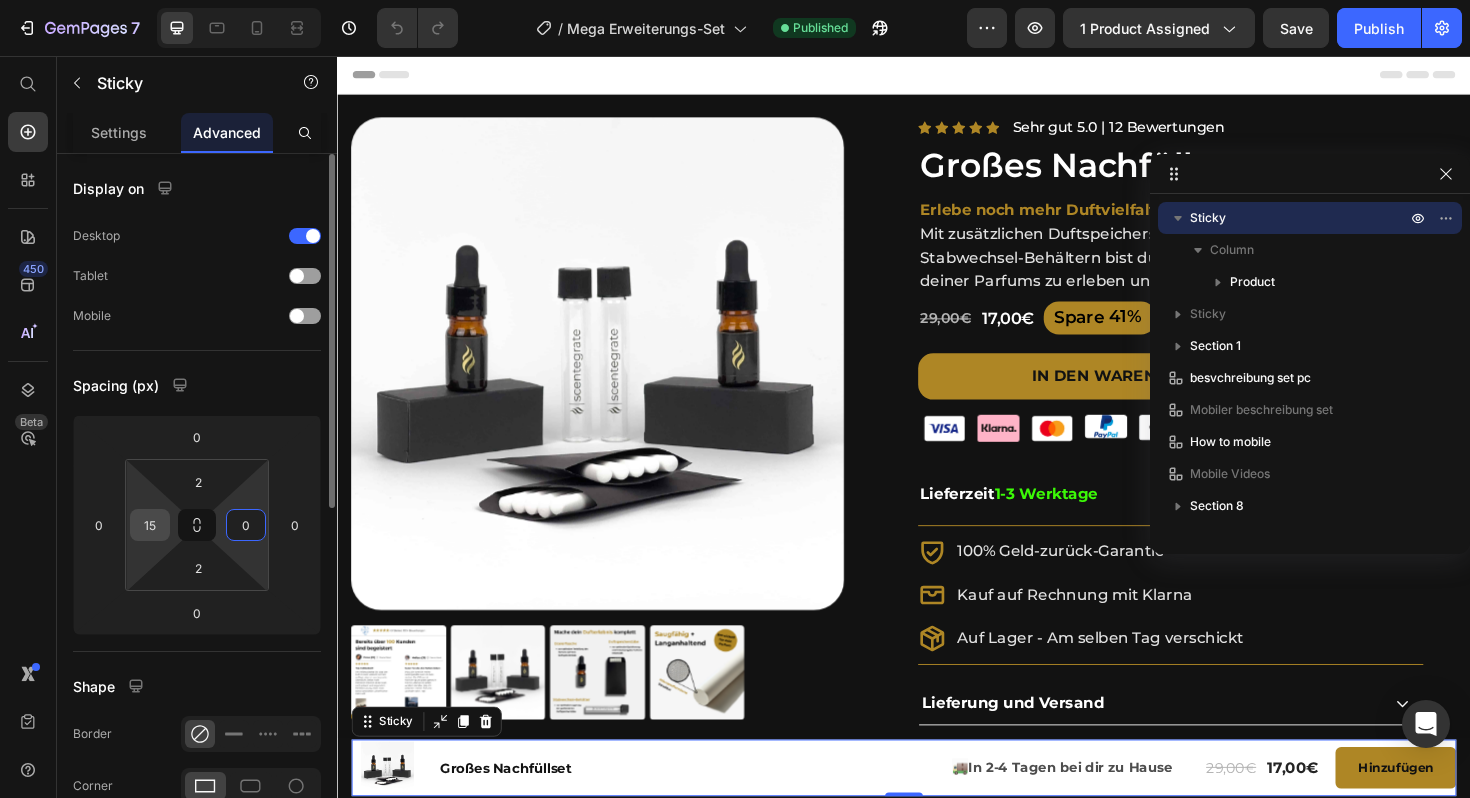 click on "15" at bounding box center (150, 525) 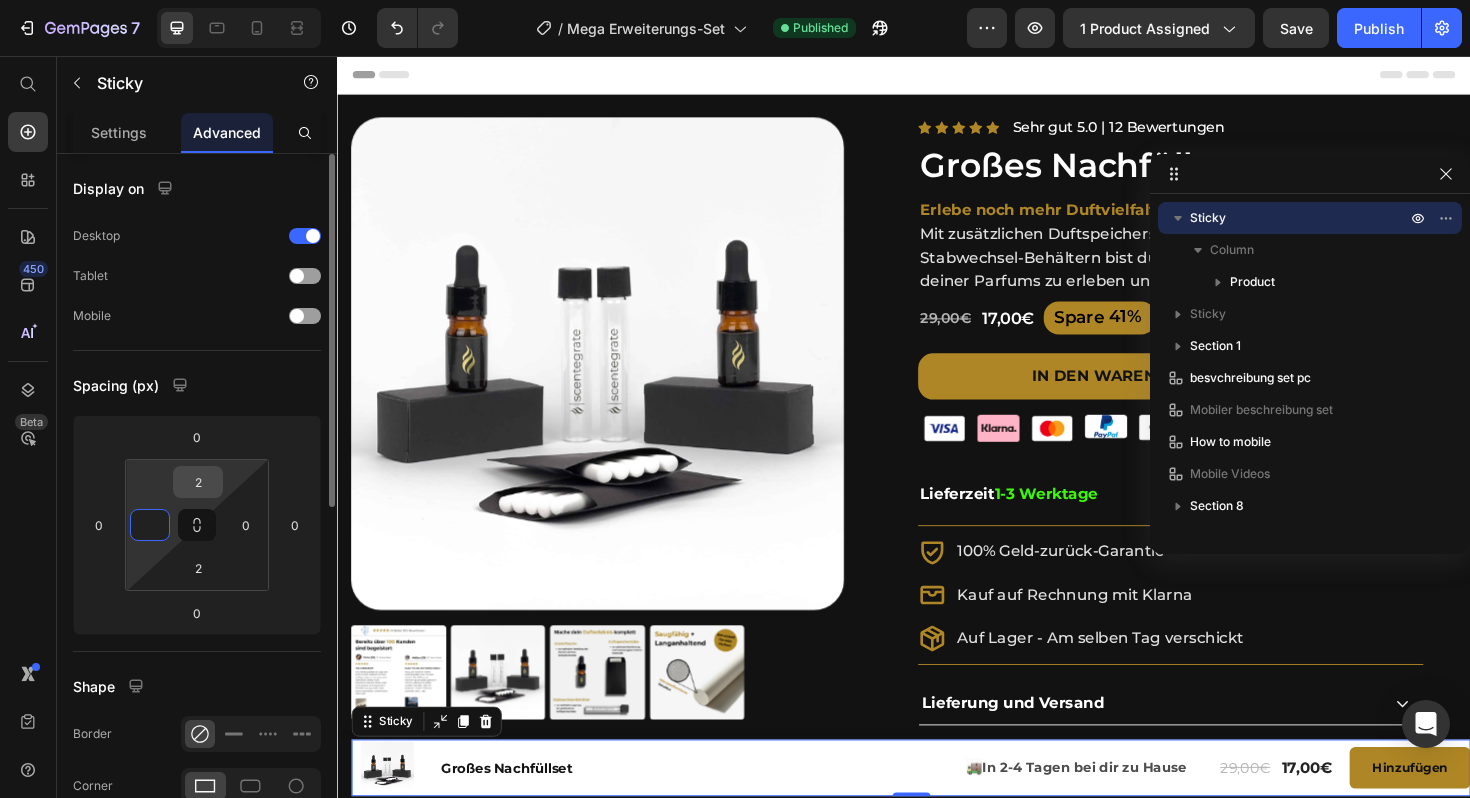 type on "0" 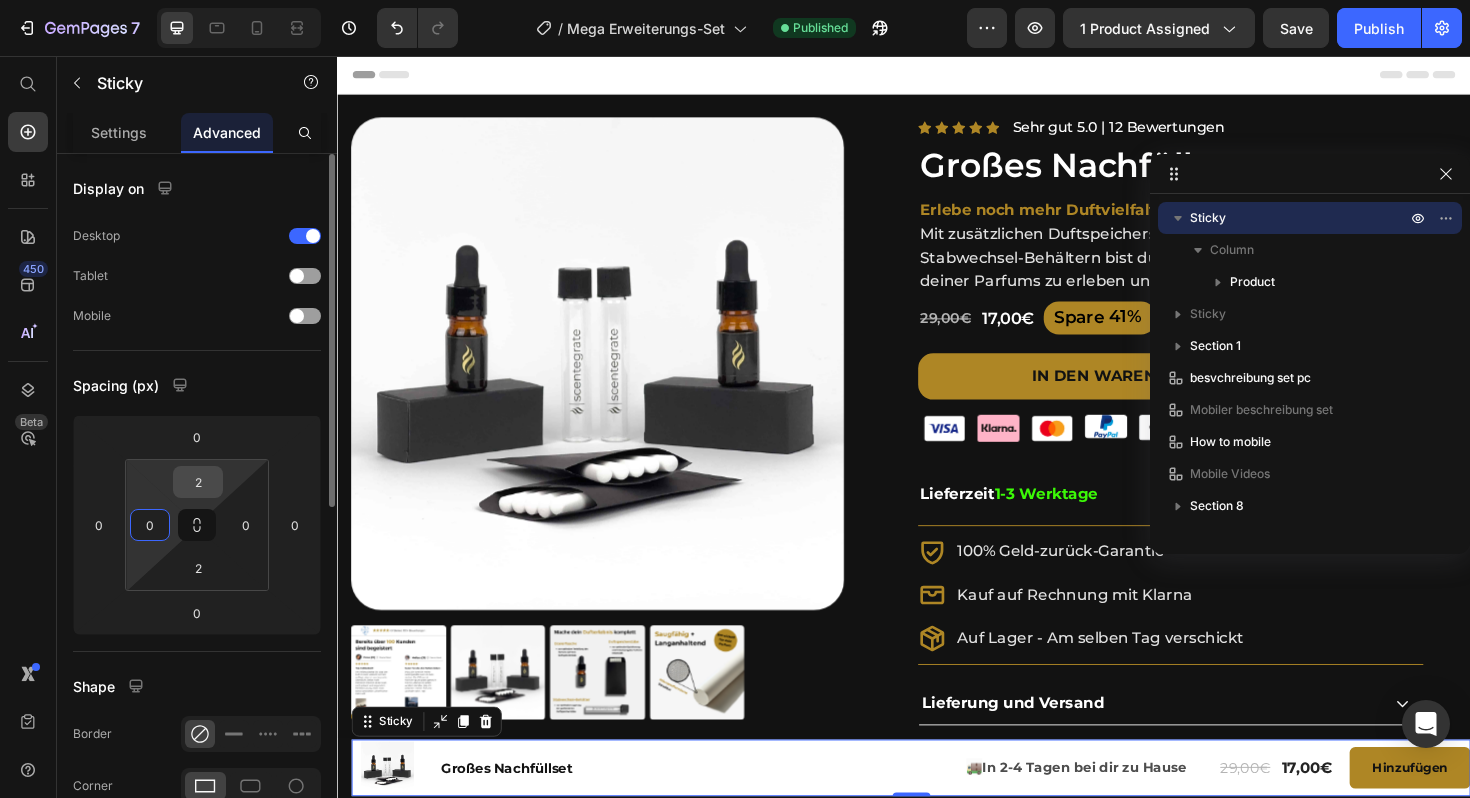 click on "2" at bounding box center (198, 482) 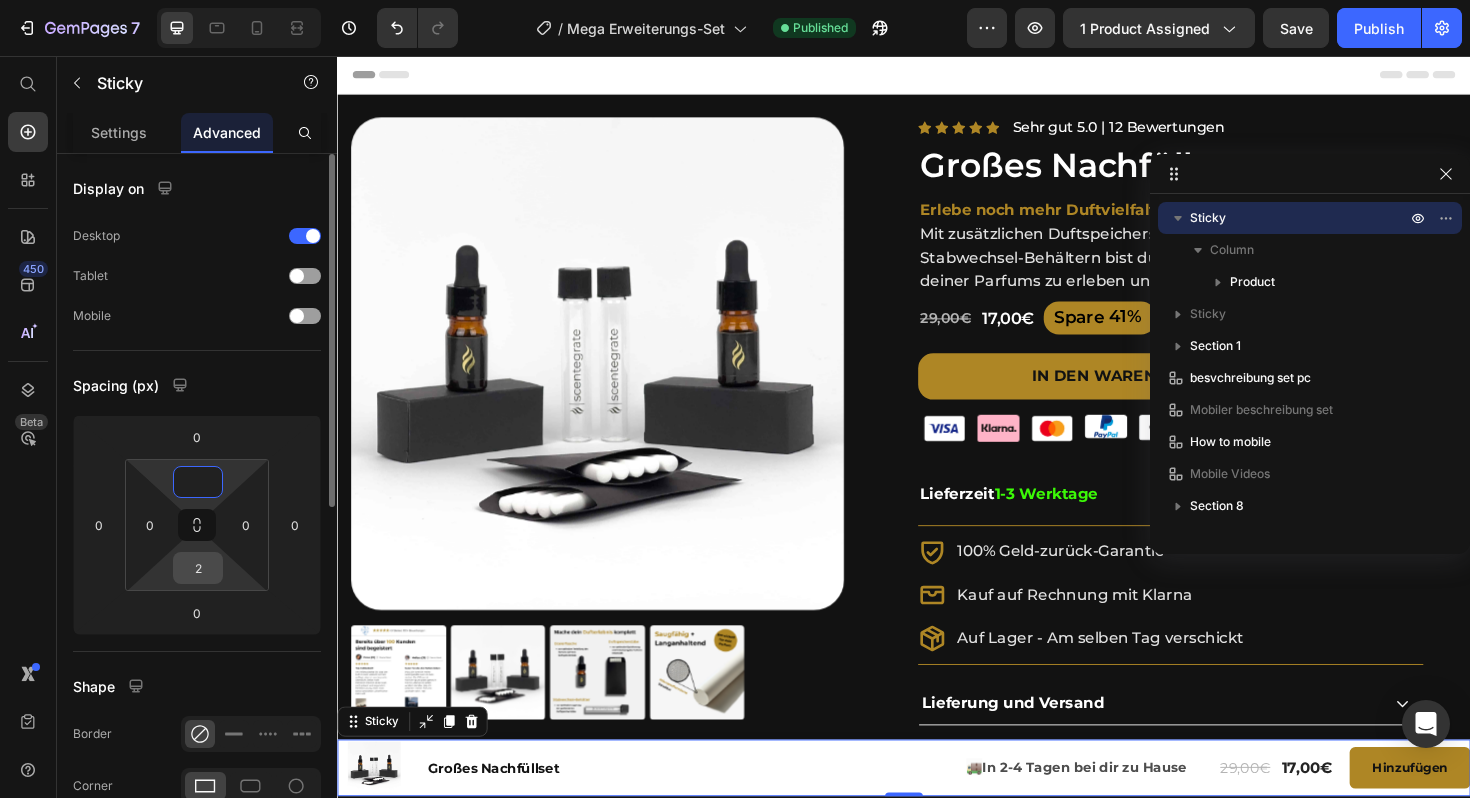 type on "0" 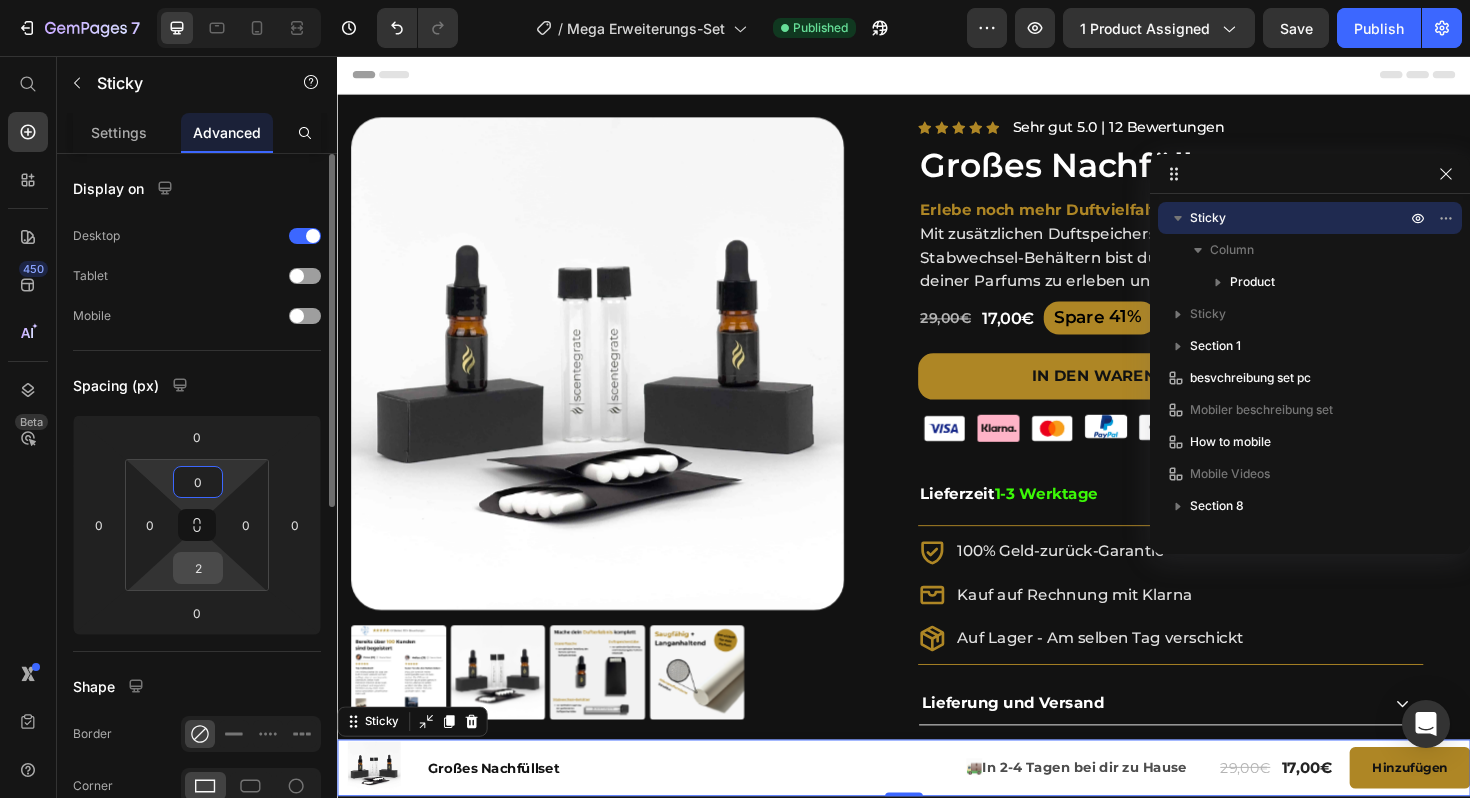 click on "2" at bounding box center [198, 568] 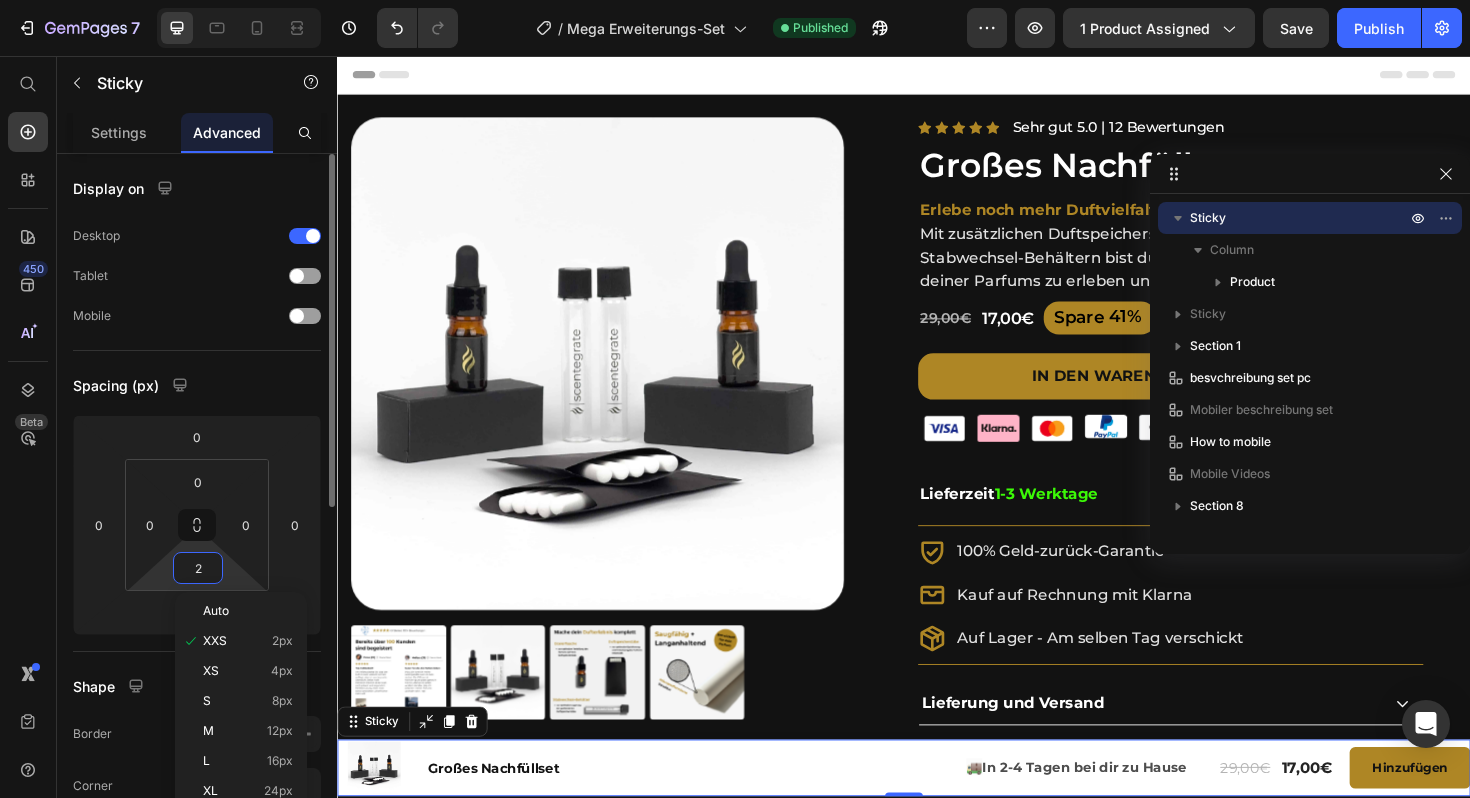 type 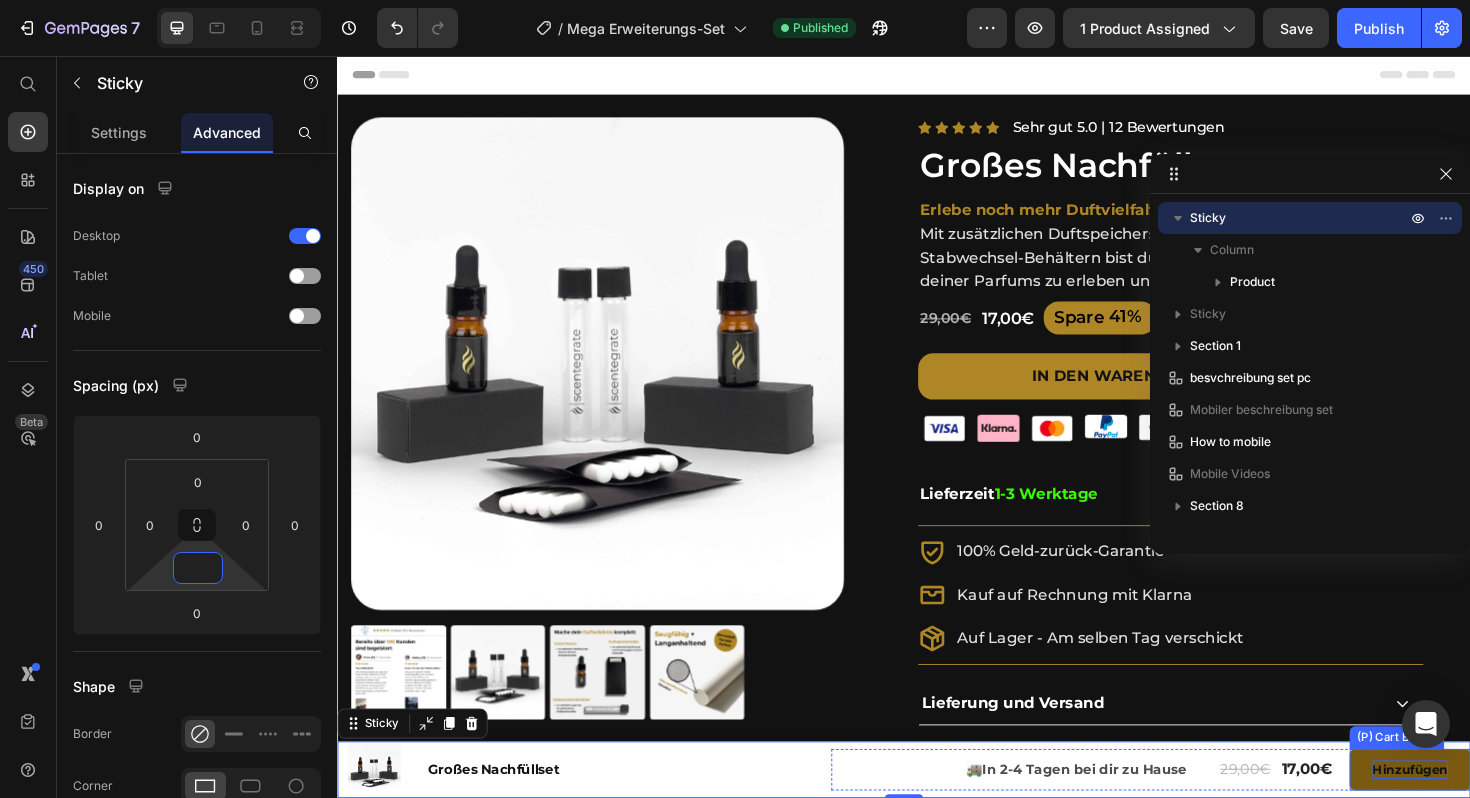 click on "hinzufügen" at bounding box center (1473, 812) 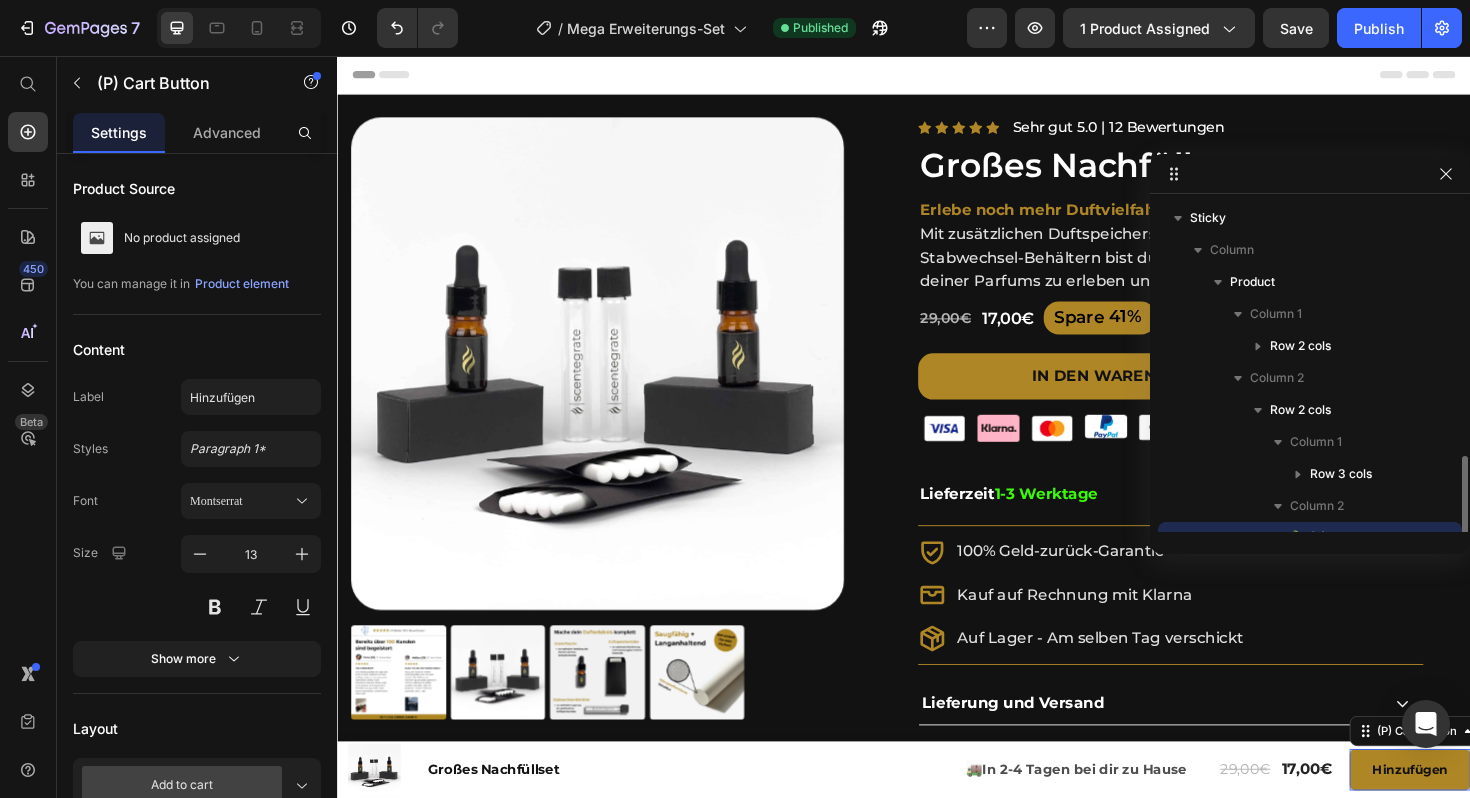 scroll, scrollTop: 186, scrollLeft: 0, axis: vertical 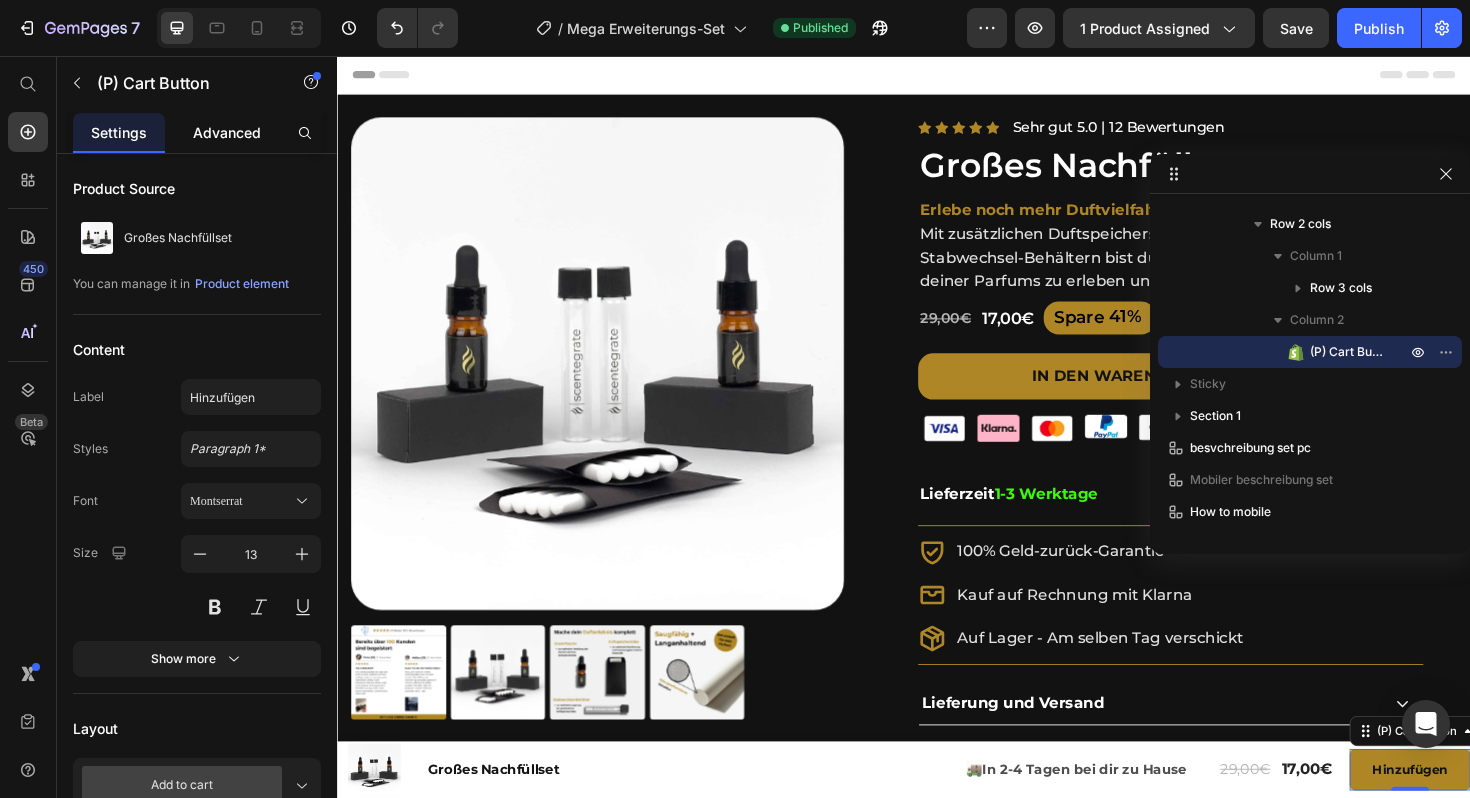 click on "Advanced" at bounding box center (227, 132) 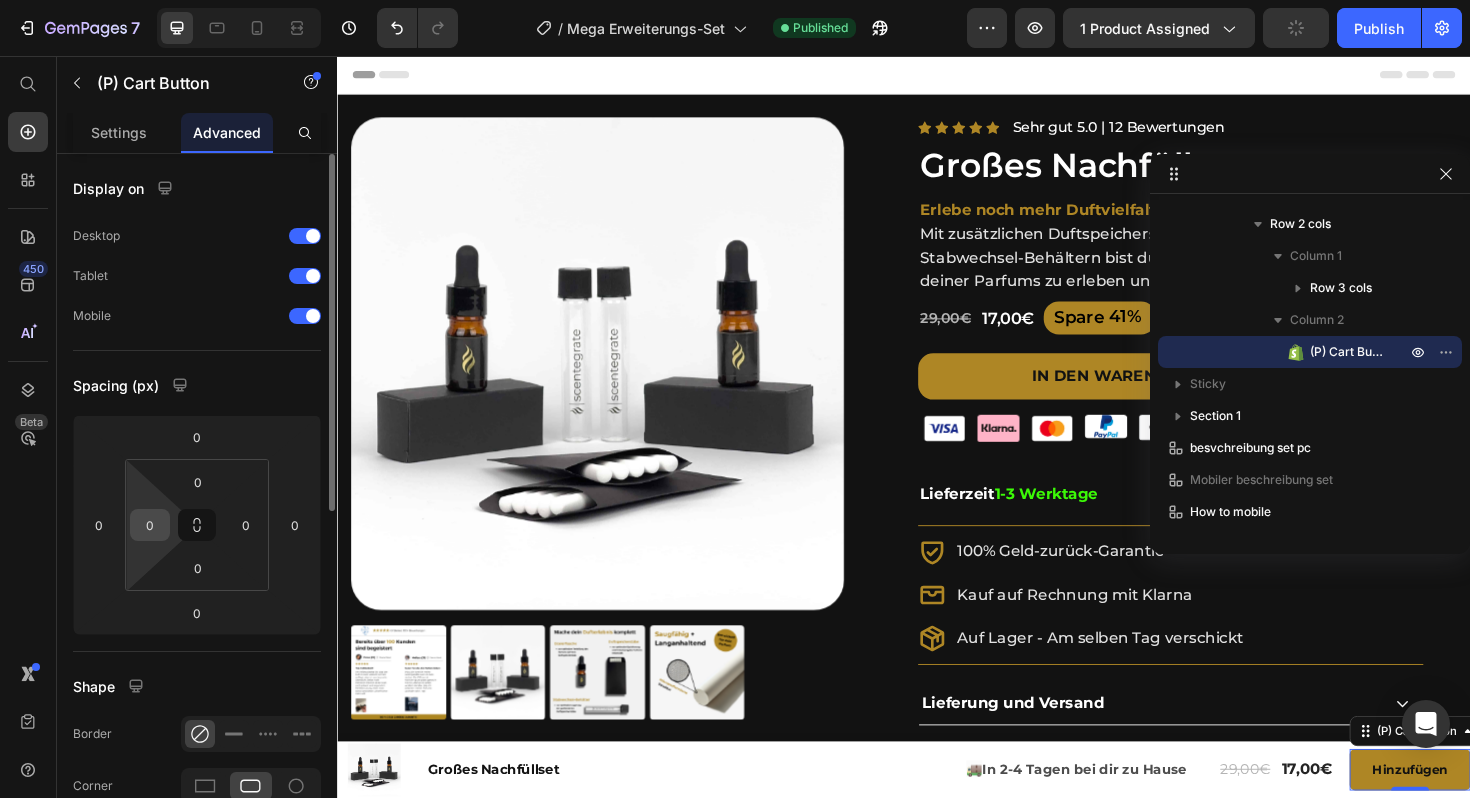 click on "0" at bounding box center [150, 525] 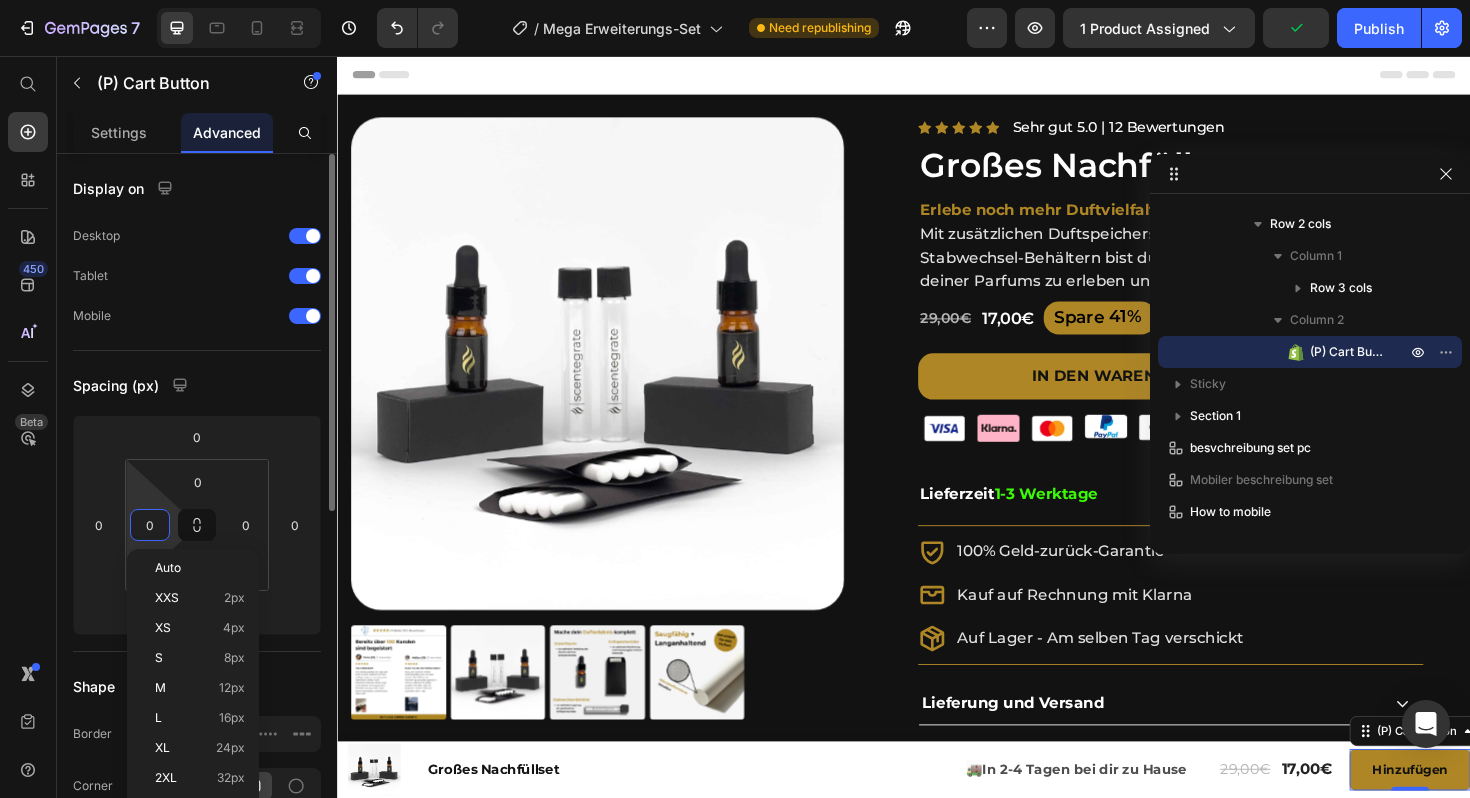 type on "2" 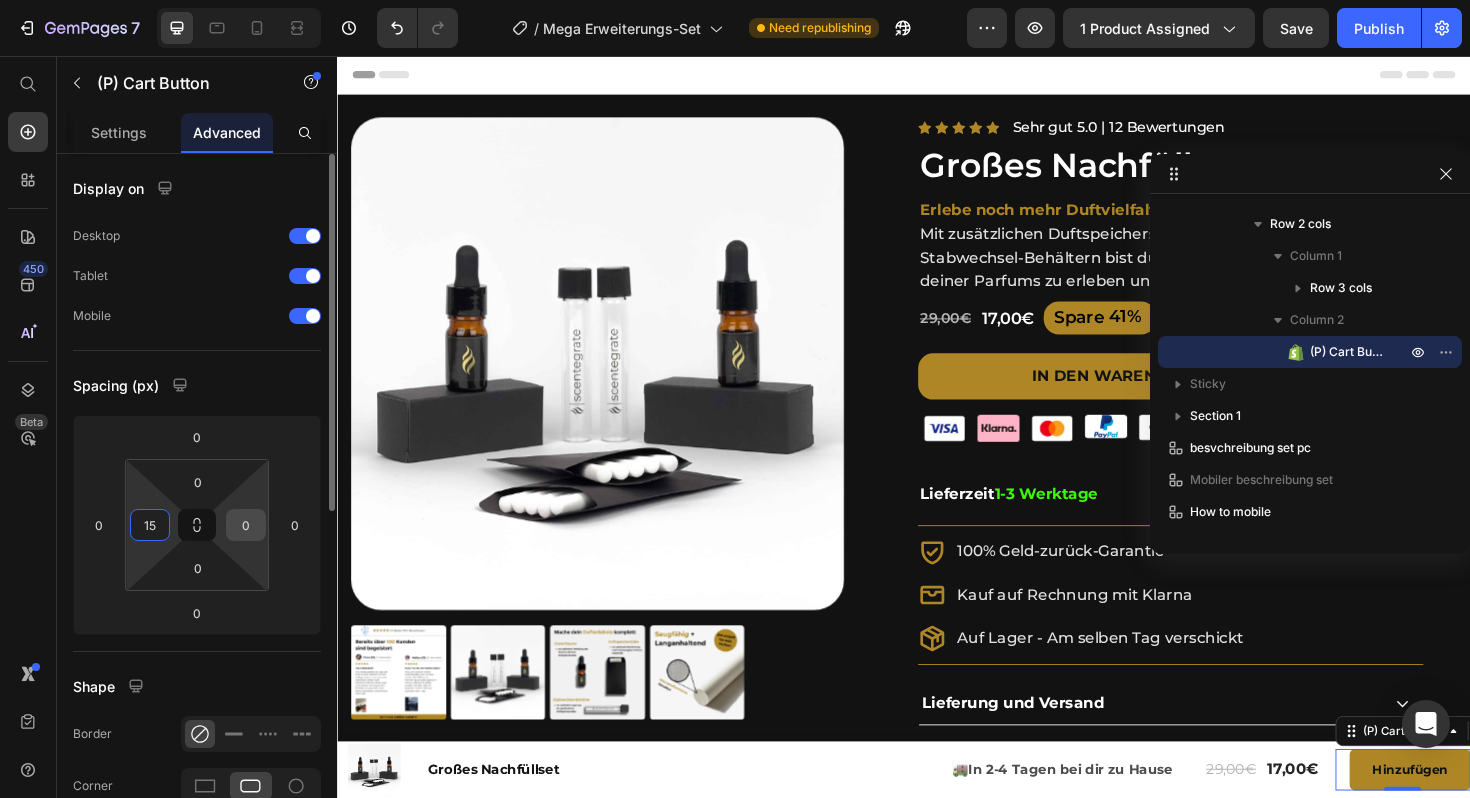 type on "15" 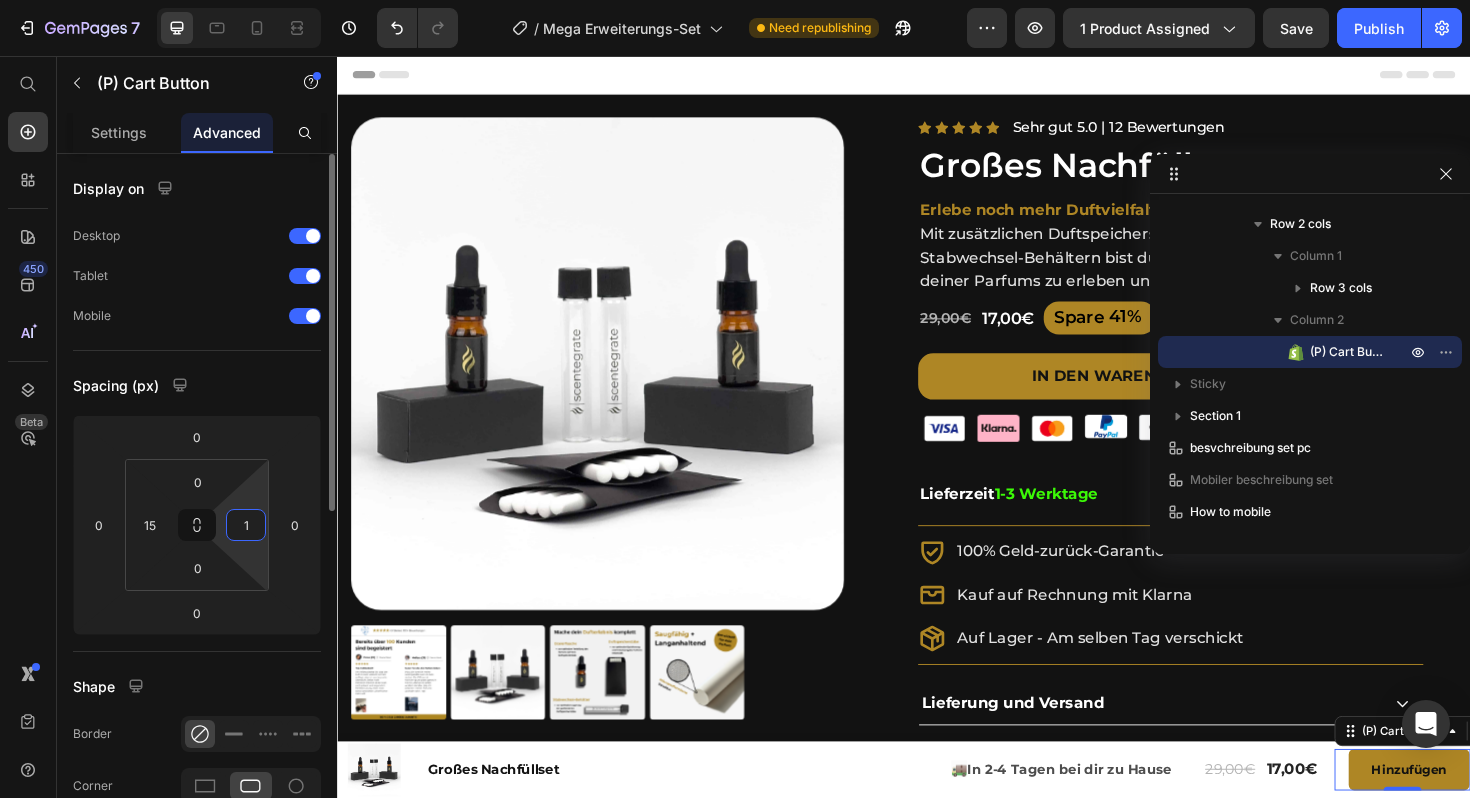 type on "15" 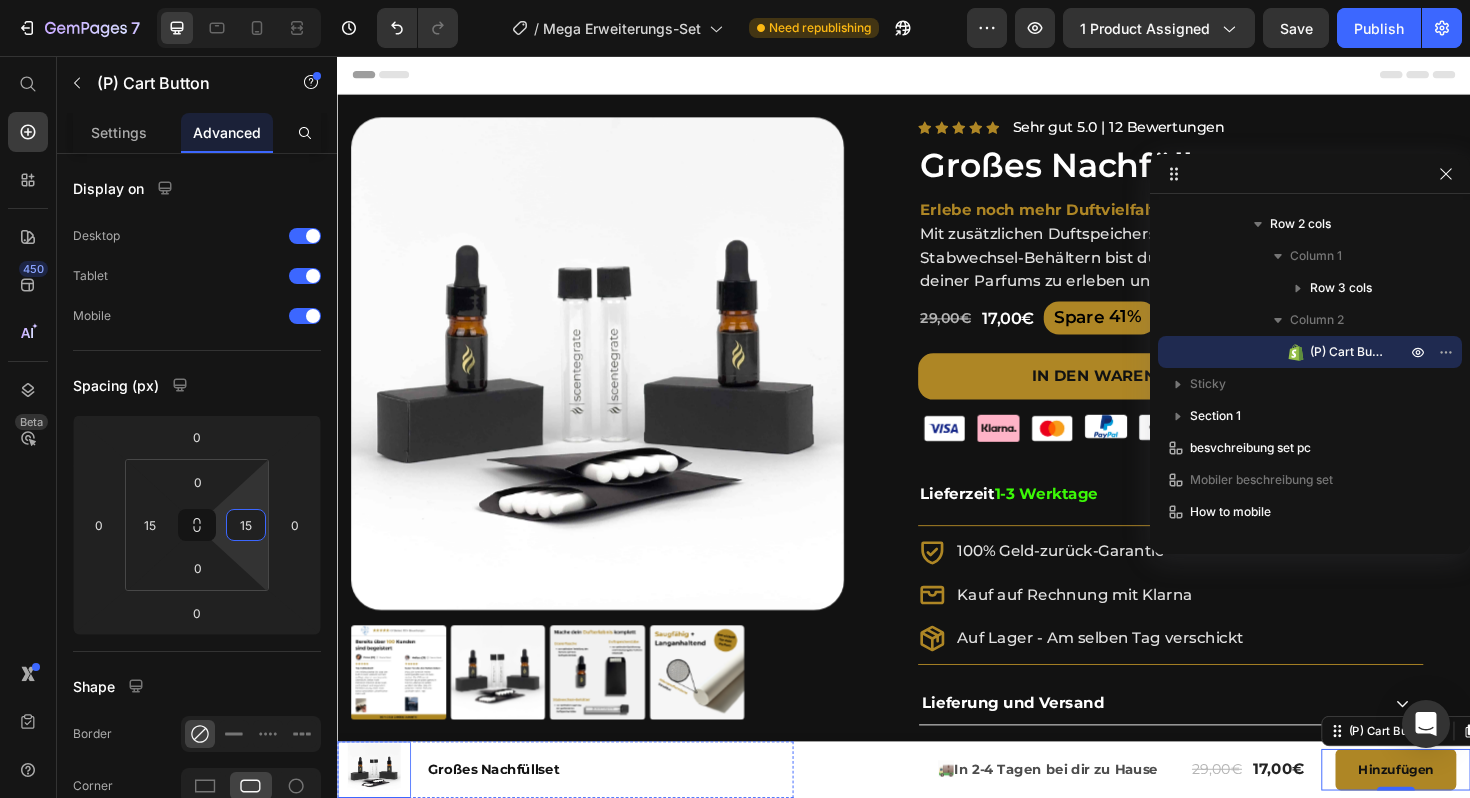 click at bounding box center (376, 812) 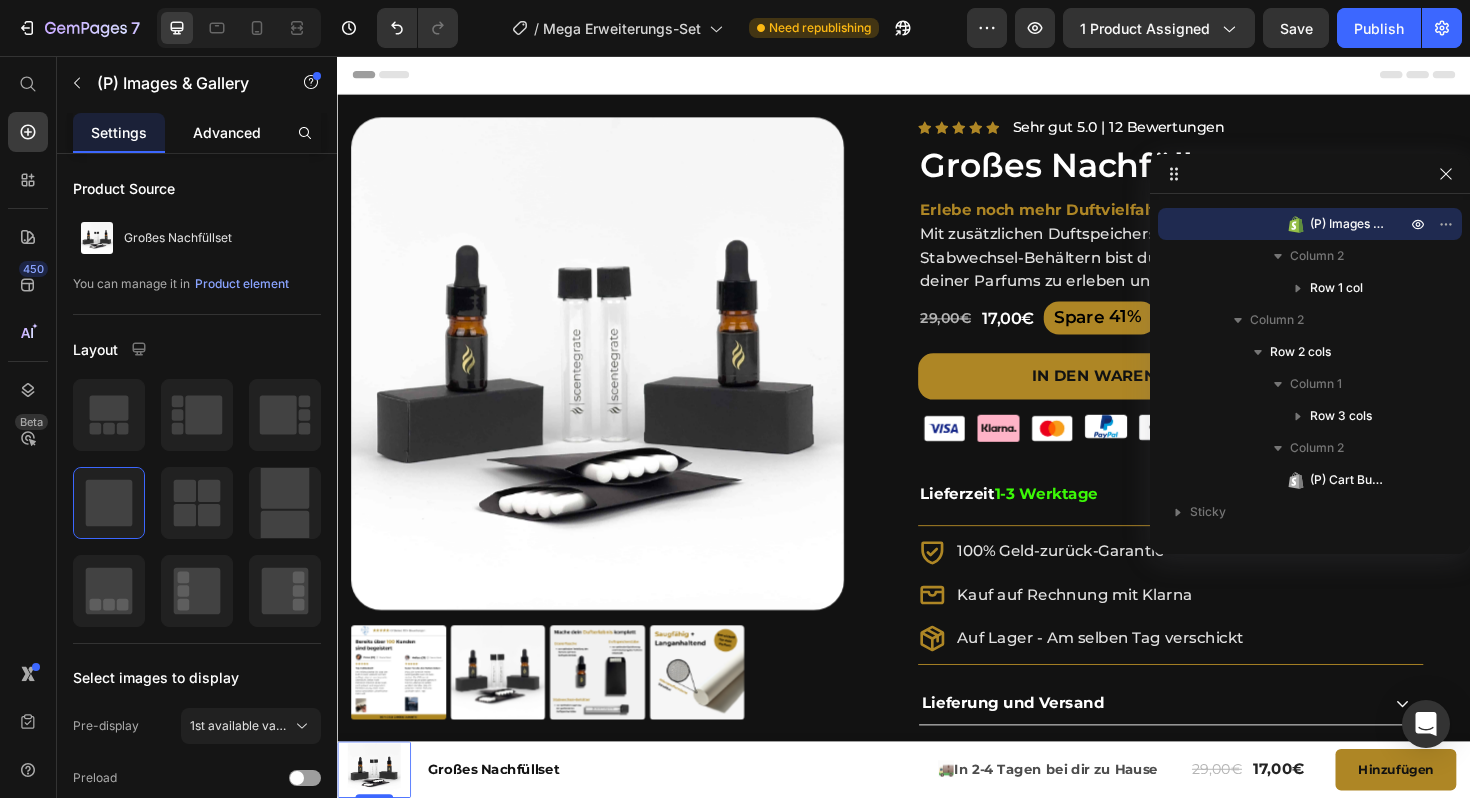 click on "Advanced" at bounding box center [227, 132] 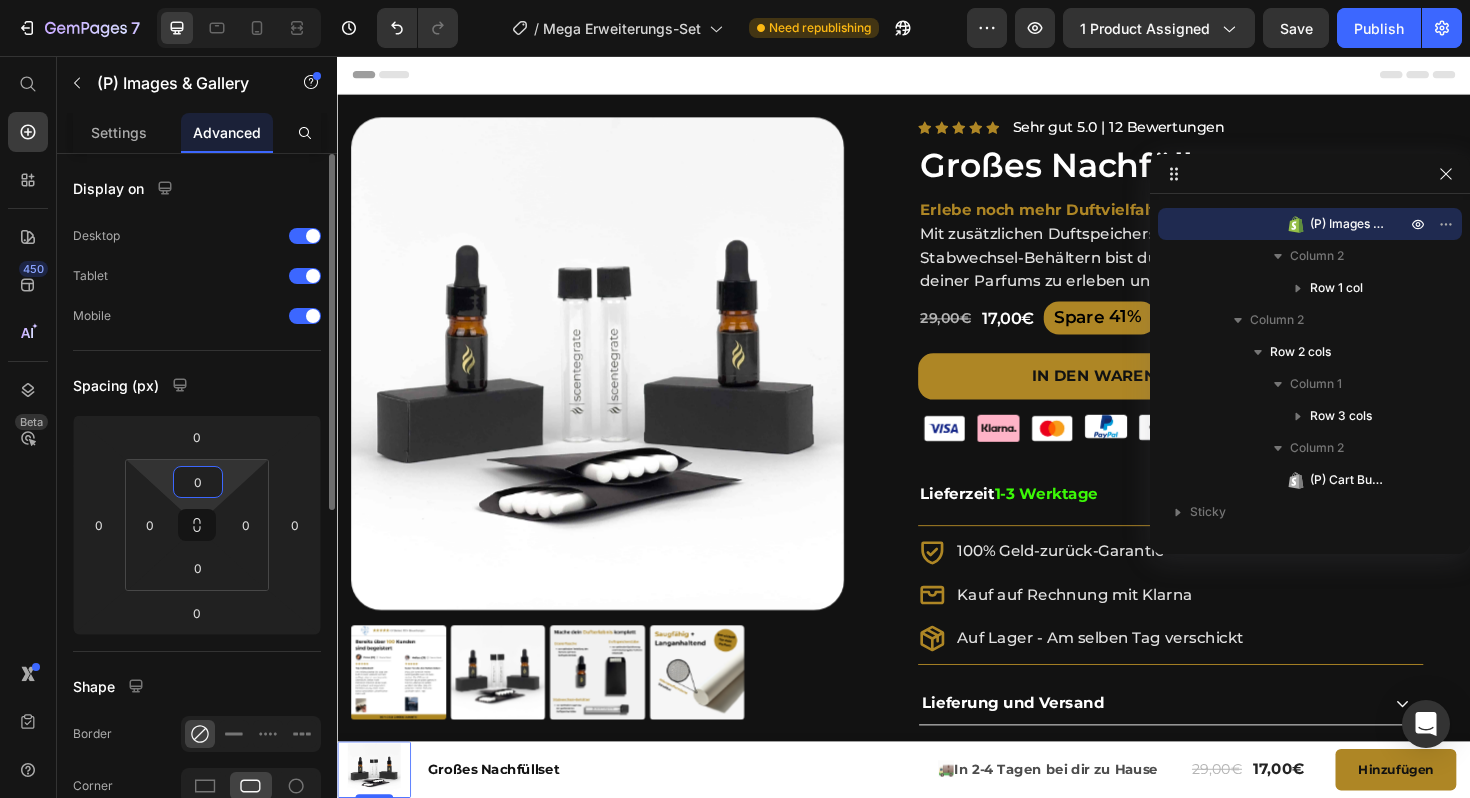 click on "0" at bounding box center (198, 482) 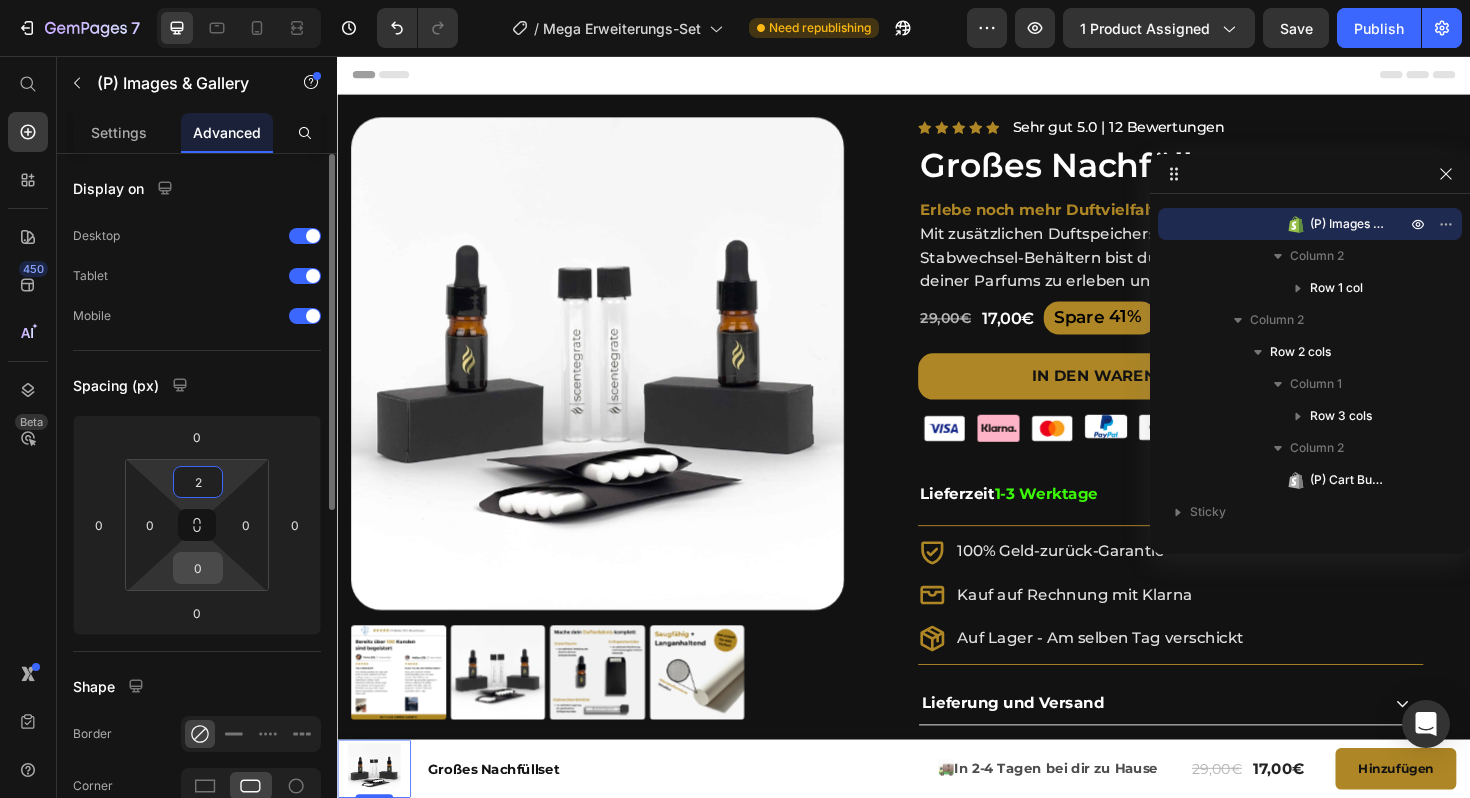 type on "2" 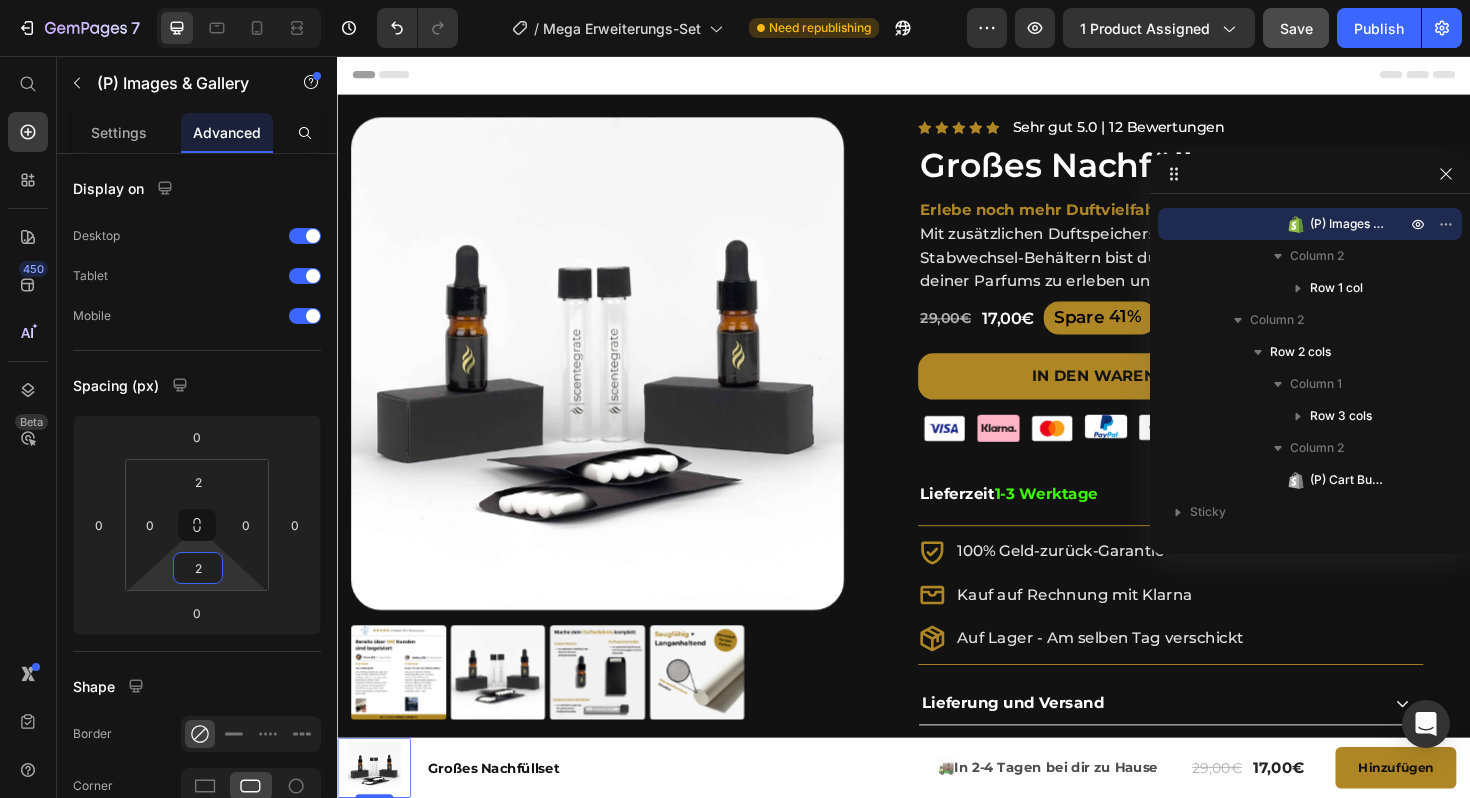 type on "2" 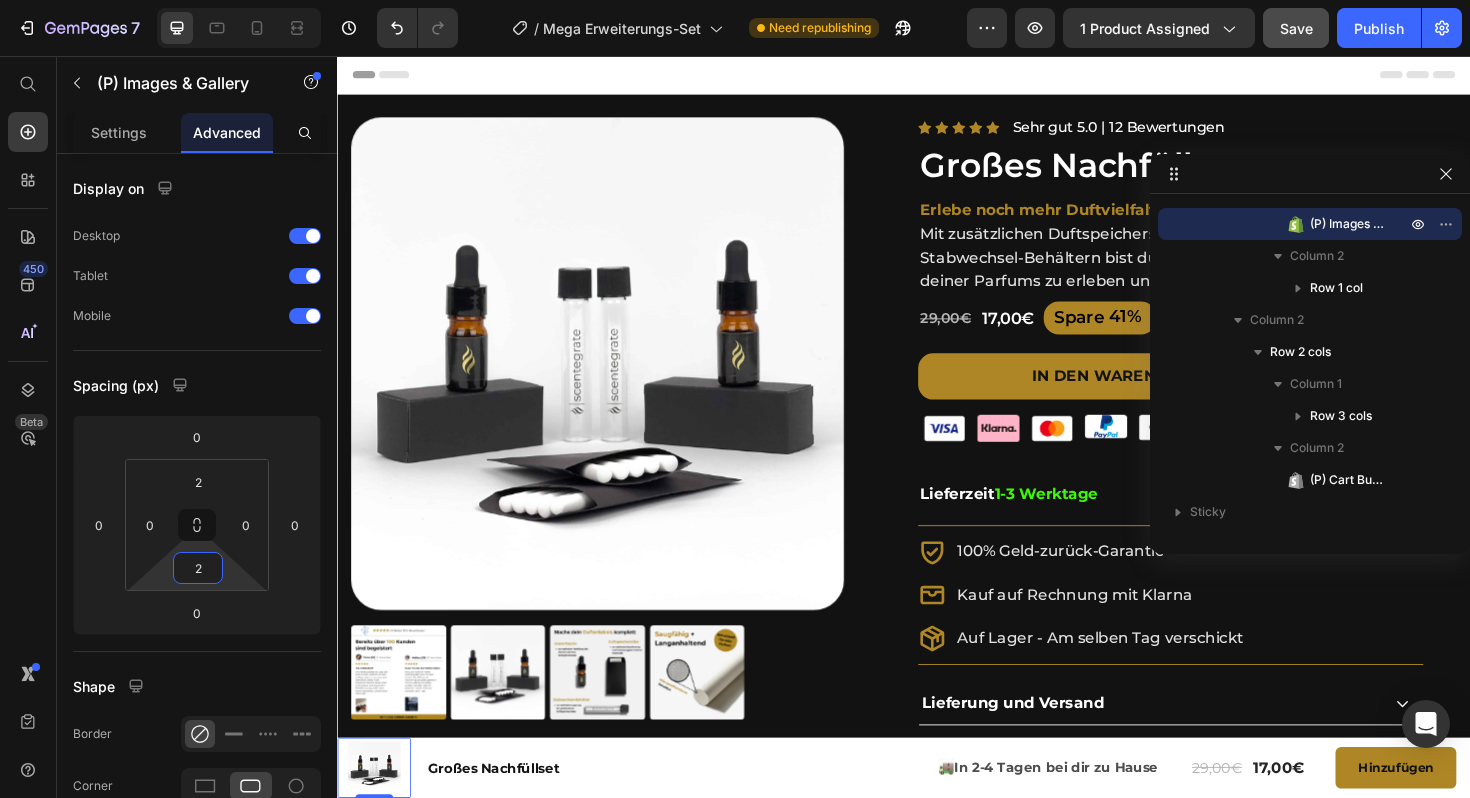 drag, startPoint x: 208, startPoint y: 58, endPoint x: 1306, endPoint y: 43, distance: 1098.1024 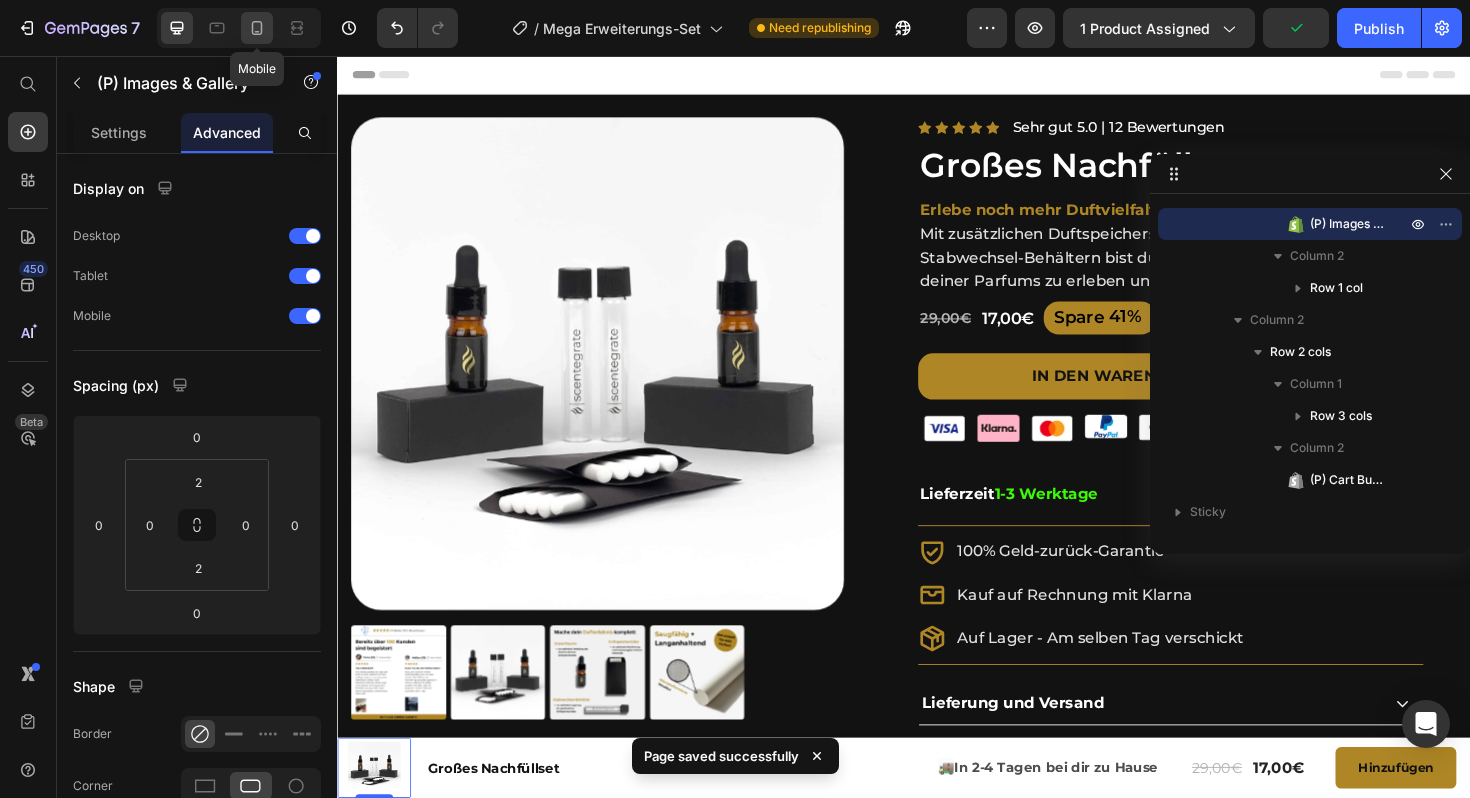 click 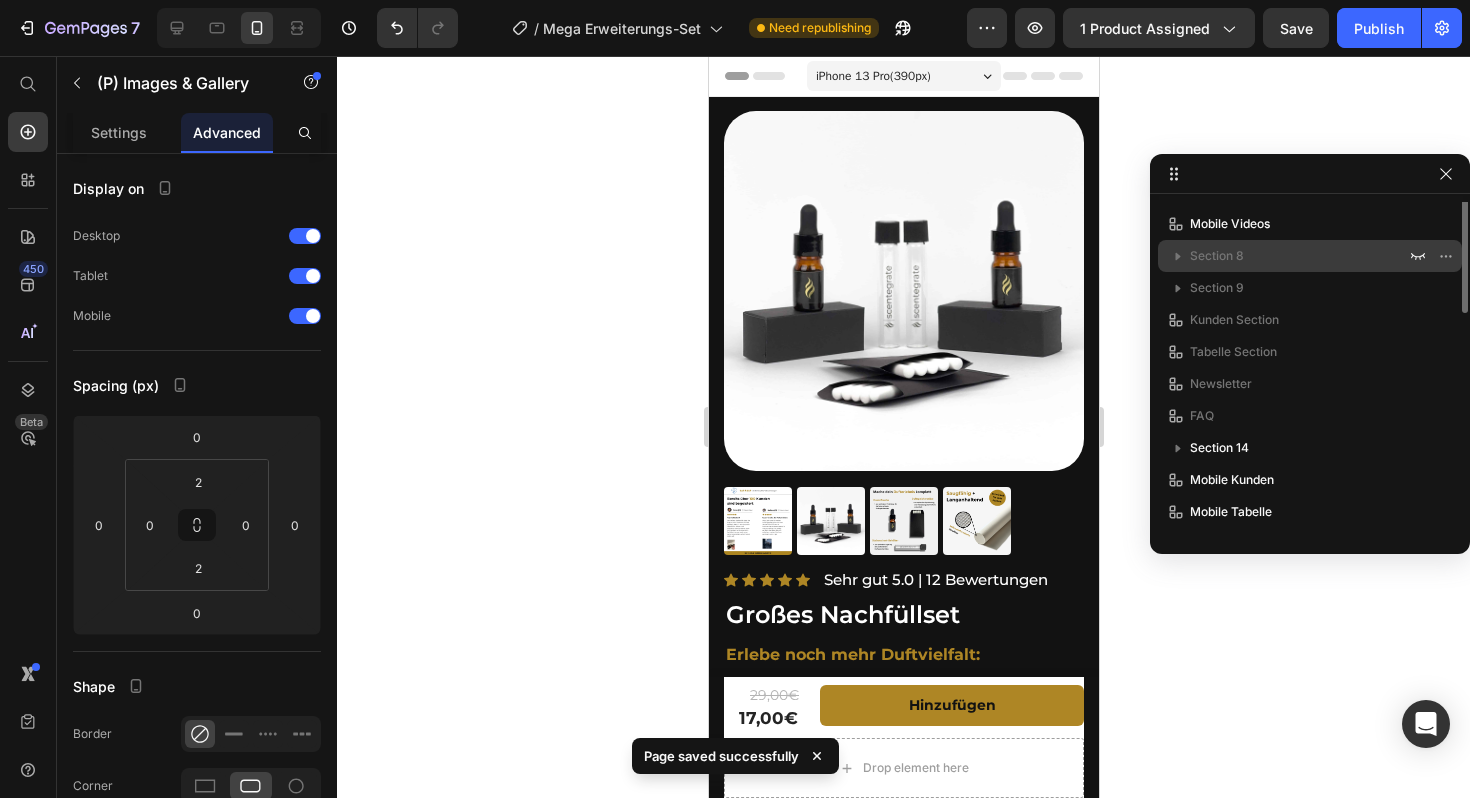 scroll, scrollTop: 0, scrollLeft: 0, axis: both 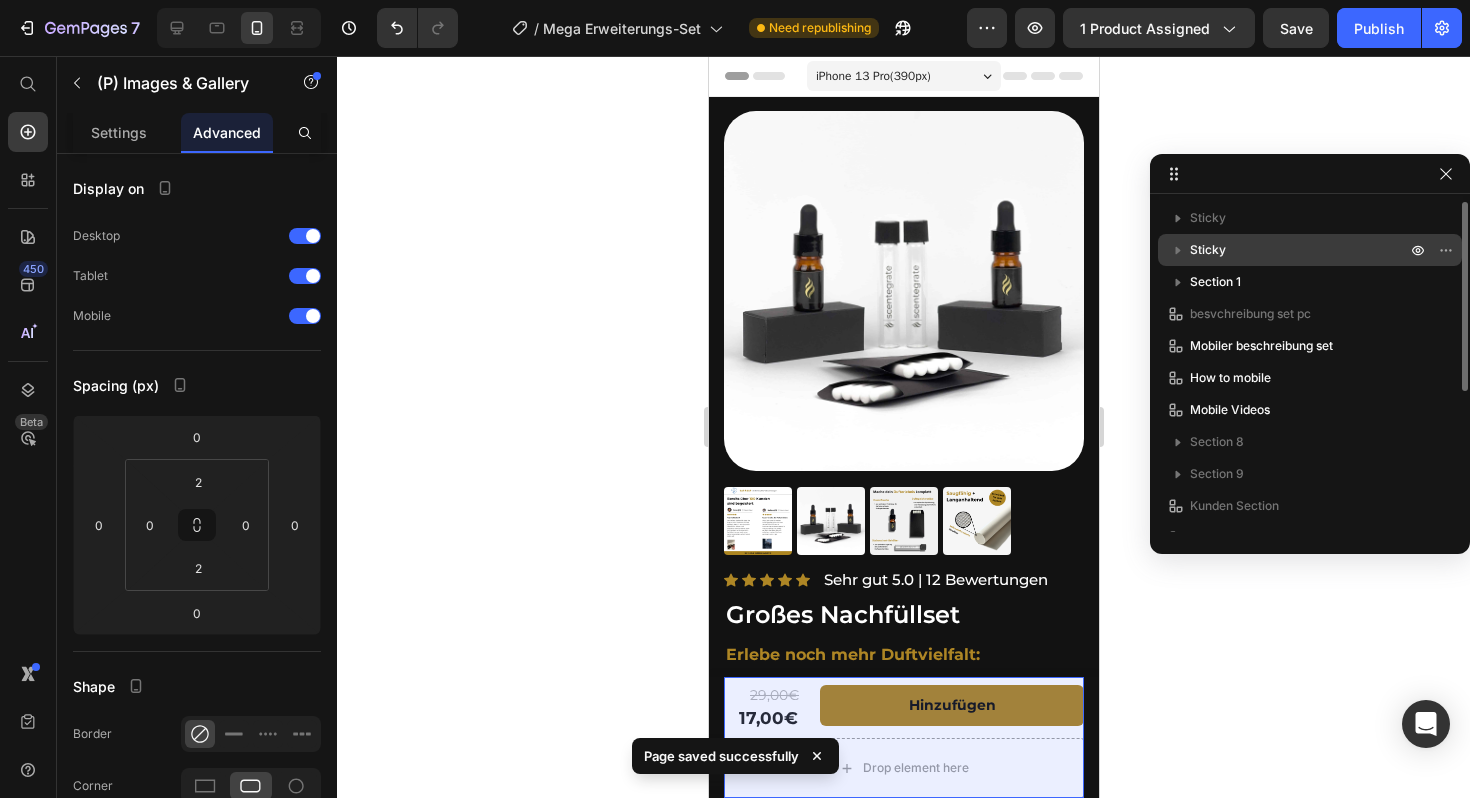 click on "Sticky" at bounding box center (1208, 250) 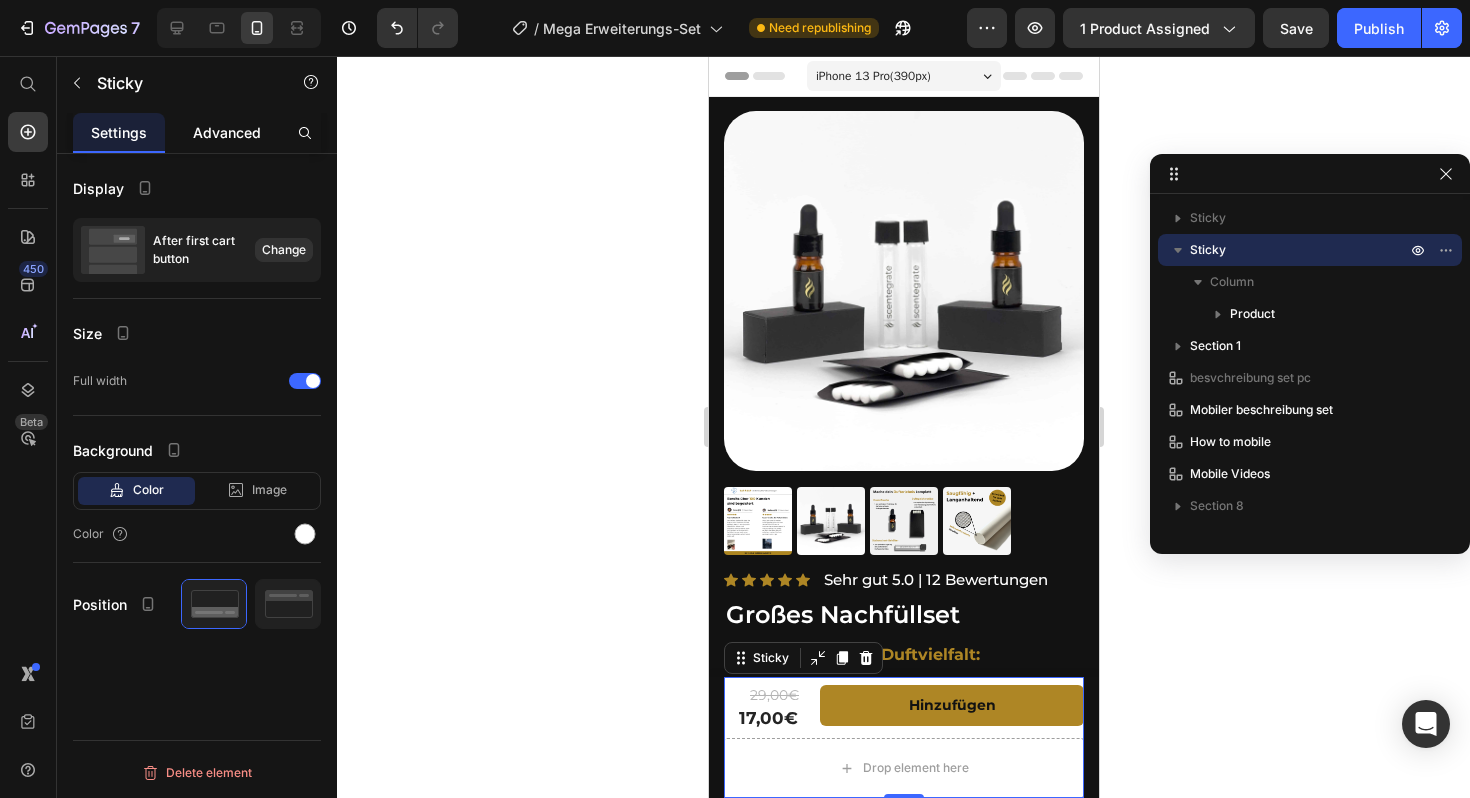 click on "Advanced" at bounding box center (227, 132) 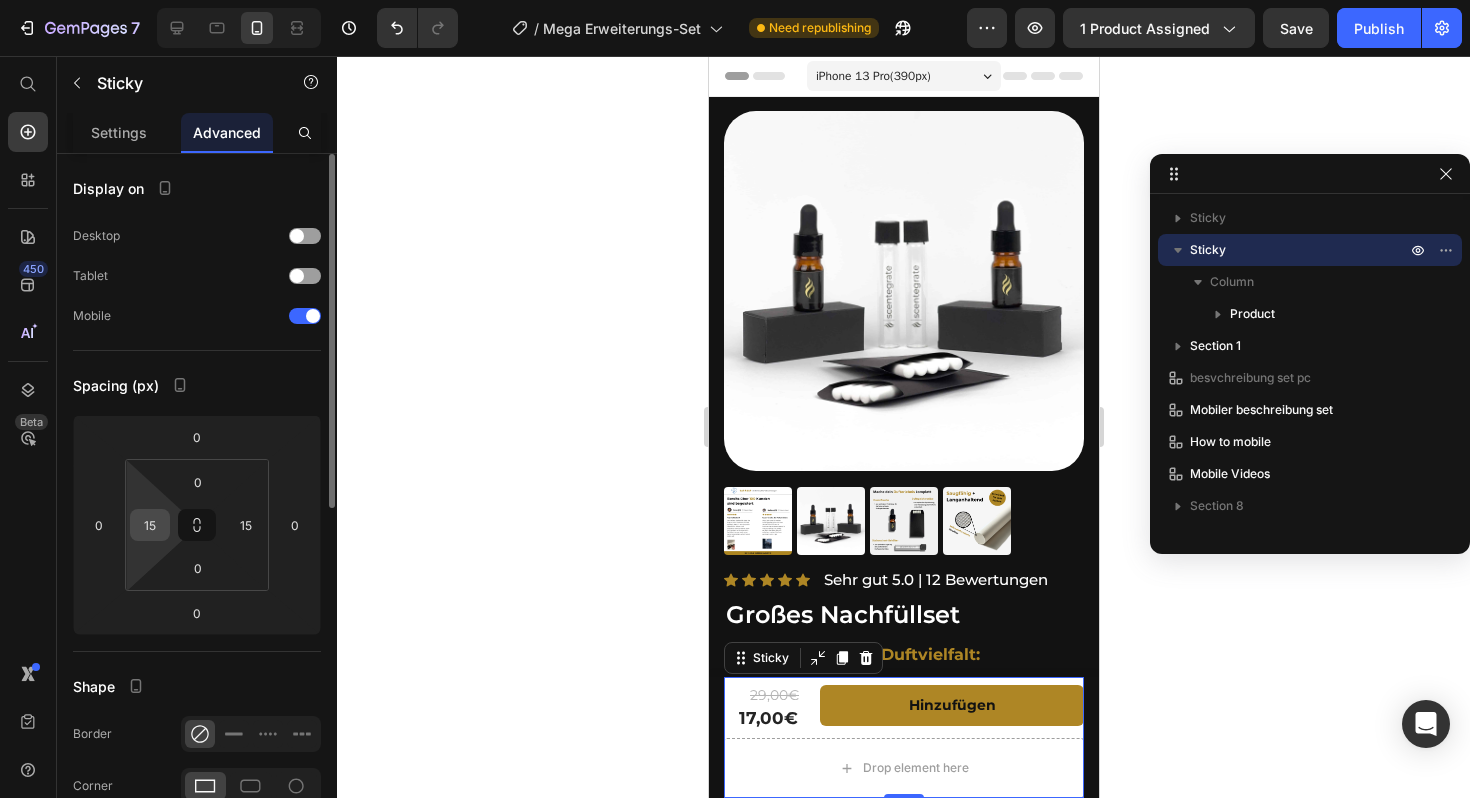 click on "15" at bounding box center [150, 525] 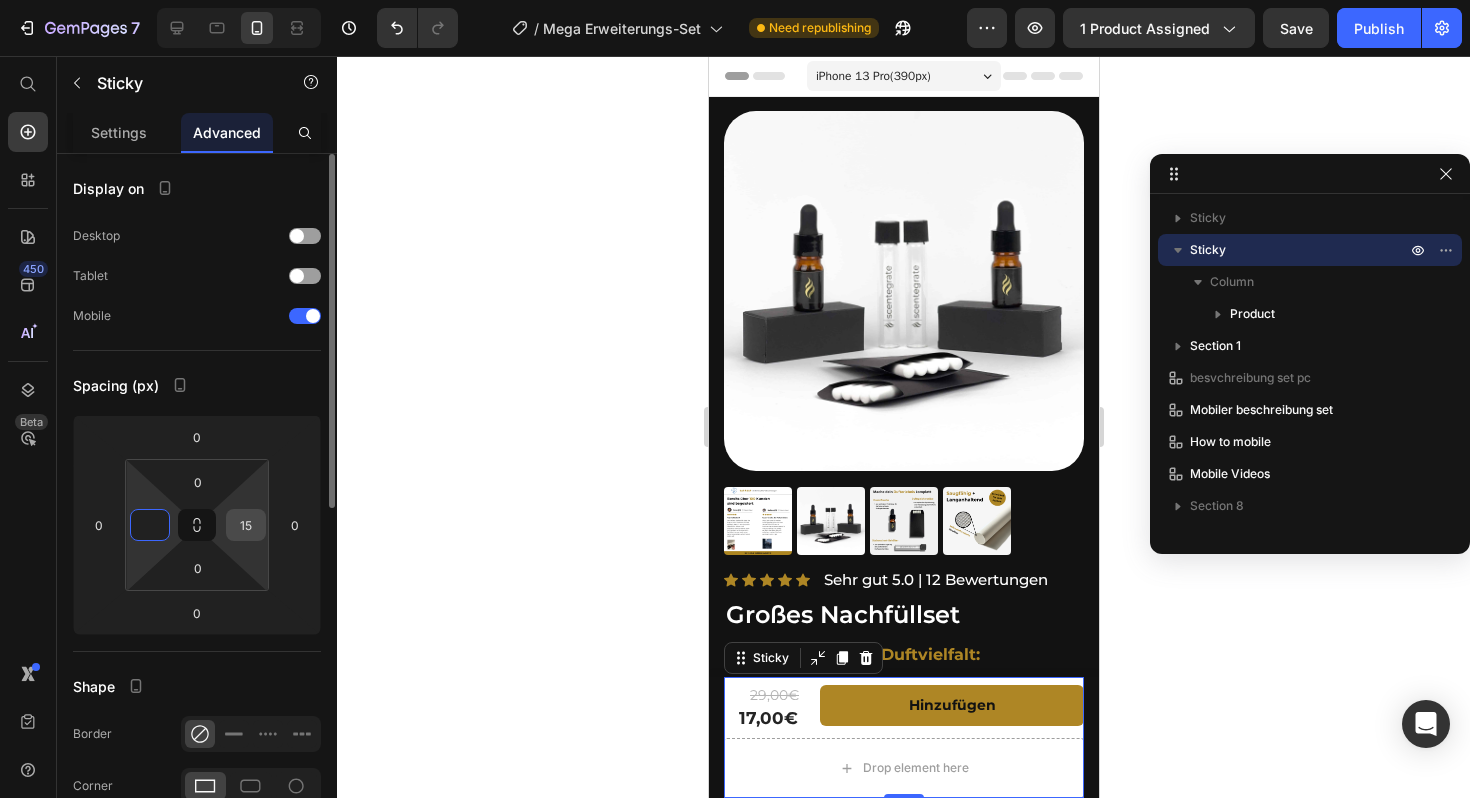 type on "0" 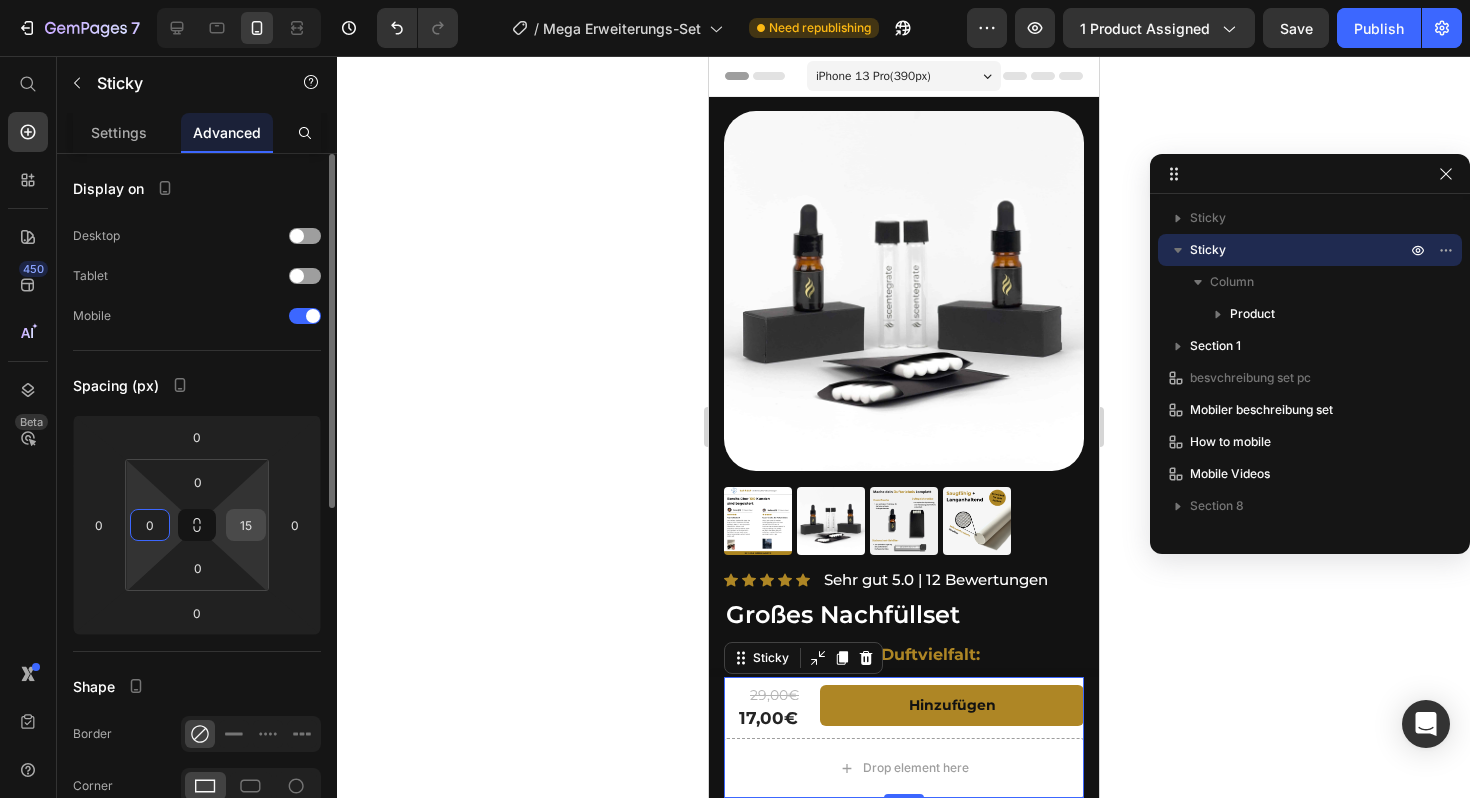 click on "15" at bounding box center (246, 525) 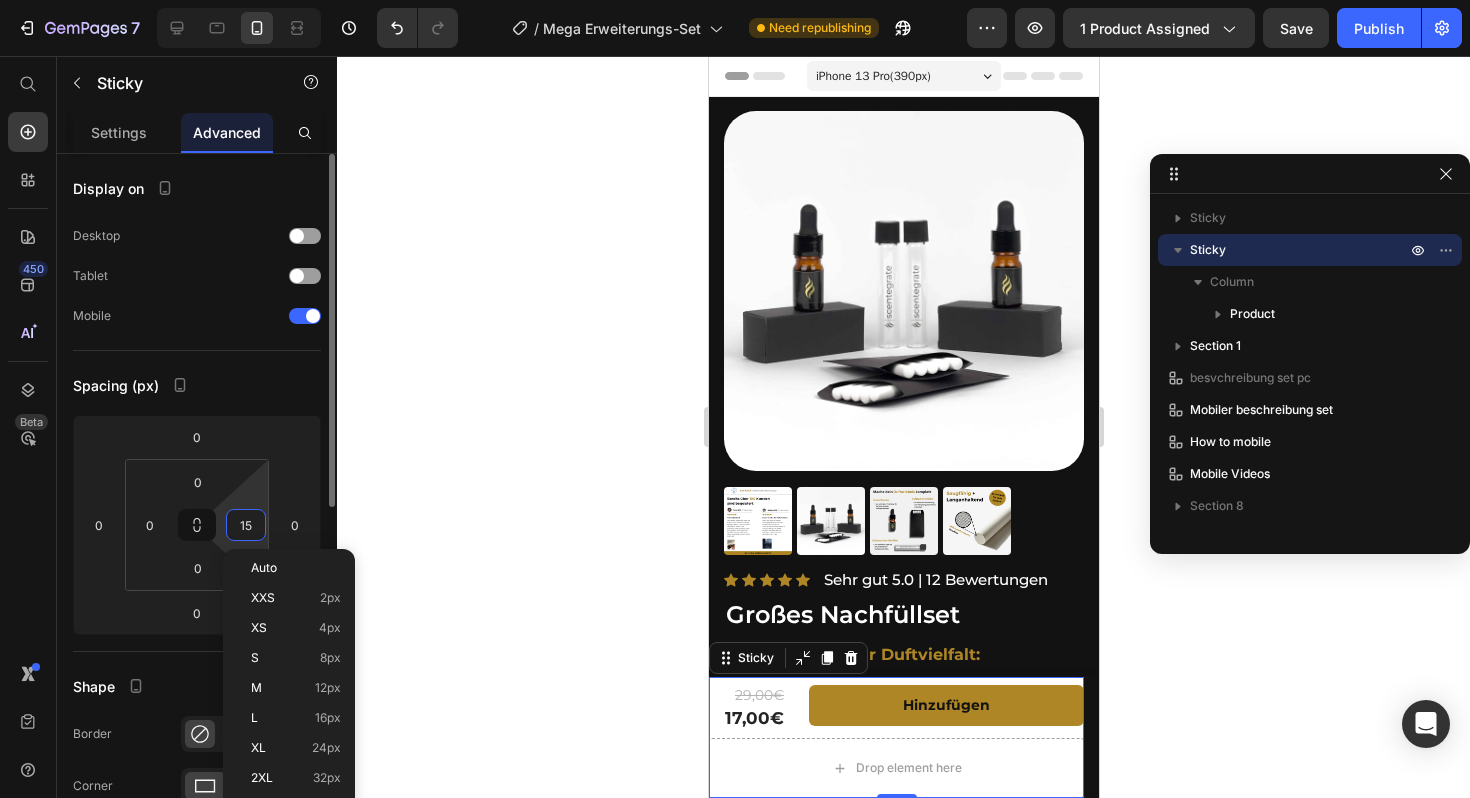 type 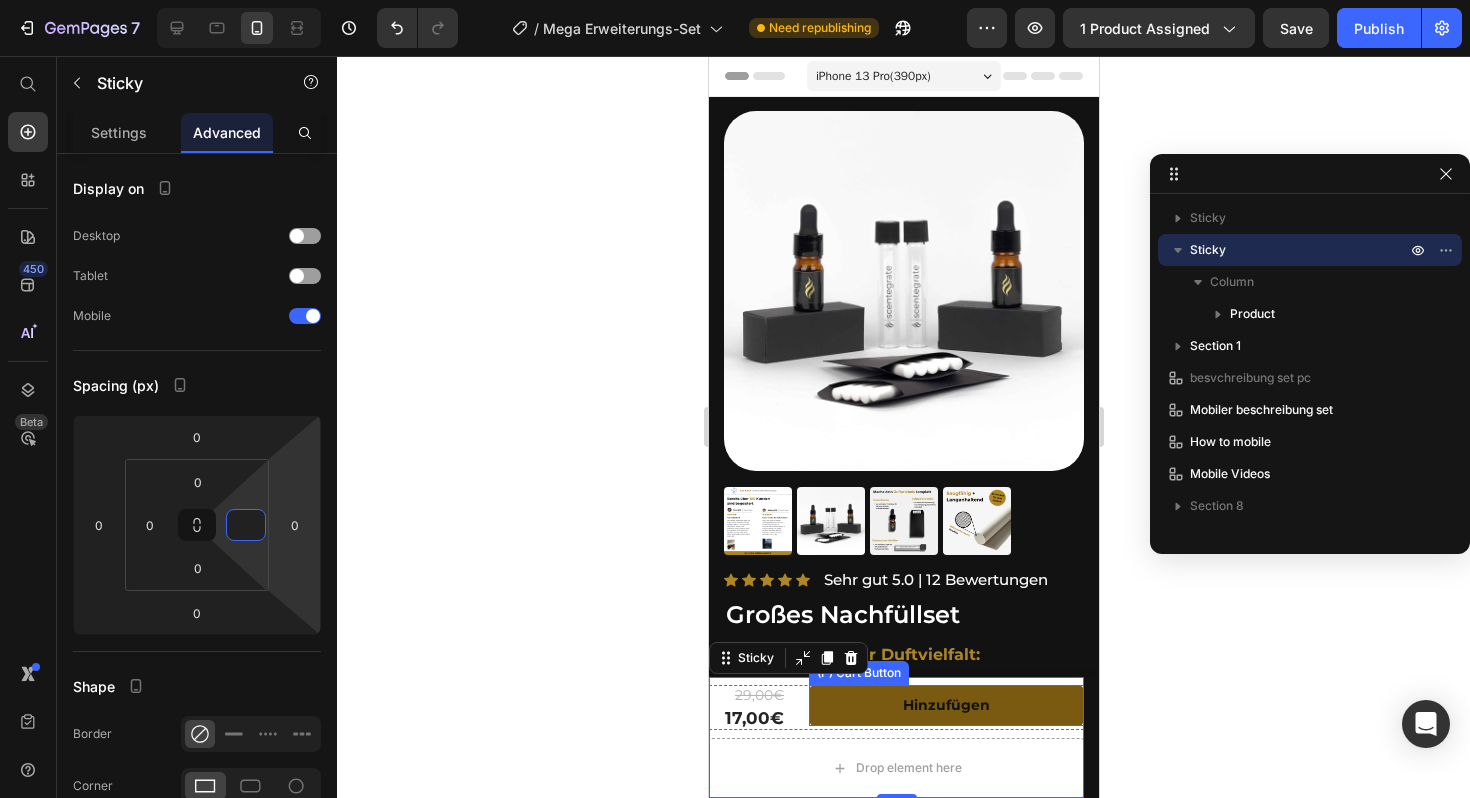 click on "hinzufügen" at bounding box center (945, 705) 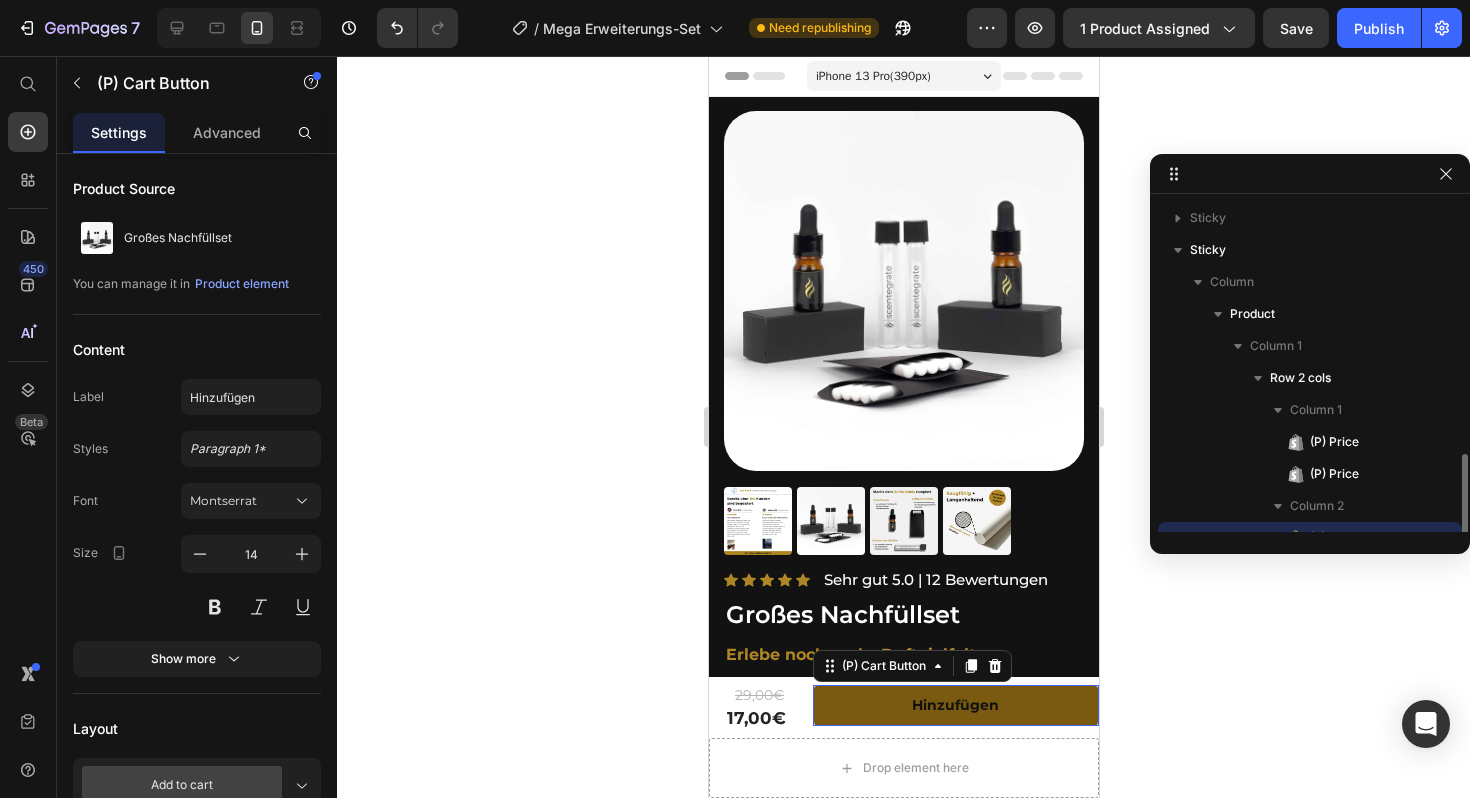 scroll, scrollTop: 186, scrollLeft: 0, axis: vertical 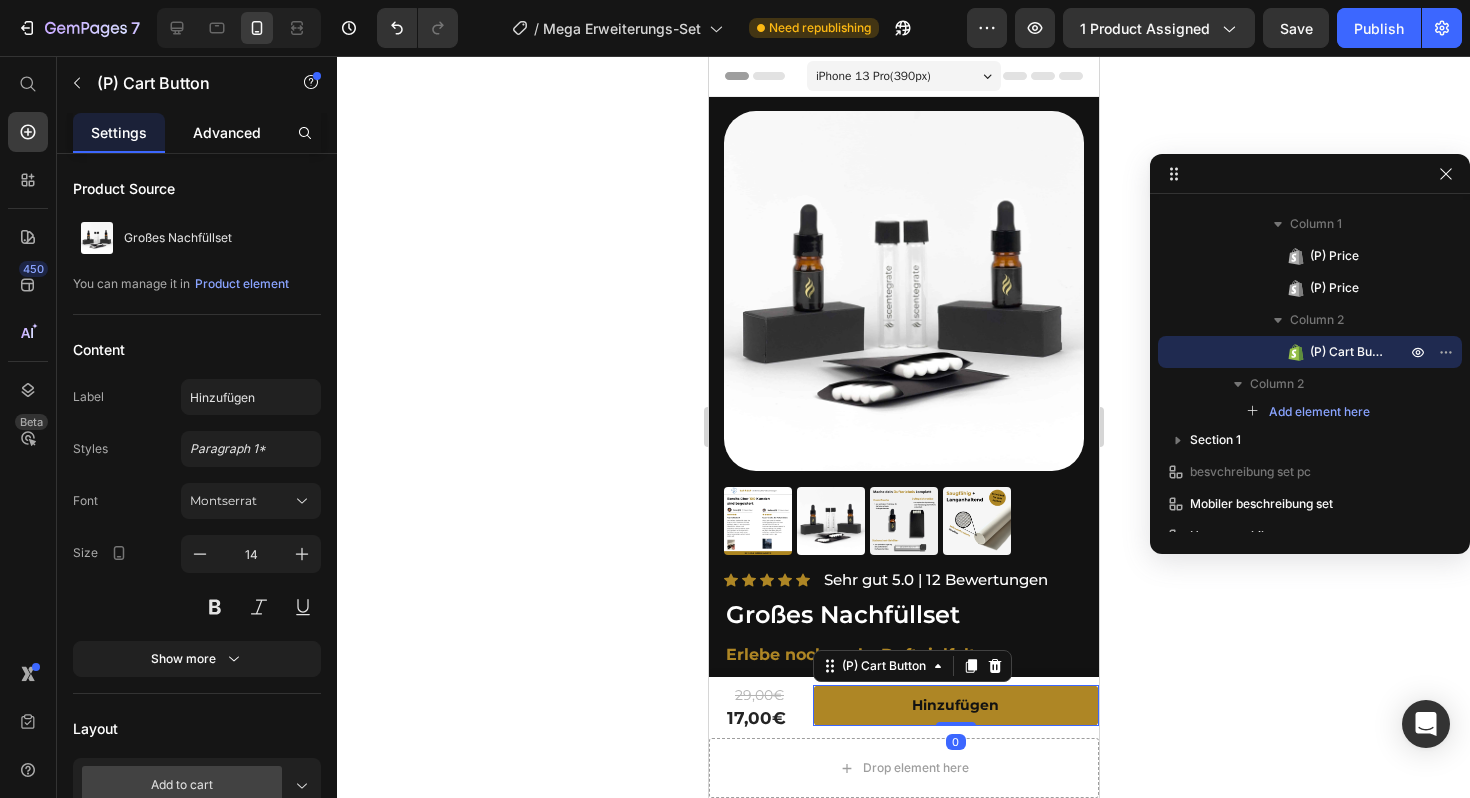 click on "Advanced" at bounding box center (227, 132) 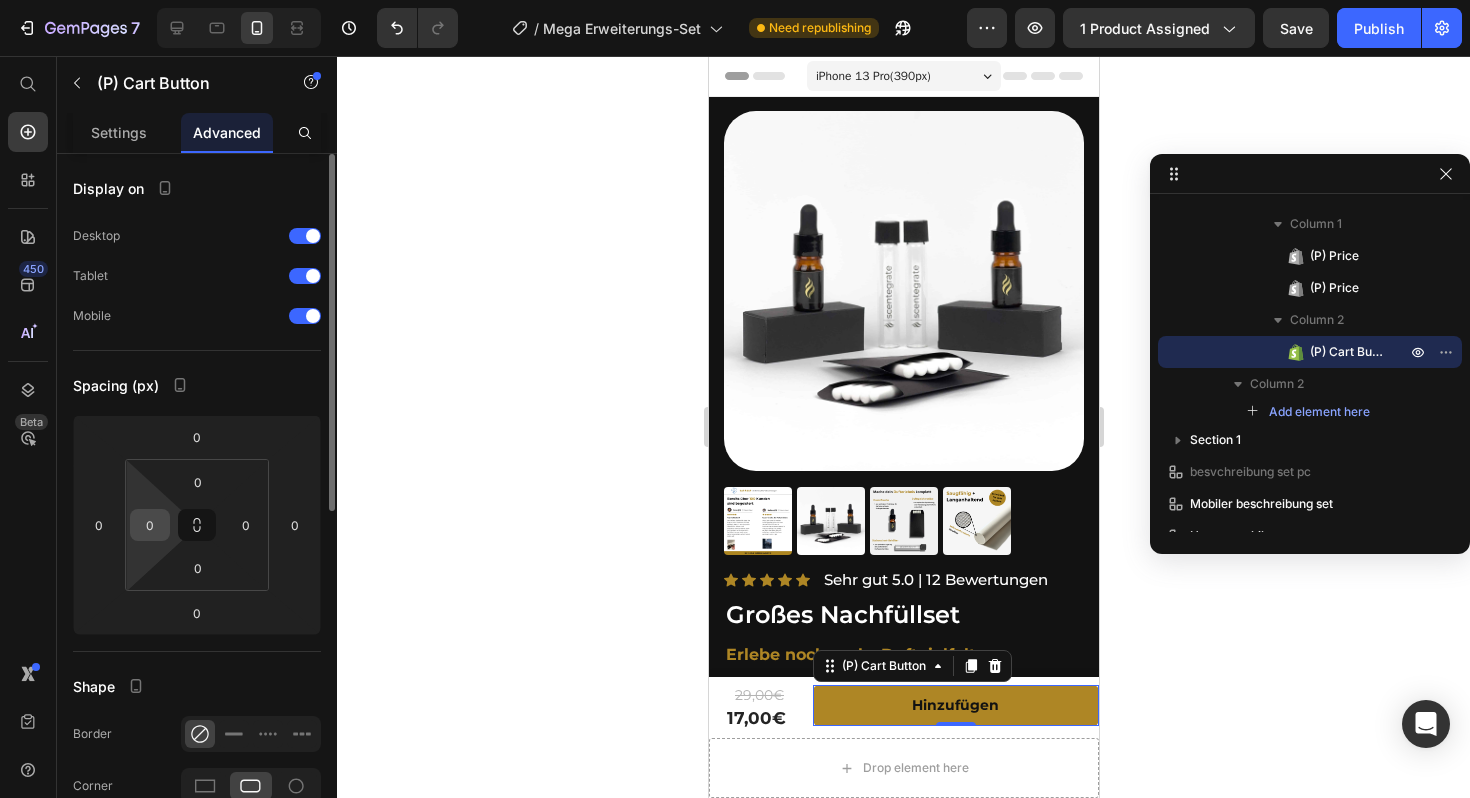 click on "0" at bounding box center (150, 525) 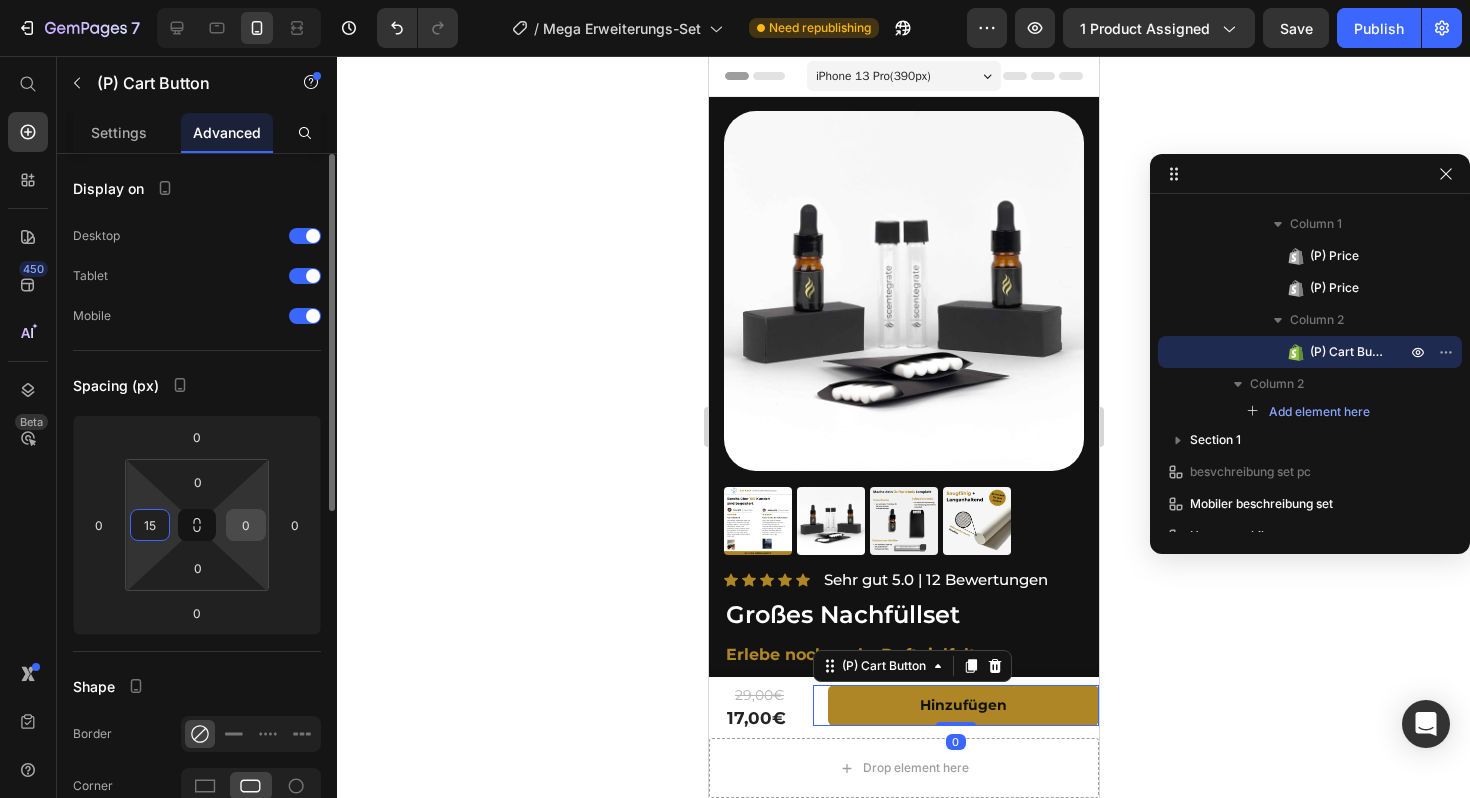 type on "15" 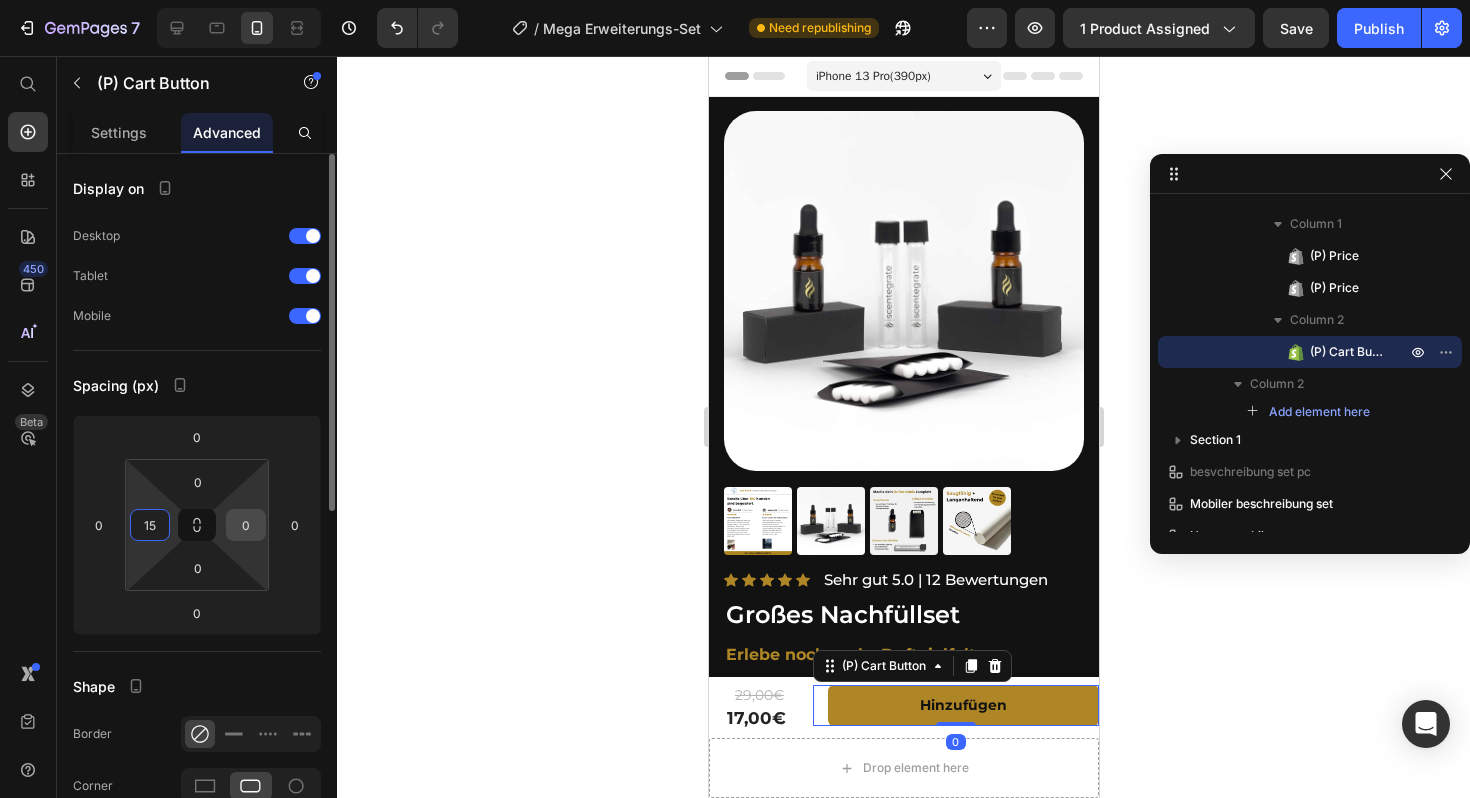 click on "0" at bounding box center (246, 525) 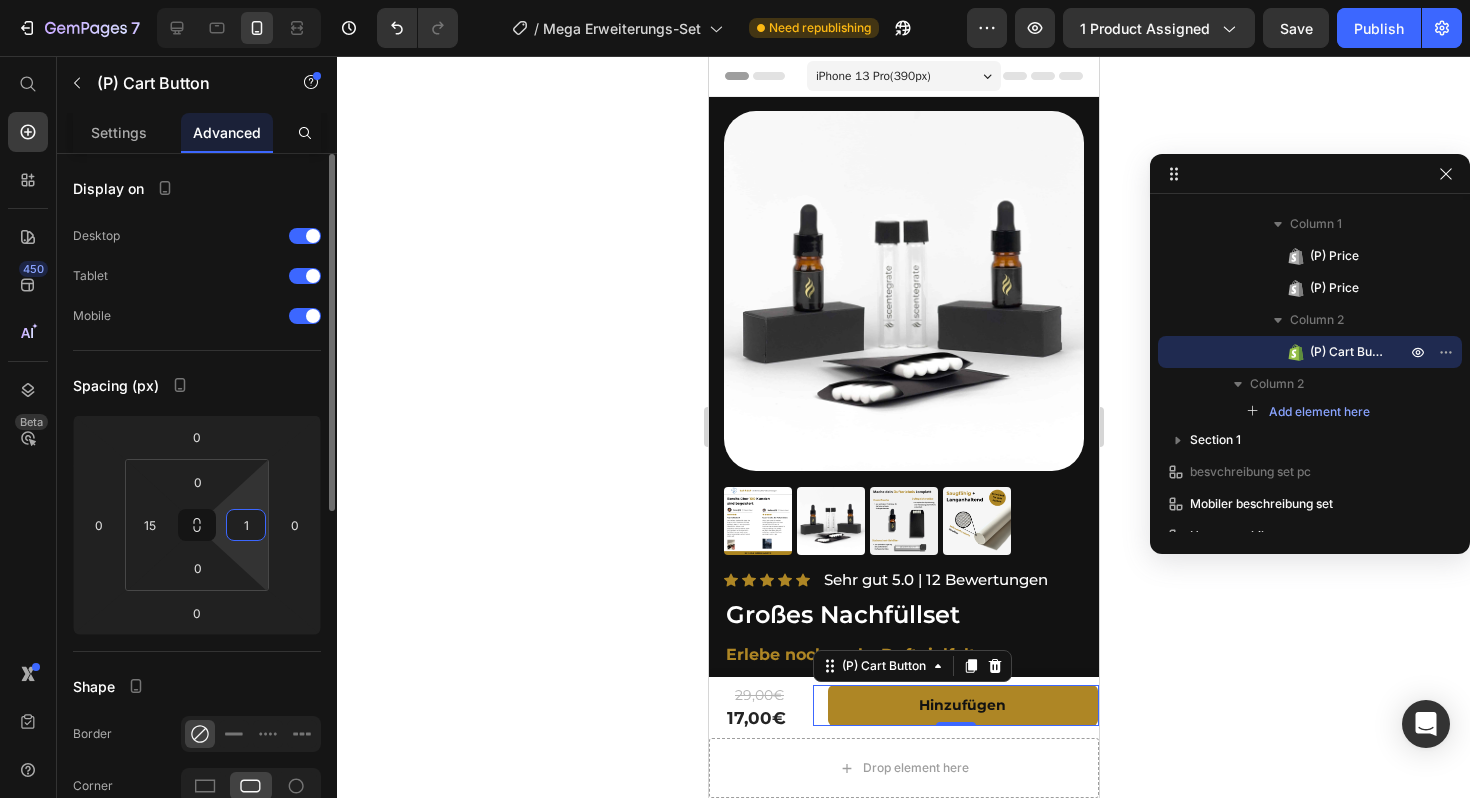 type on "15" 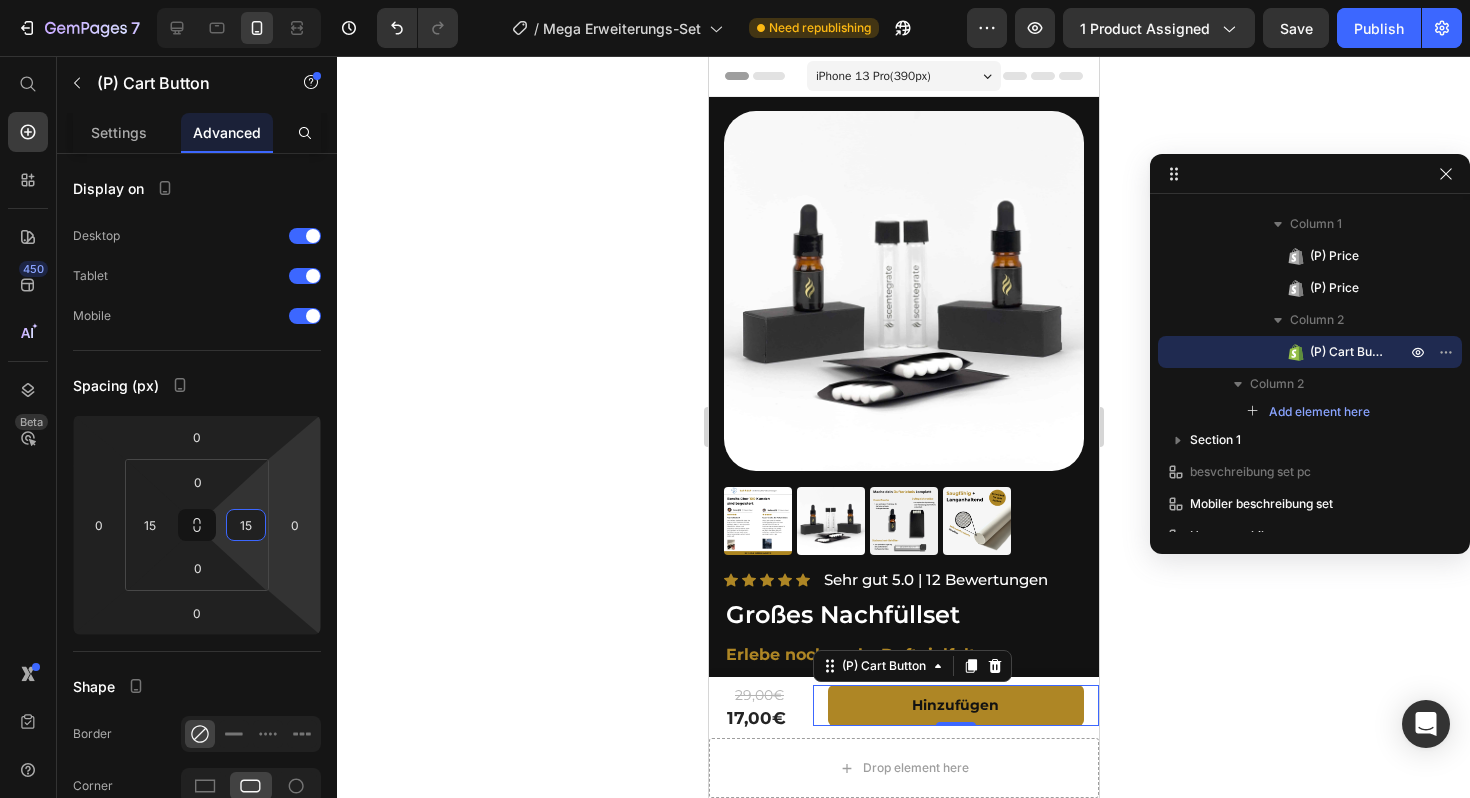 click 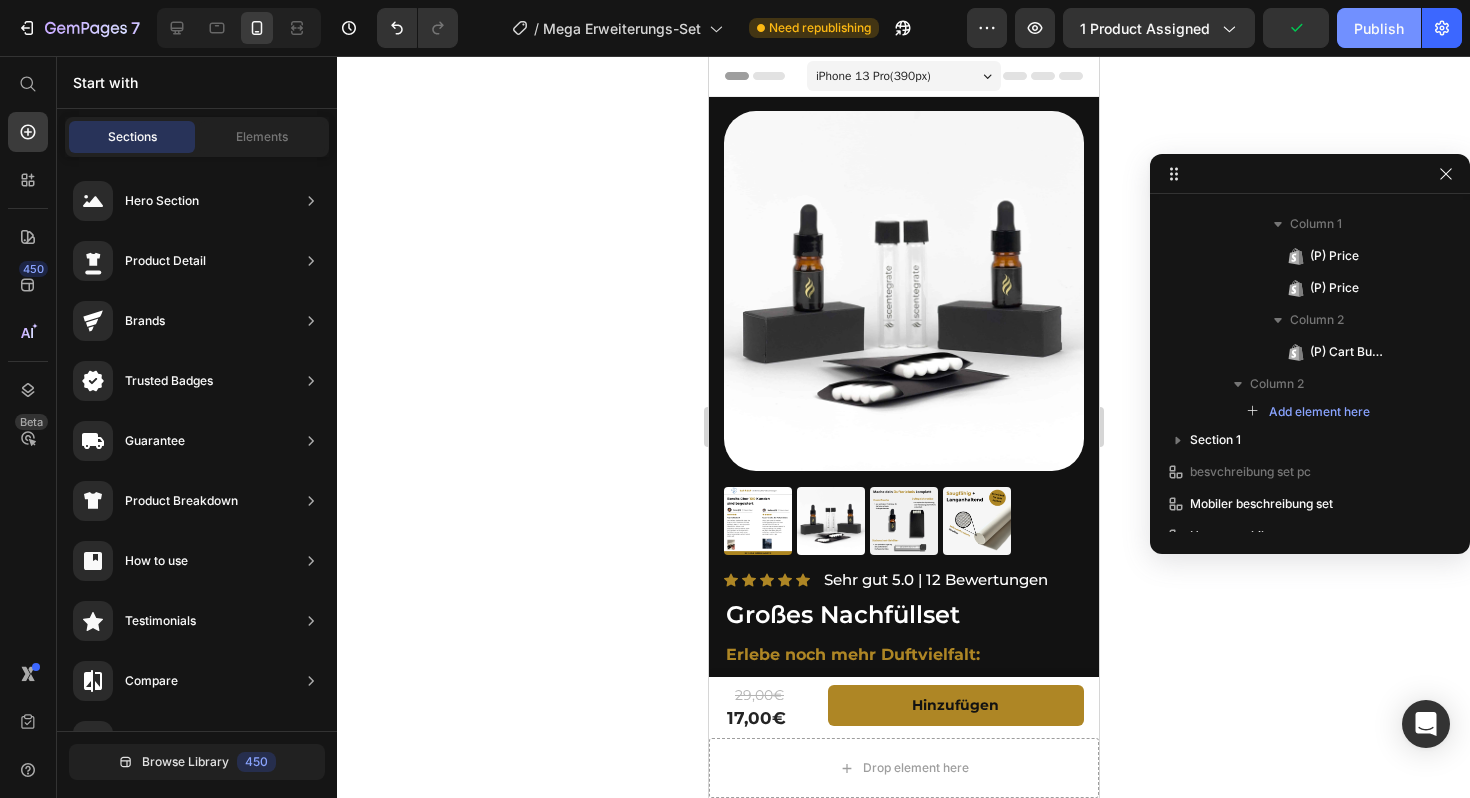 click on "Publish" 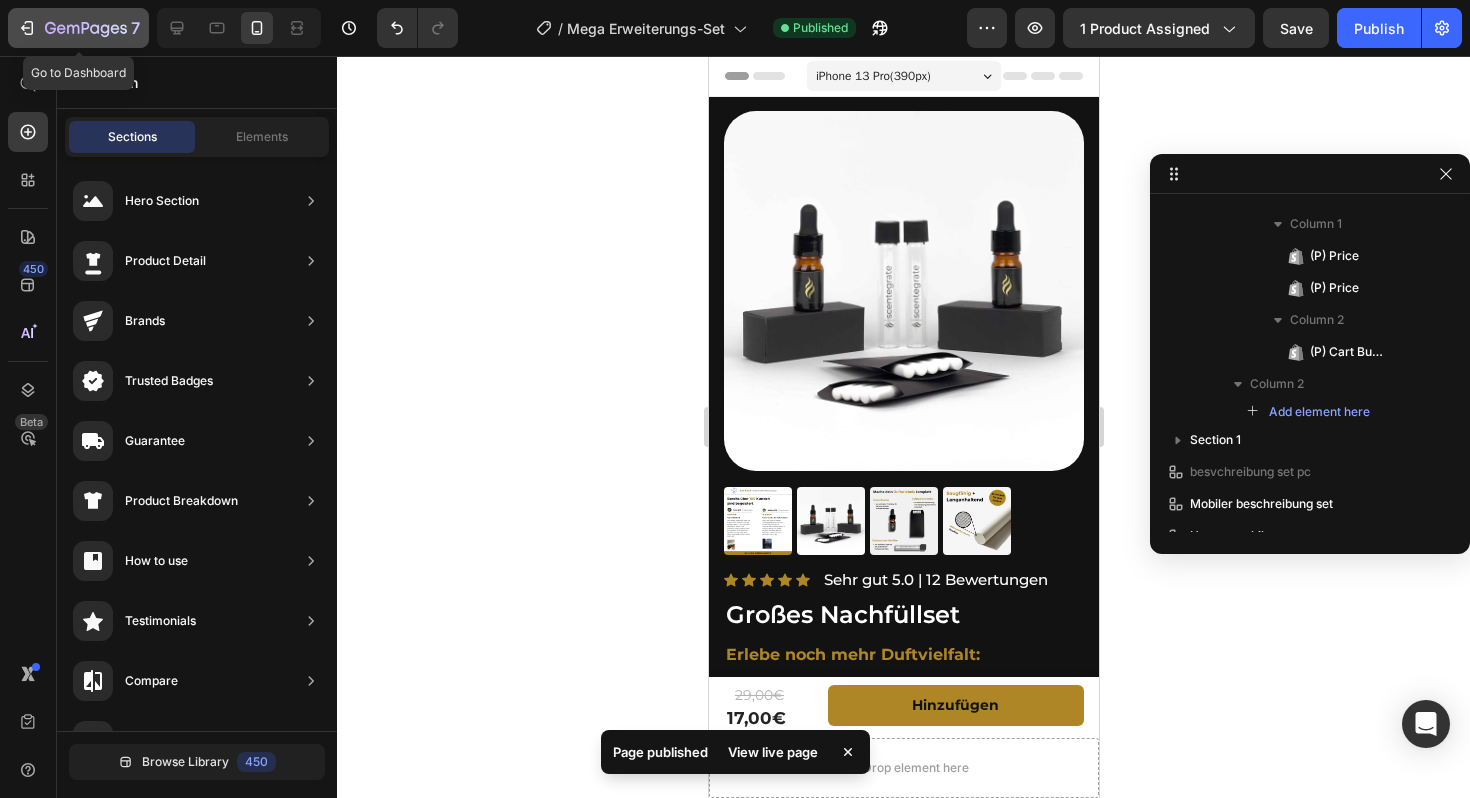 click 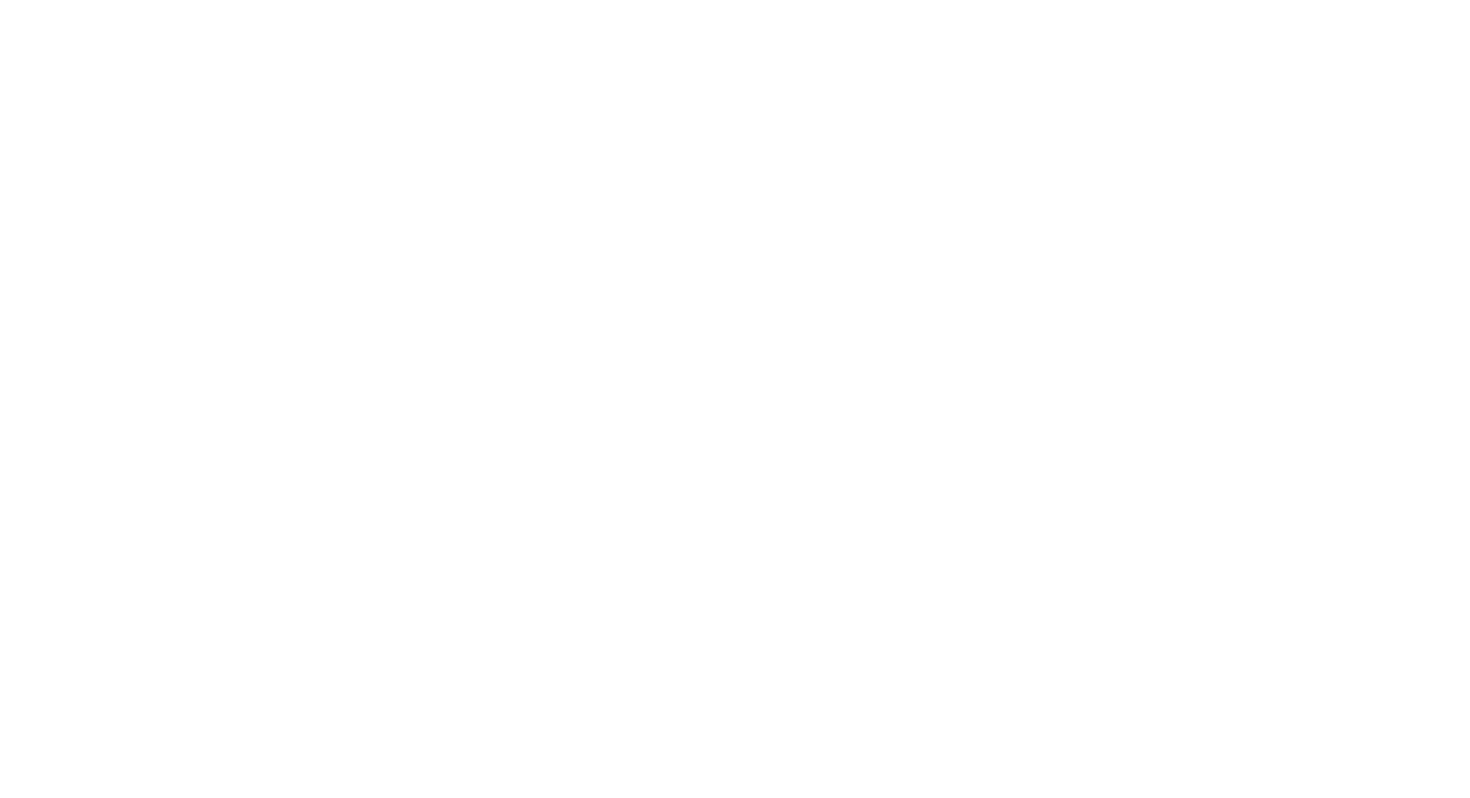 scroll, scrollTop: 0, scrollLeft: 0, axis: both 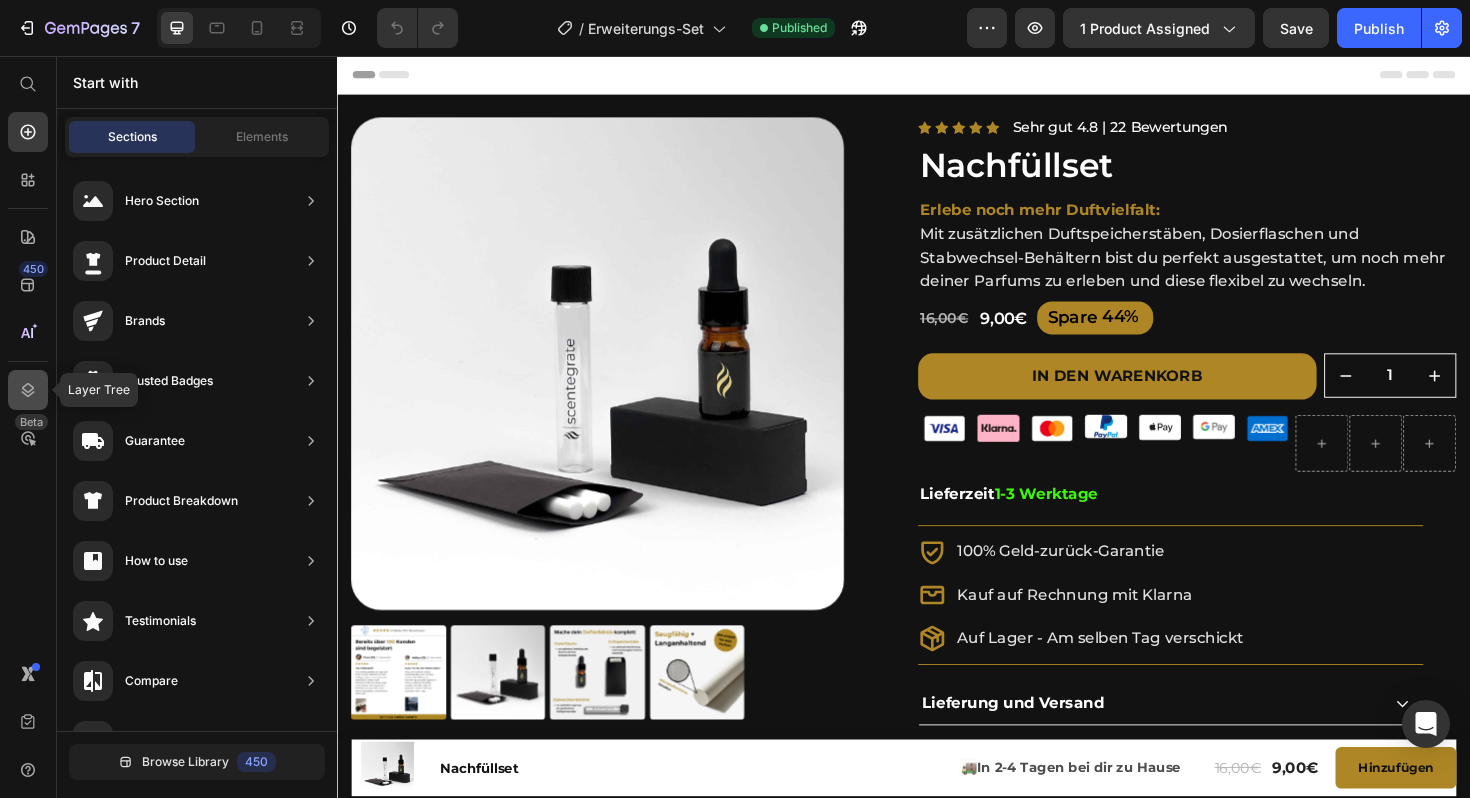 click 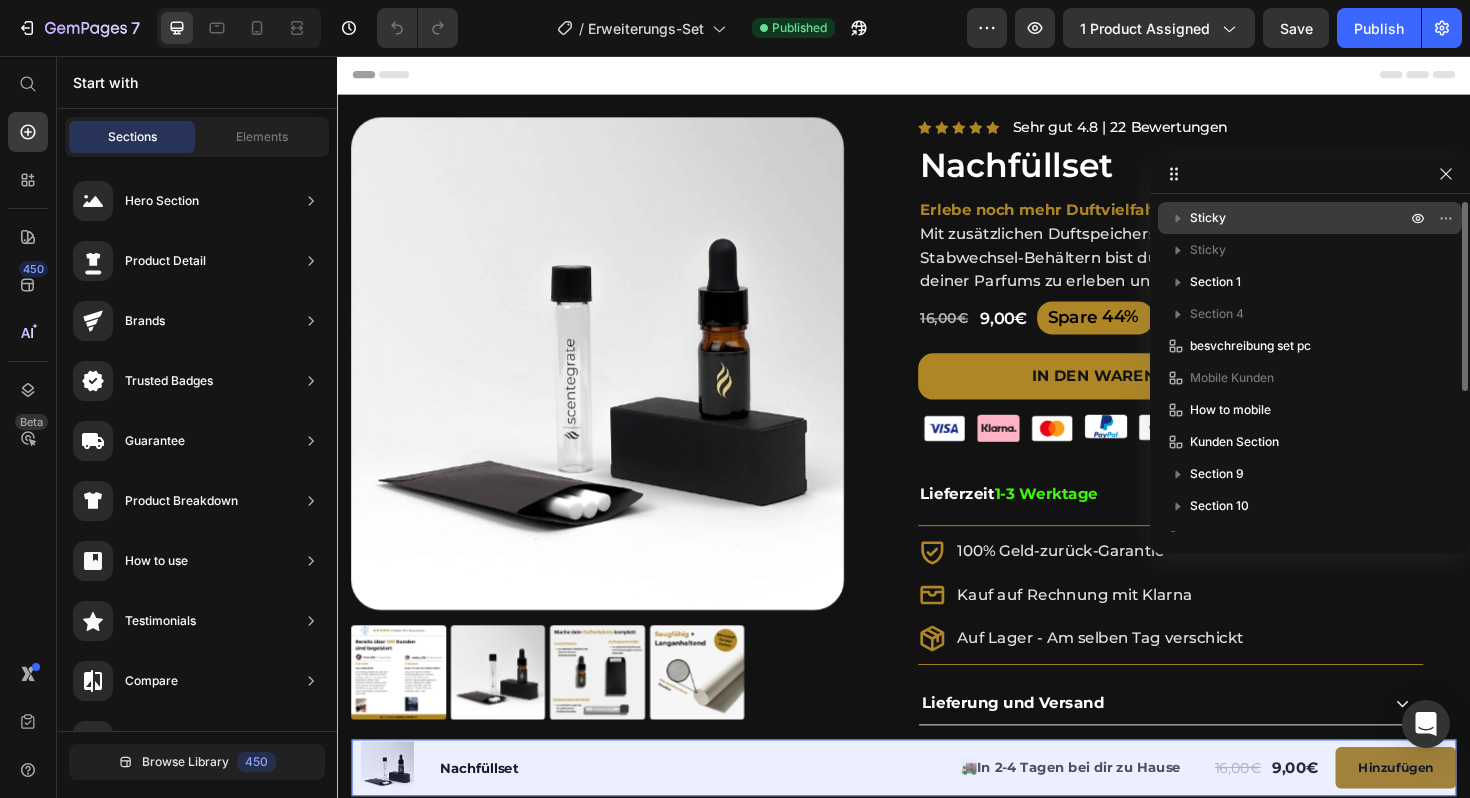 click on "Sticky" at bounding box center (1208, 218) 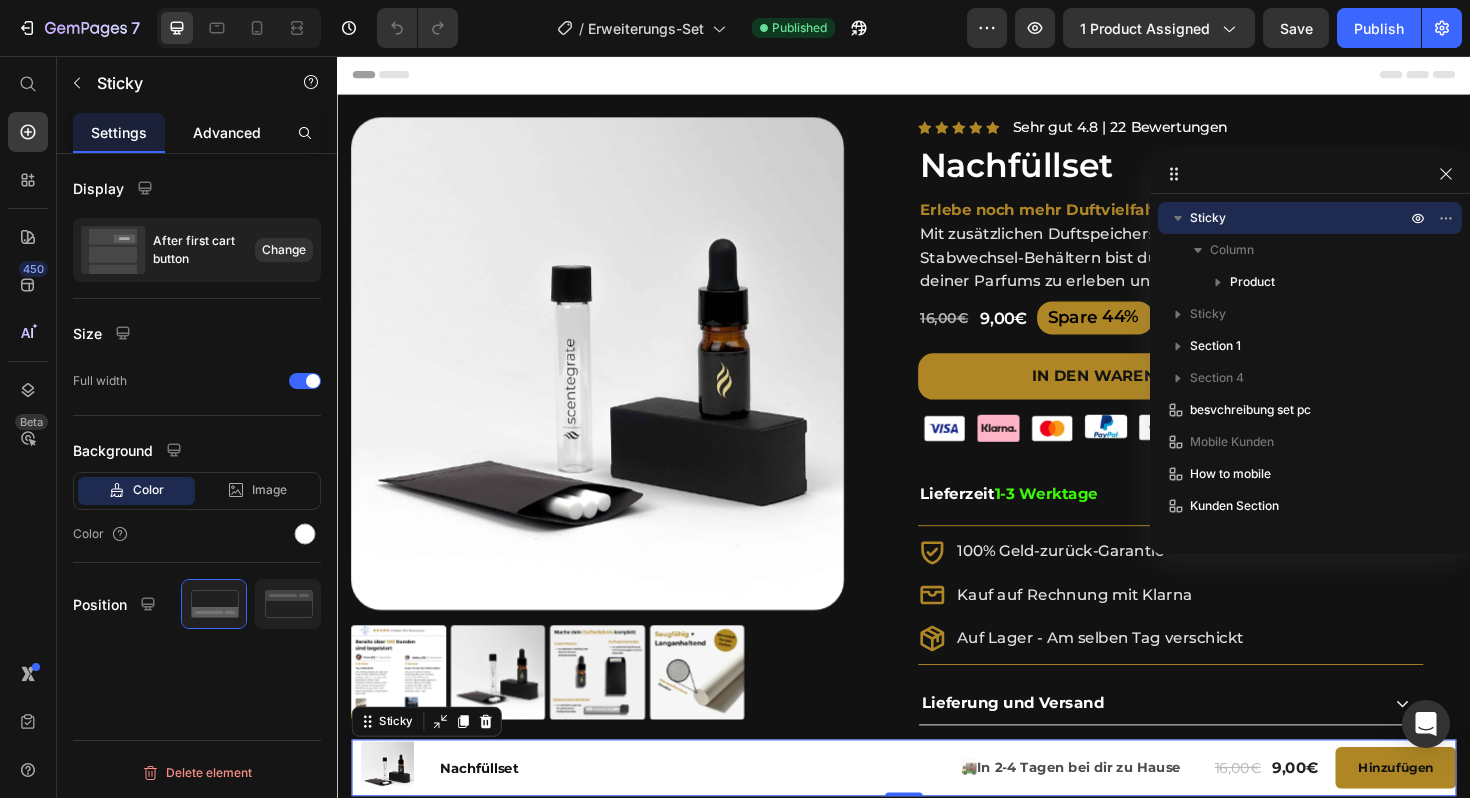 click on "Advanced" at bounding box center [227, 132] 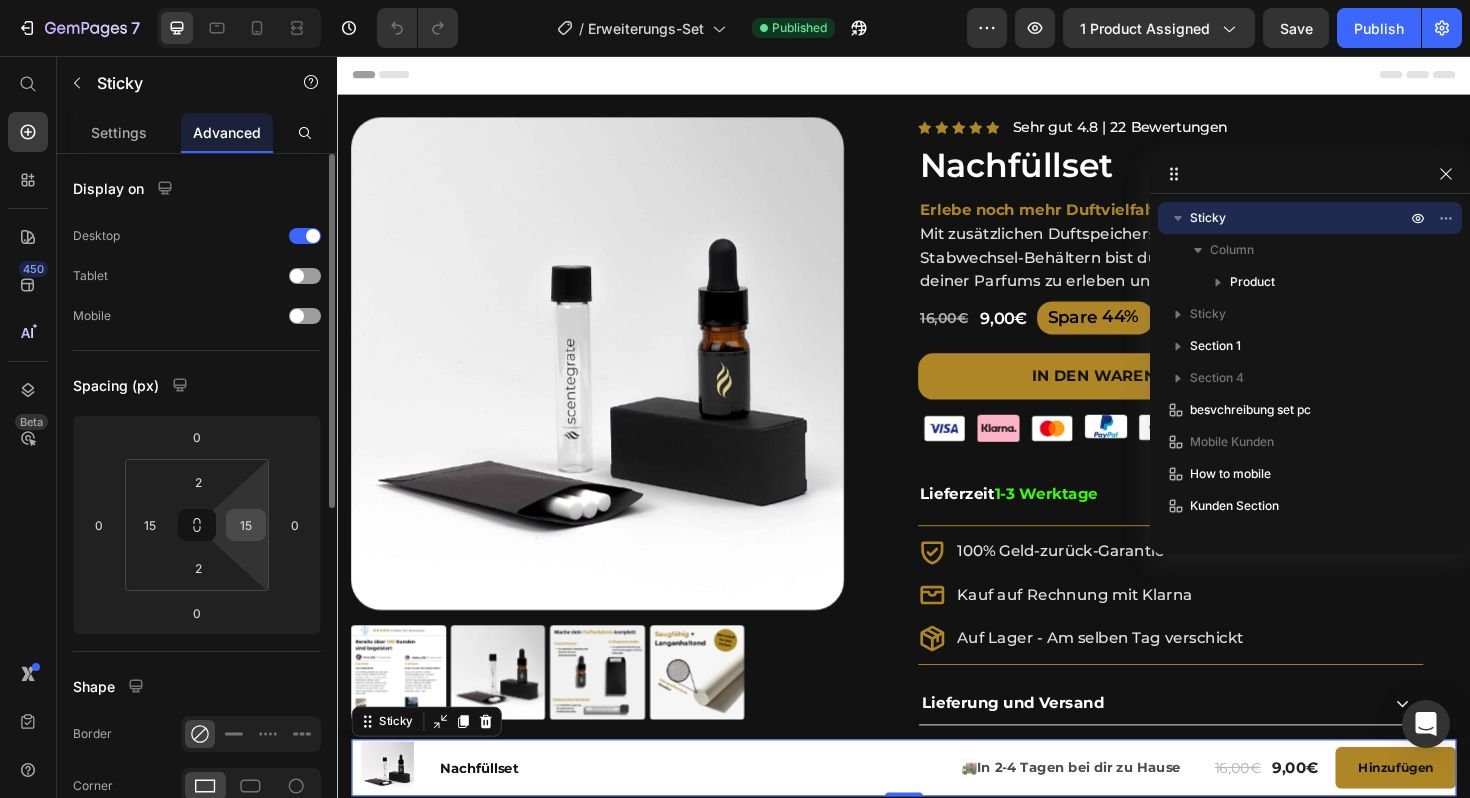click on "15" at bounding box center [246, 525] 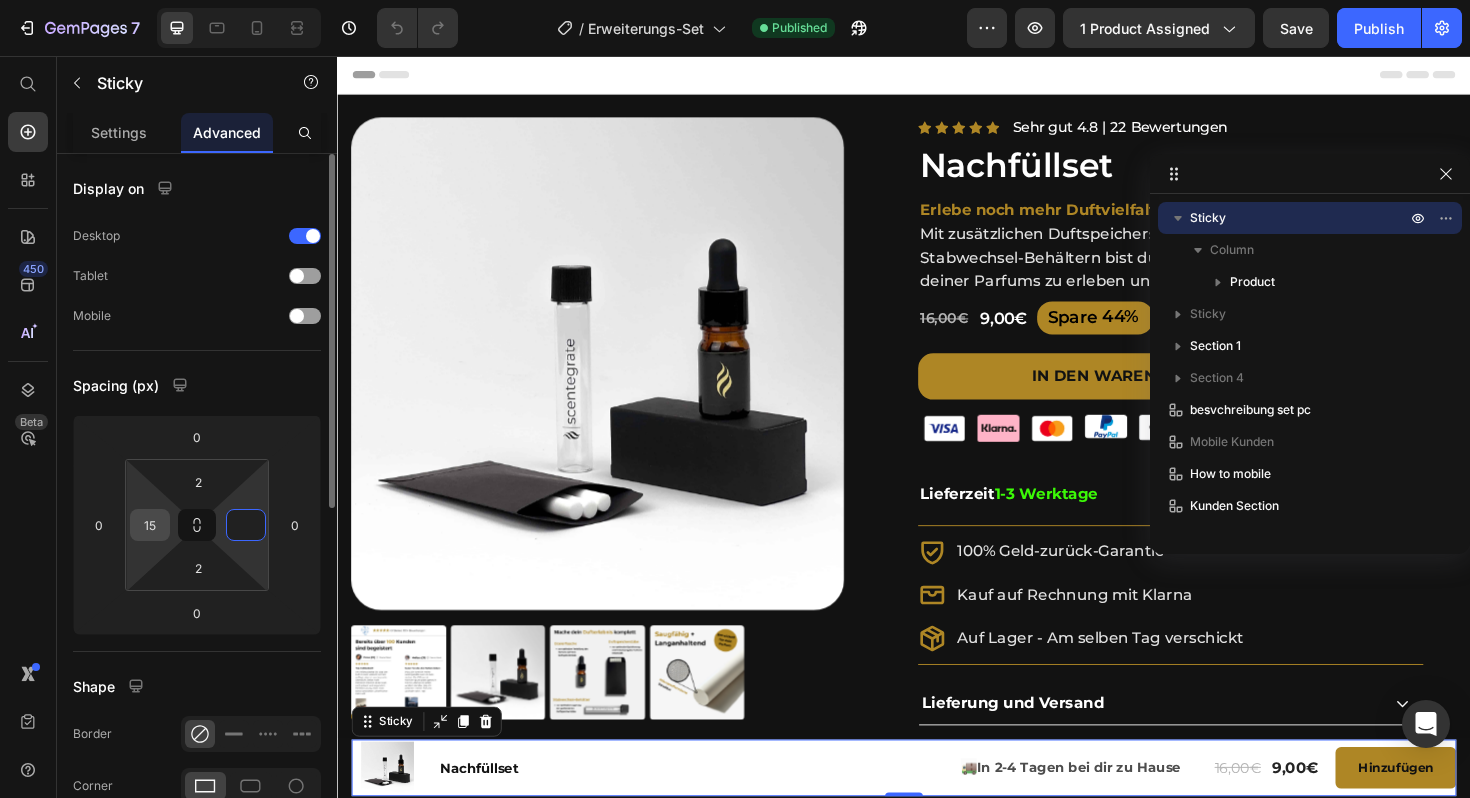type on "0" 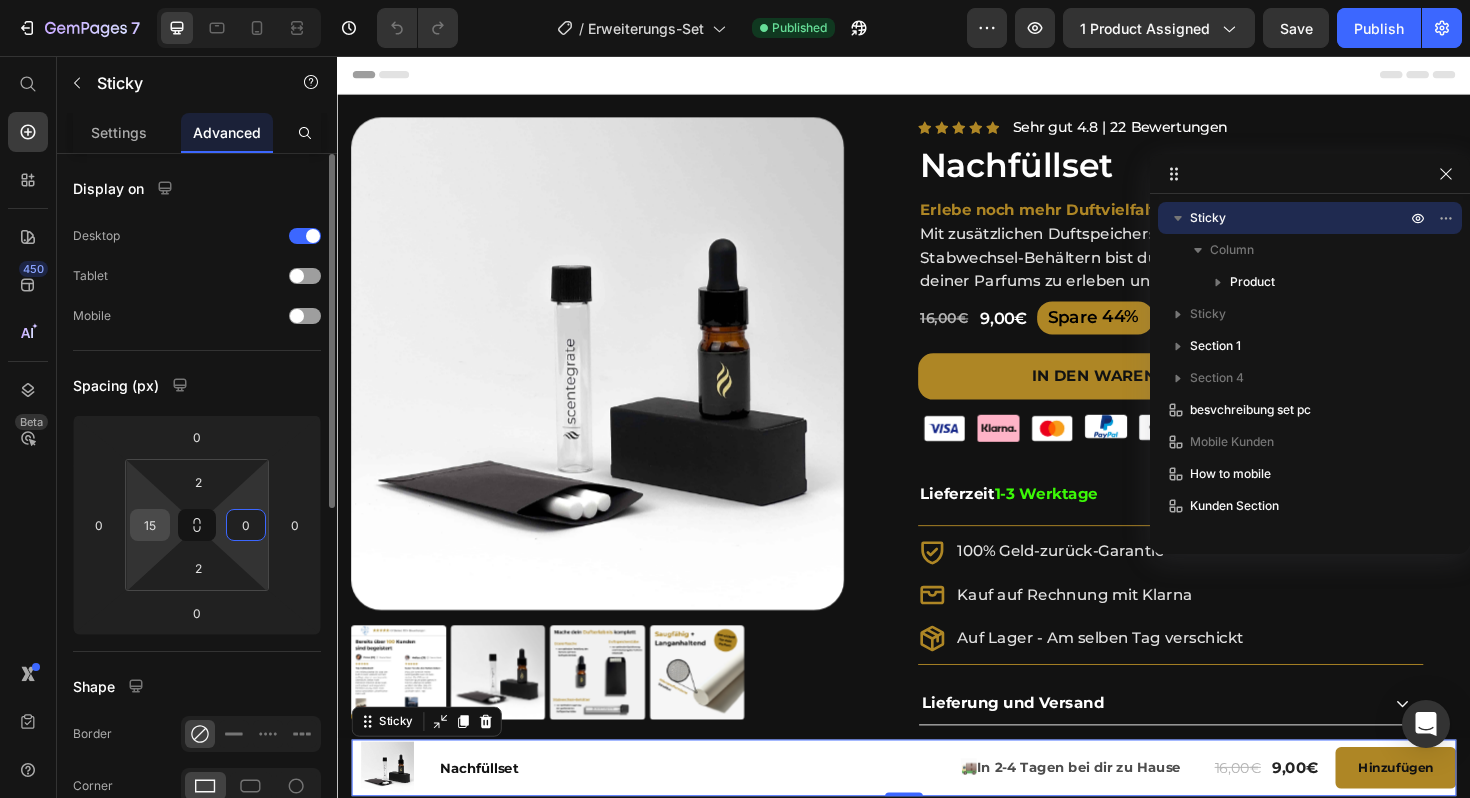 click on "15" at bounding box center (150, 525) 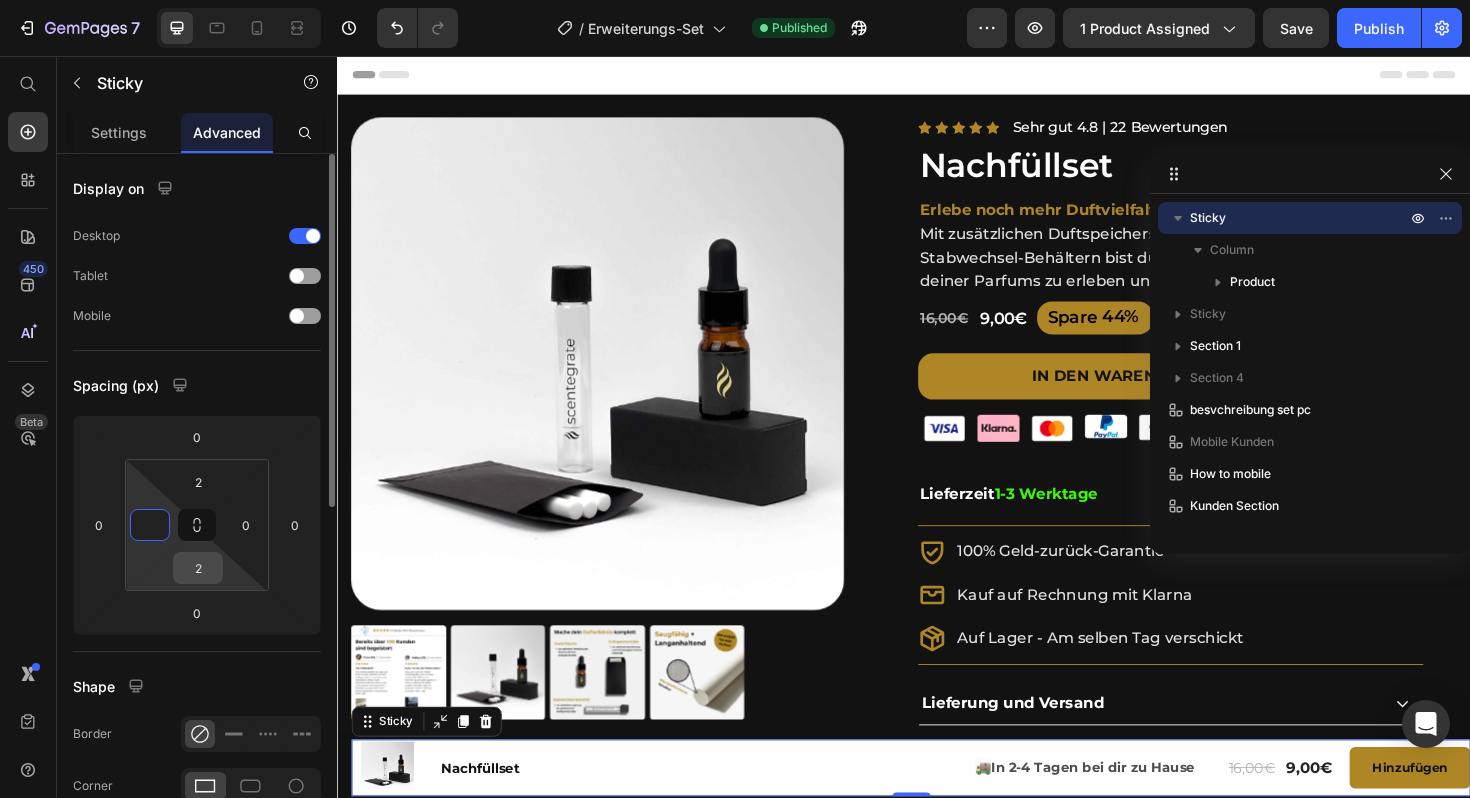 type on "0" 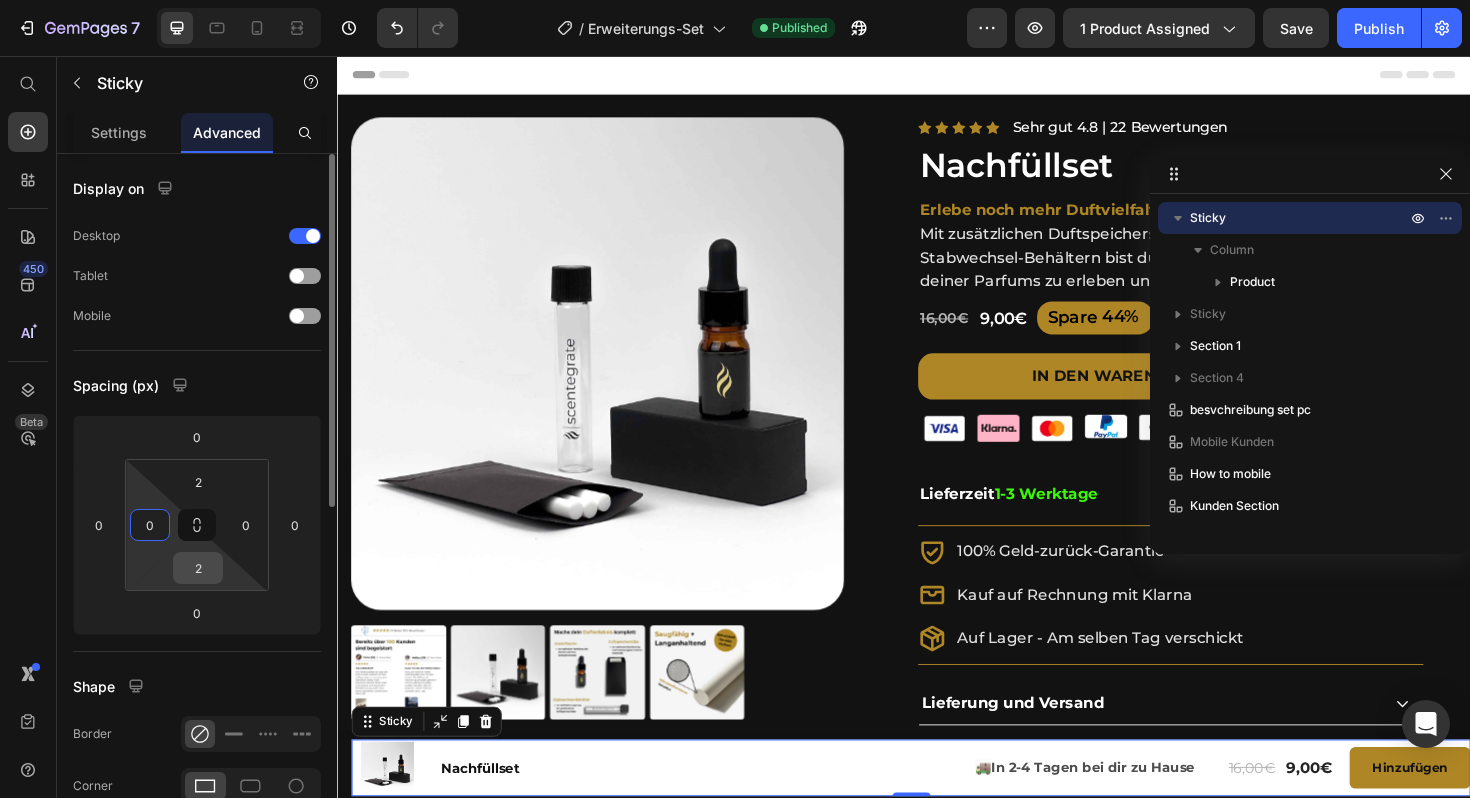 click on "2" at bounding box center (198, 568) 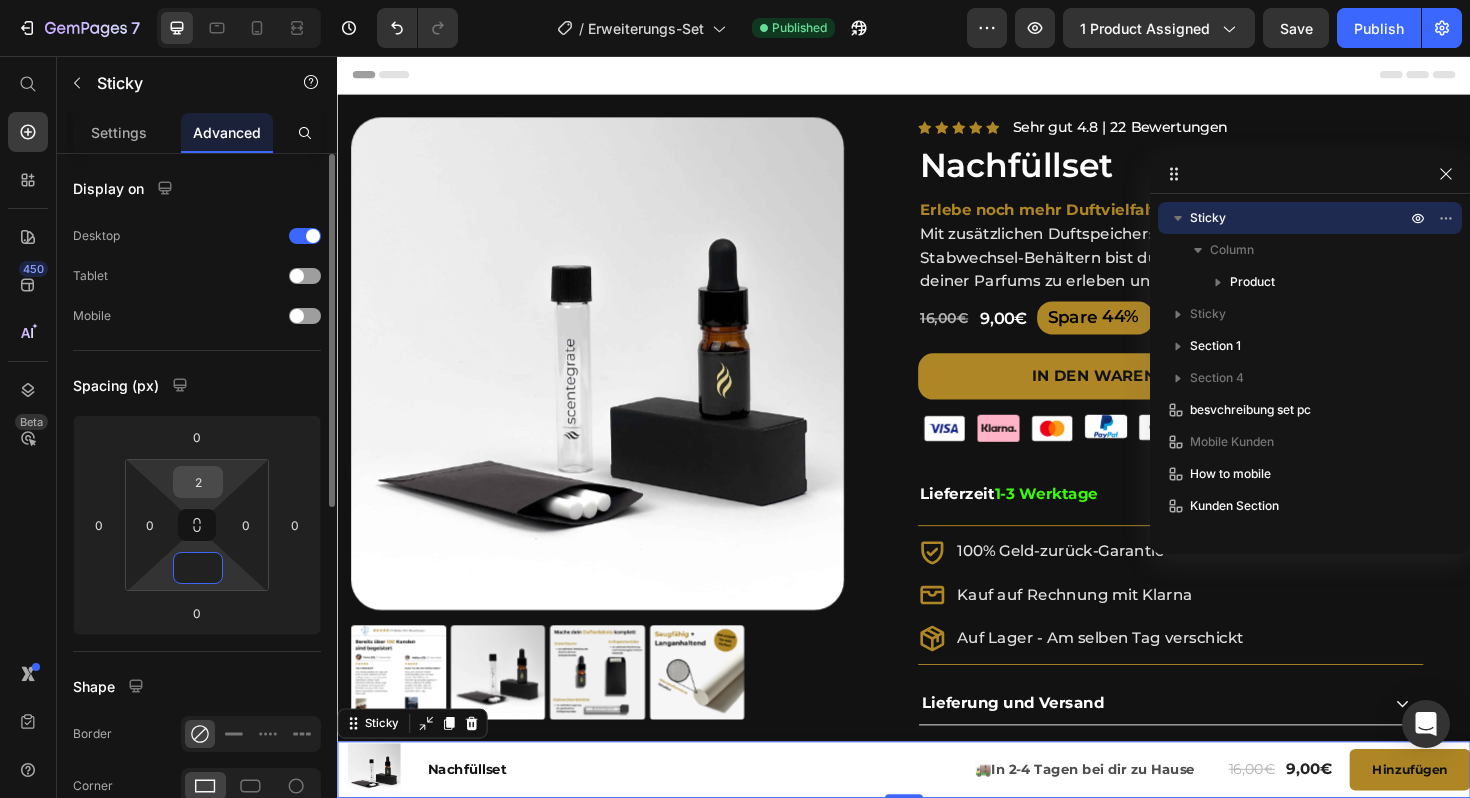 type on "0" 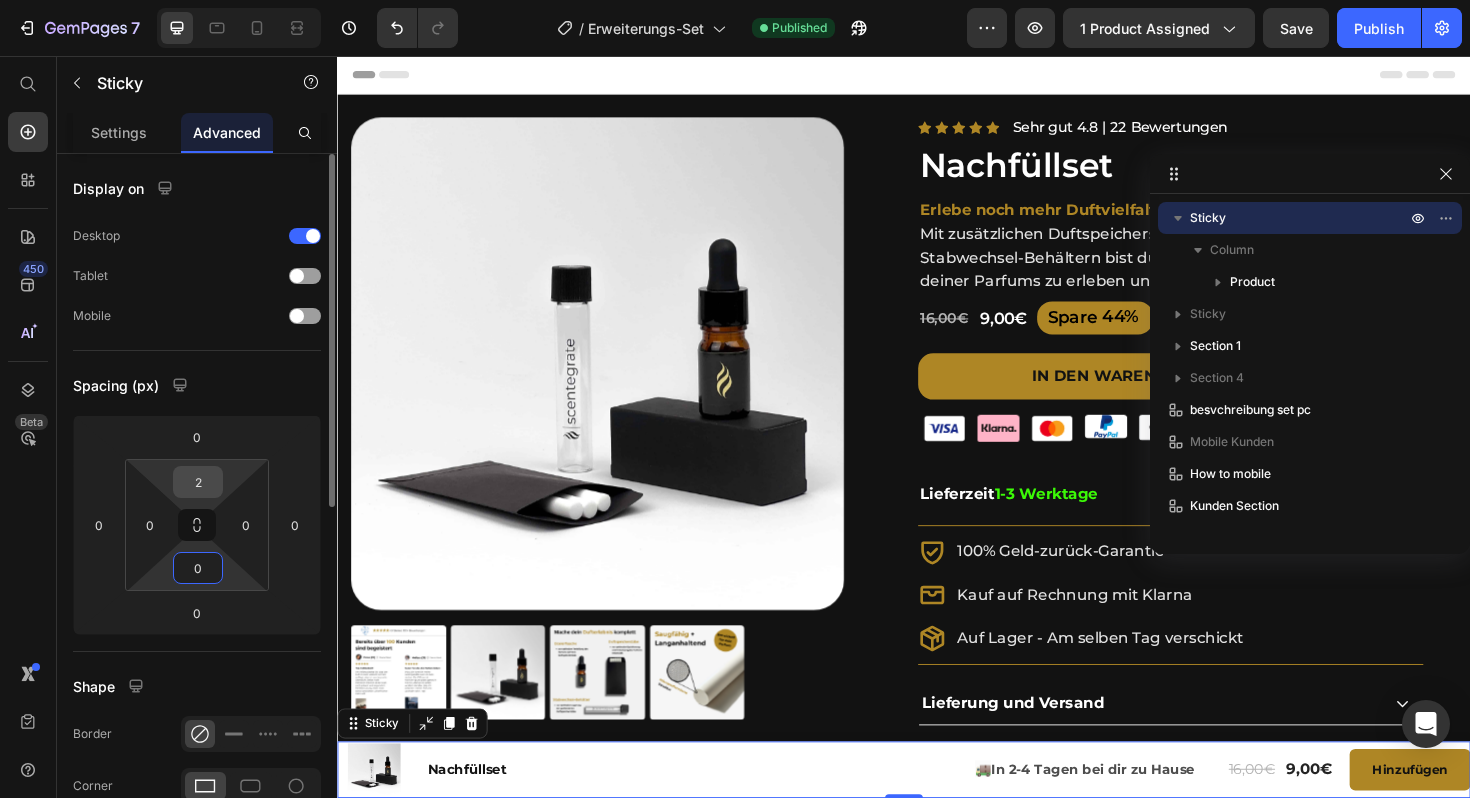 click on "2" at bounding box center (198, 482) 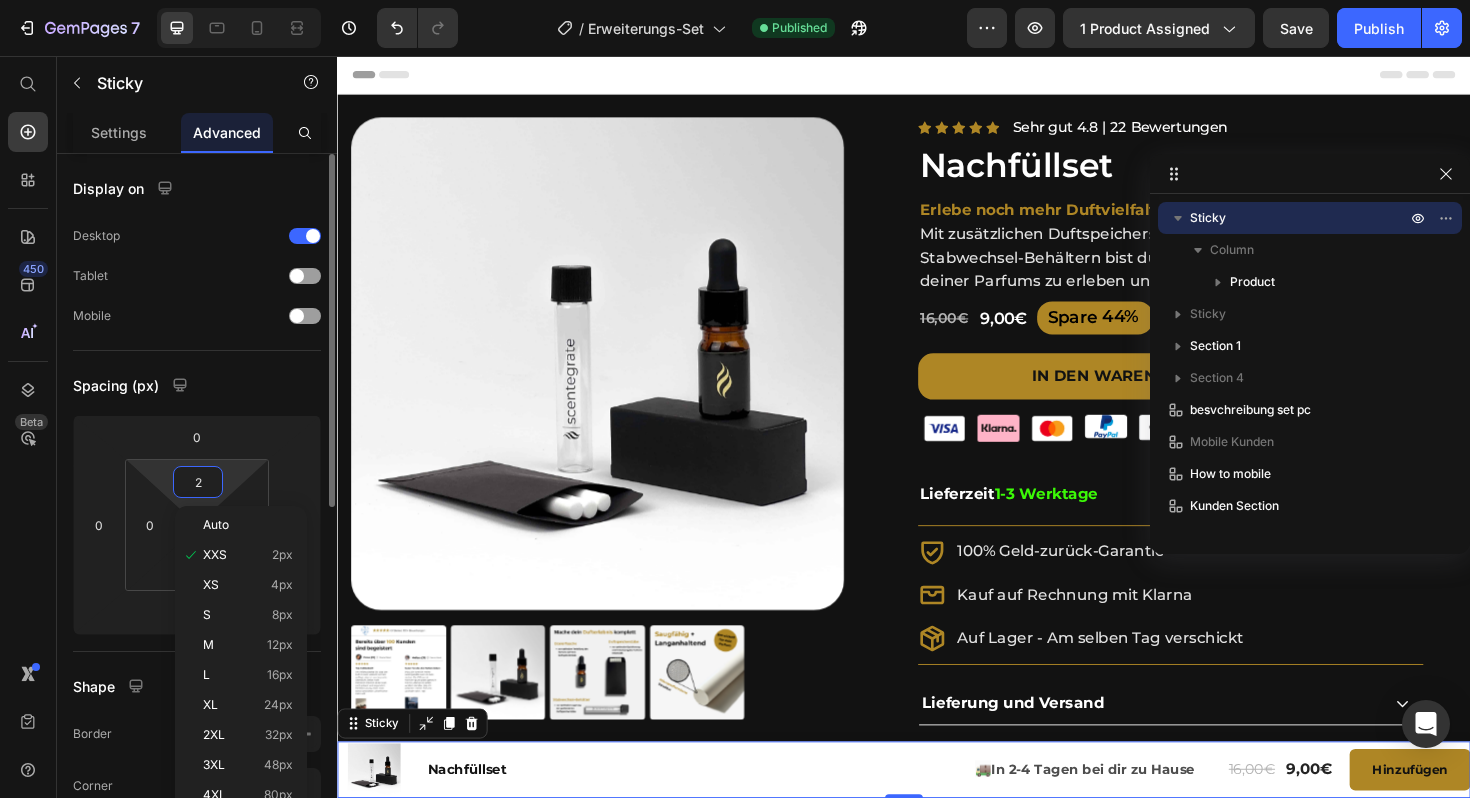 type 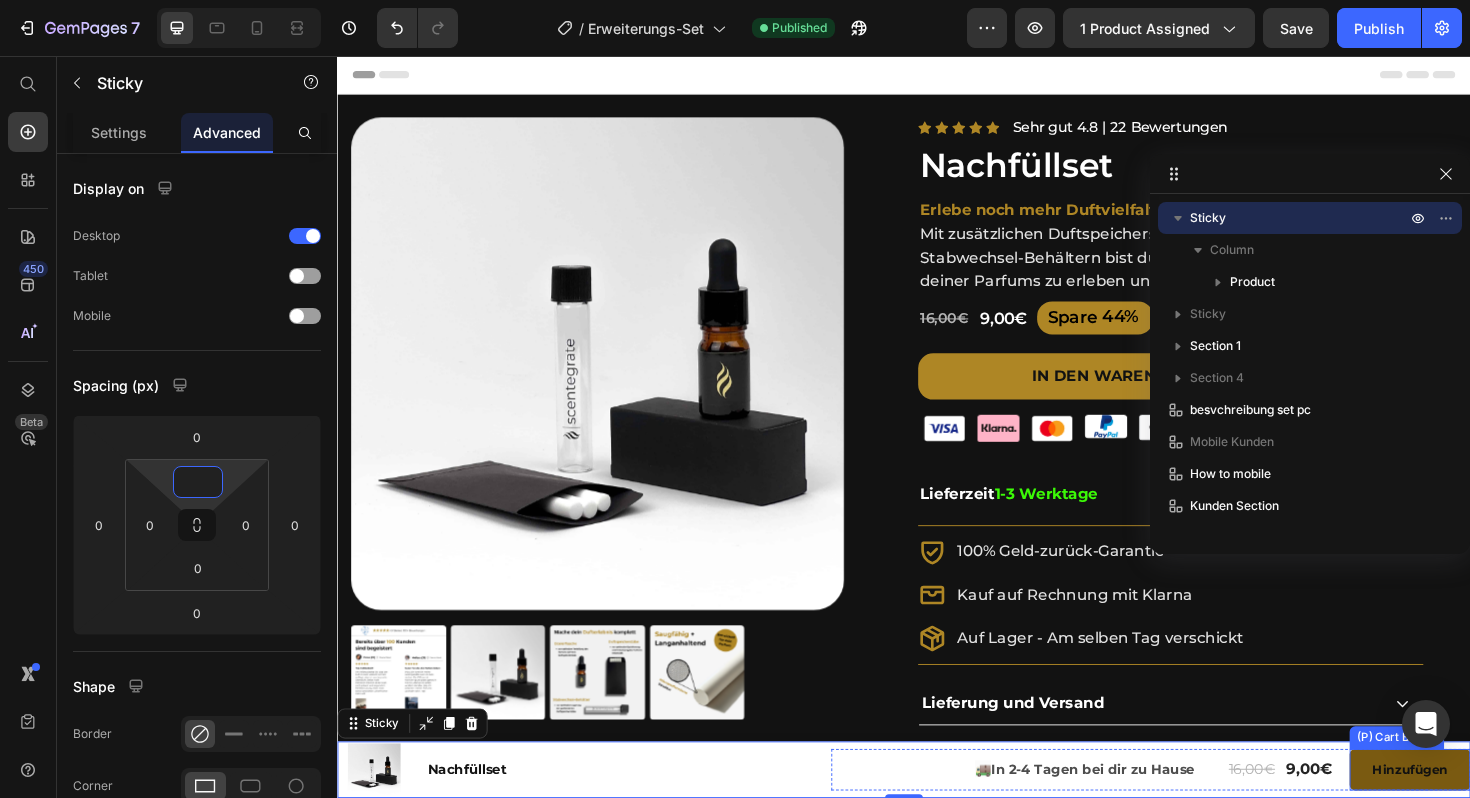 click on "hinzufügen" at bounding box center (1473, 812) 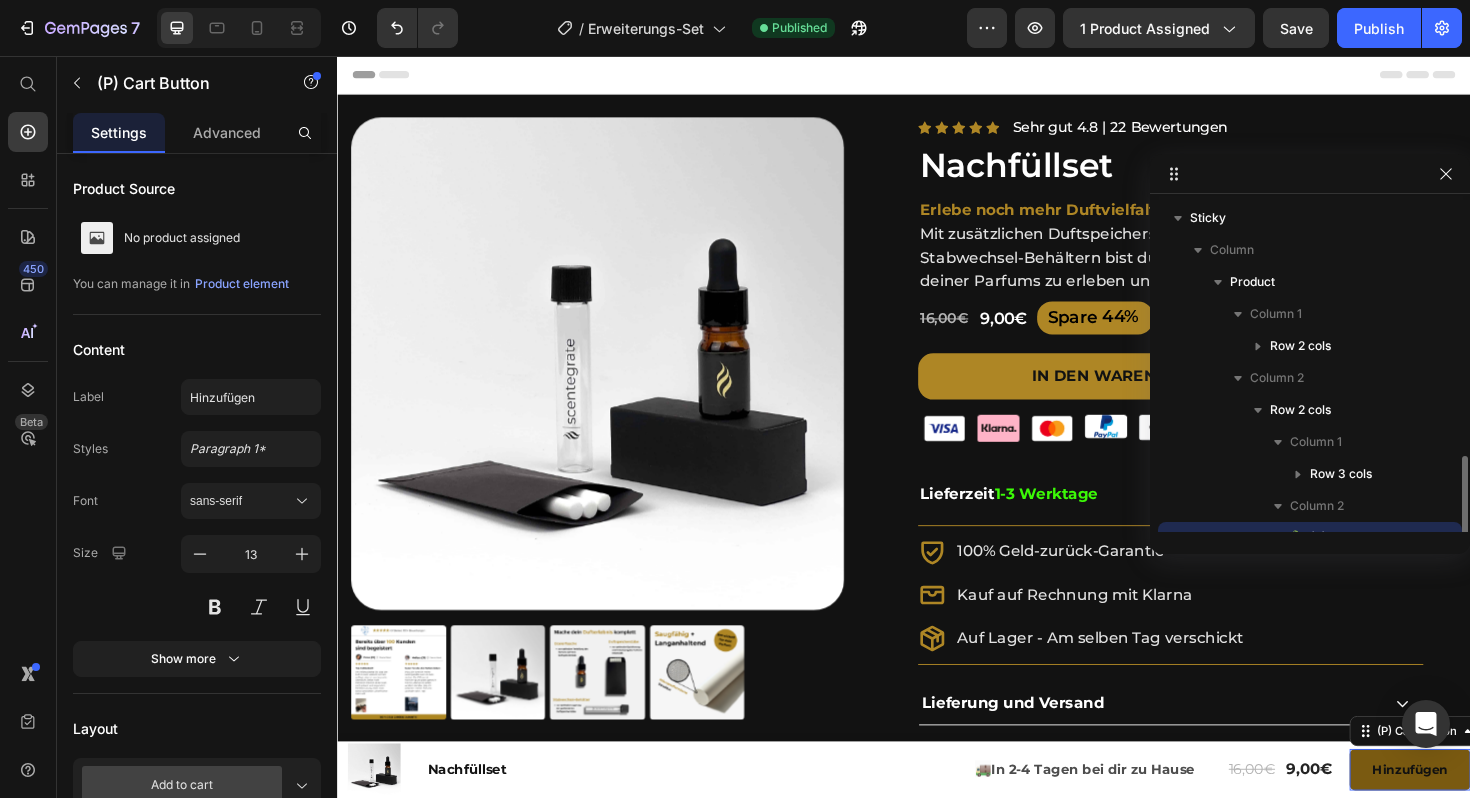 scroll, scrollTop: 186, scrollLeft: 0, axis: vertical 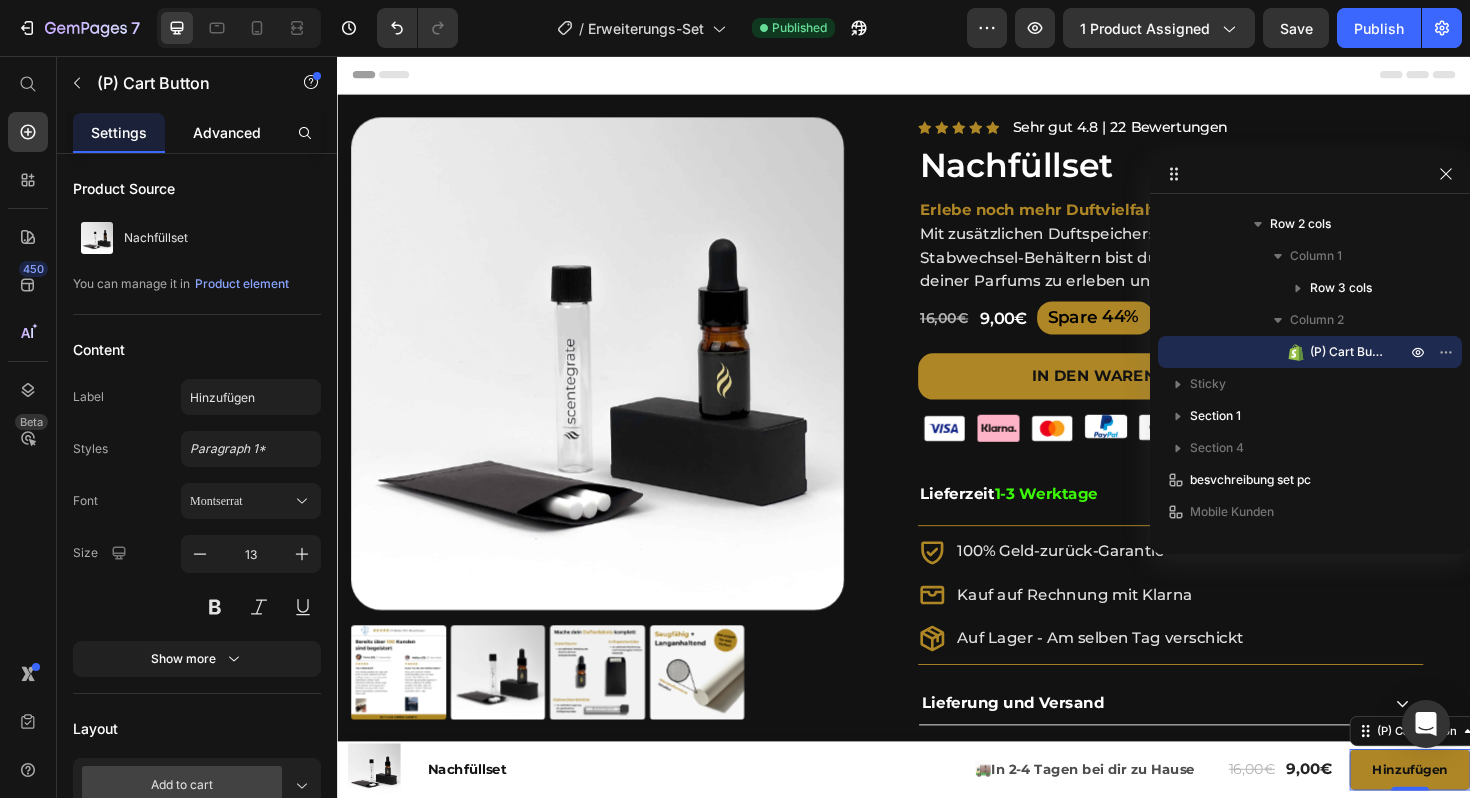 click on "Advanced" at bounding box center [227, 132] 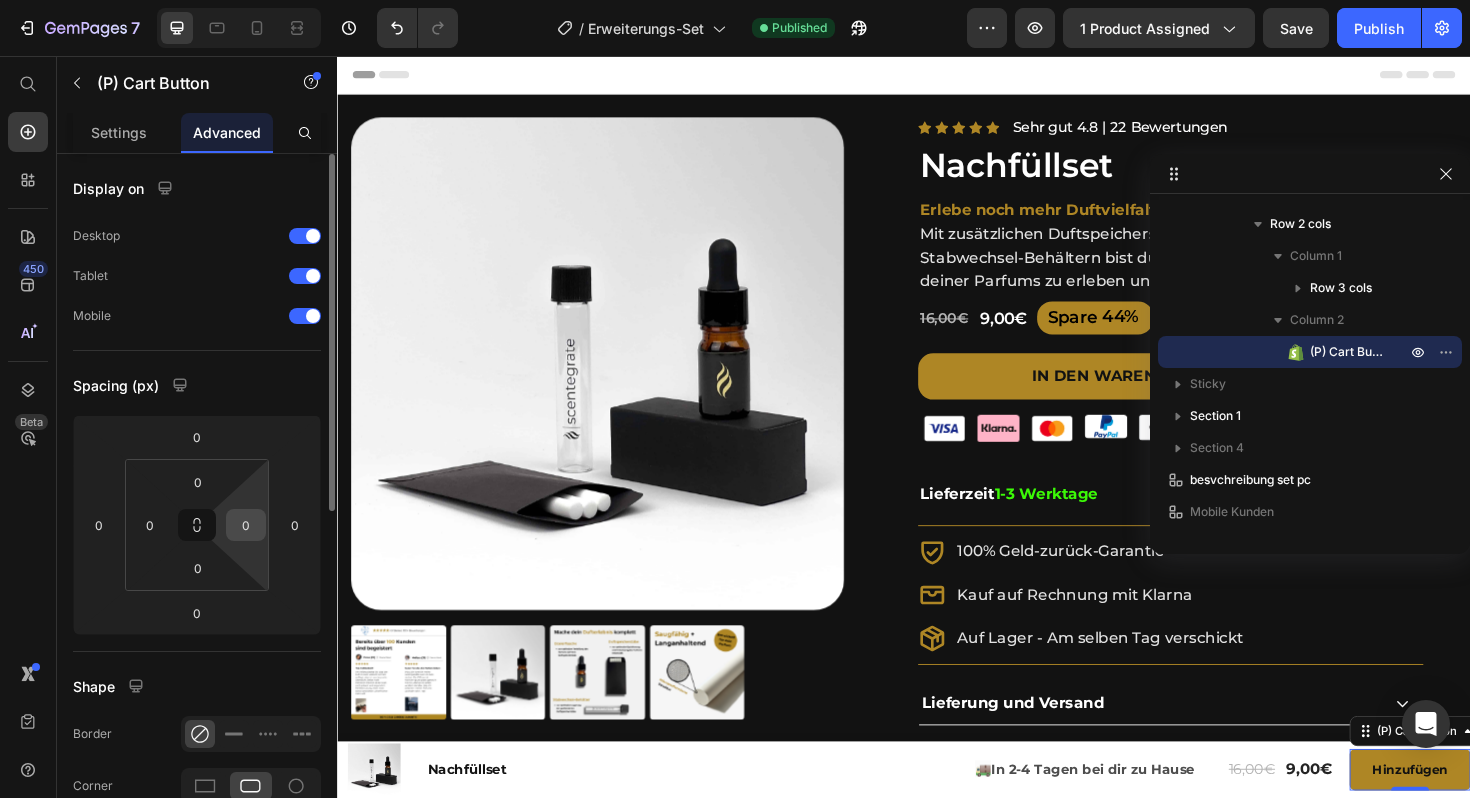click on "0" at bounding box center [246, 525] 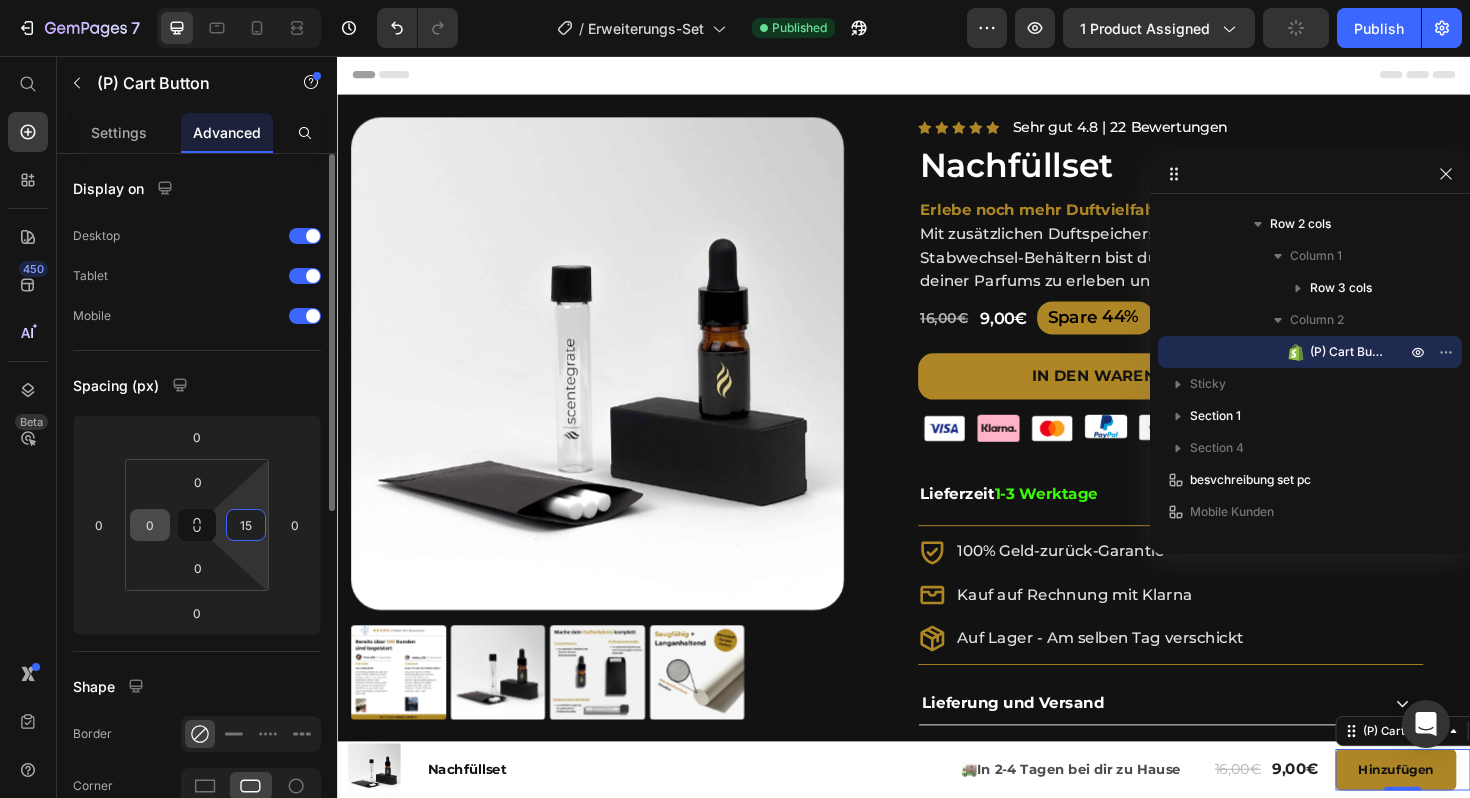 type on "15" 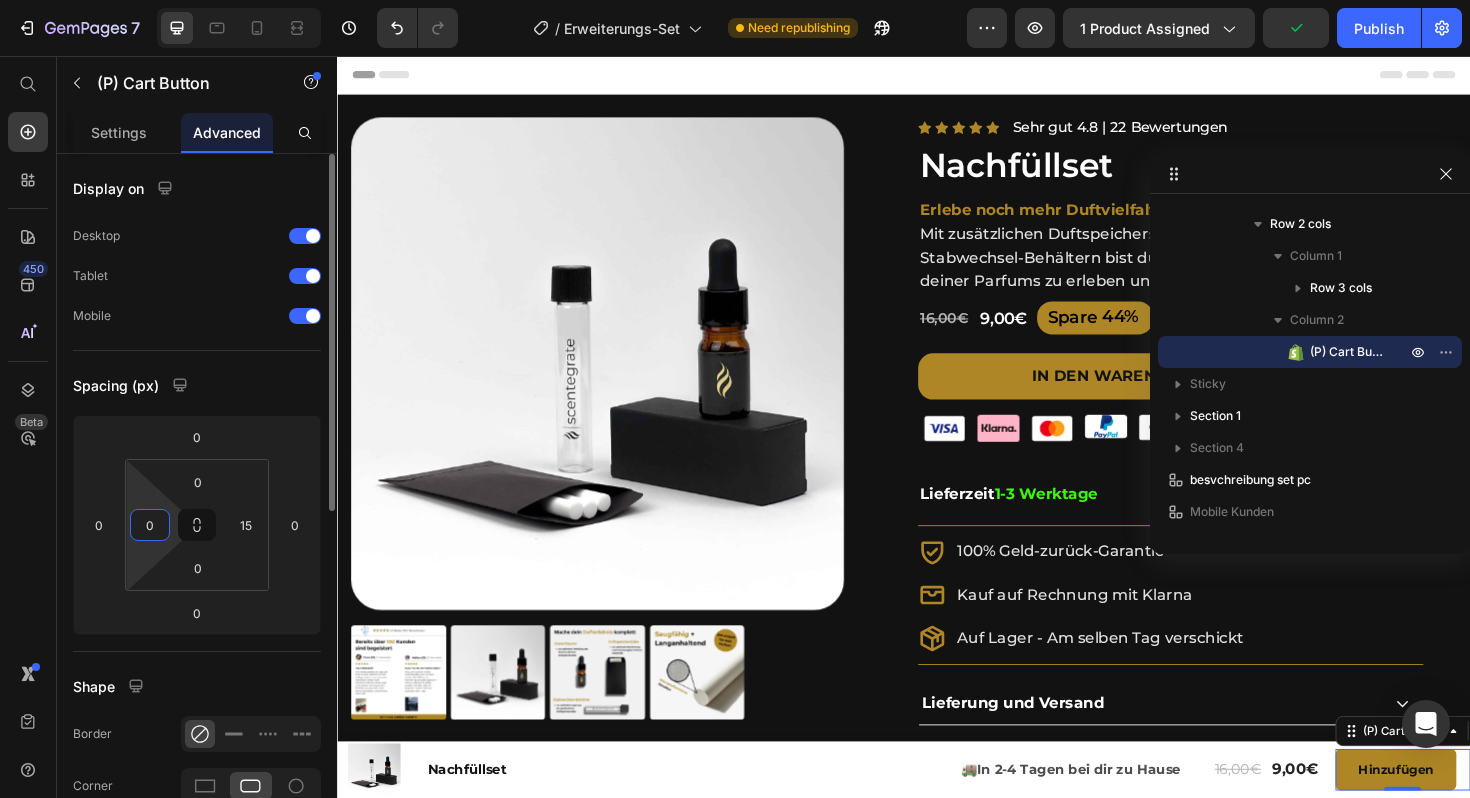 click on "0" at bounding box center (150, 525) 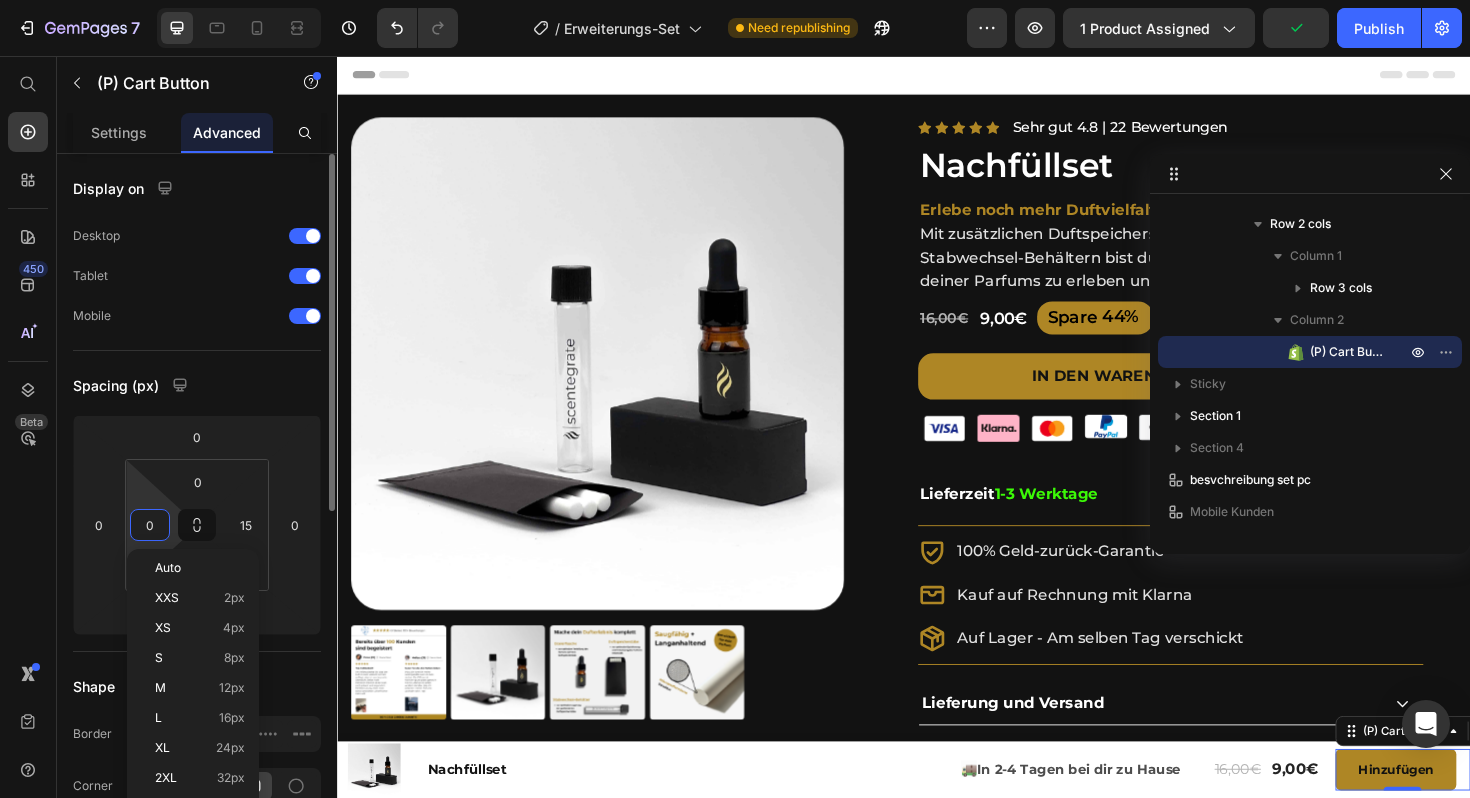 click on "0" at bounding box center [150, 525] 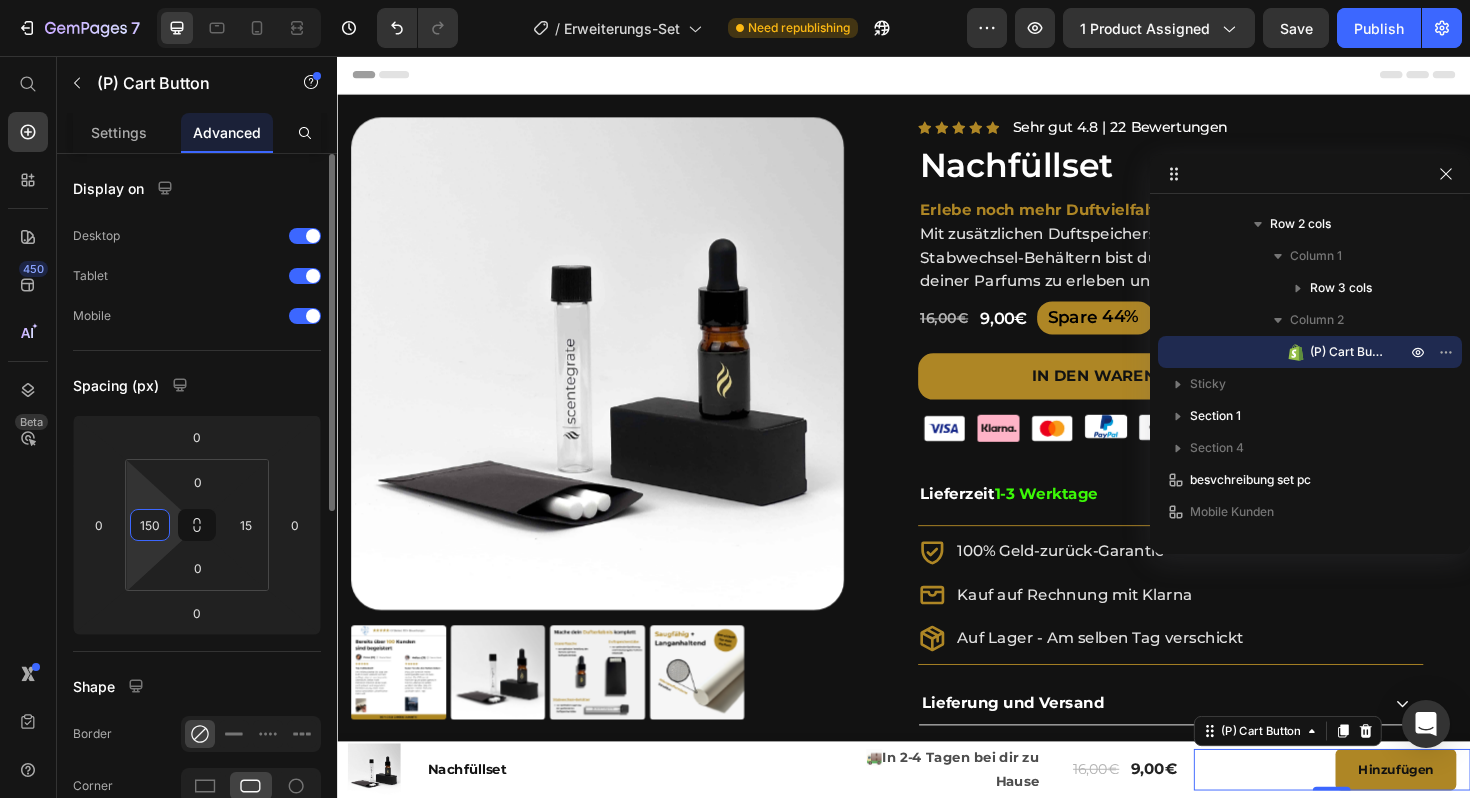 click on "150" at bounding box center [150, 525] 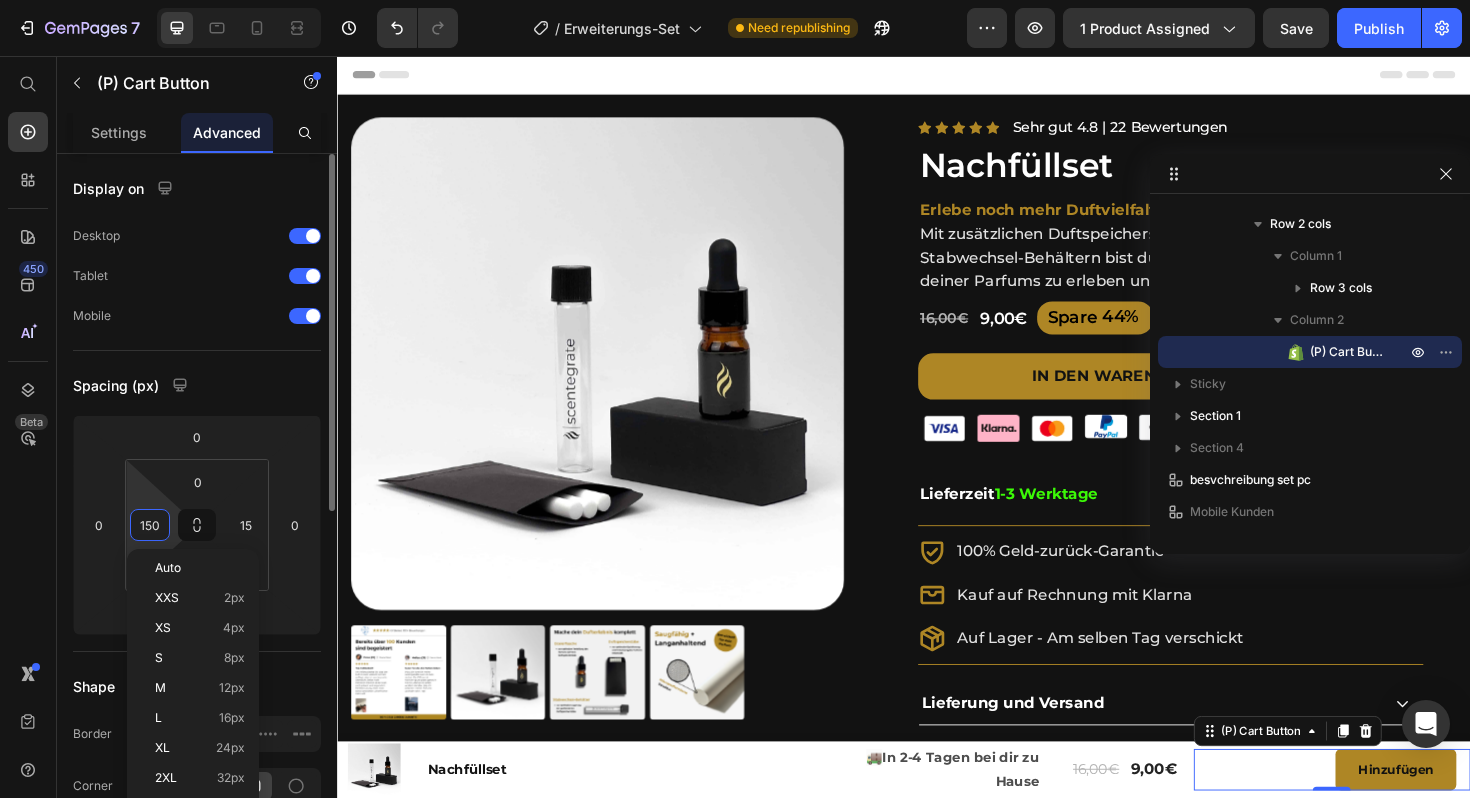 type on "15" 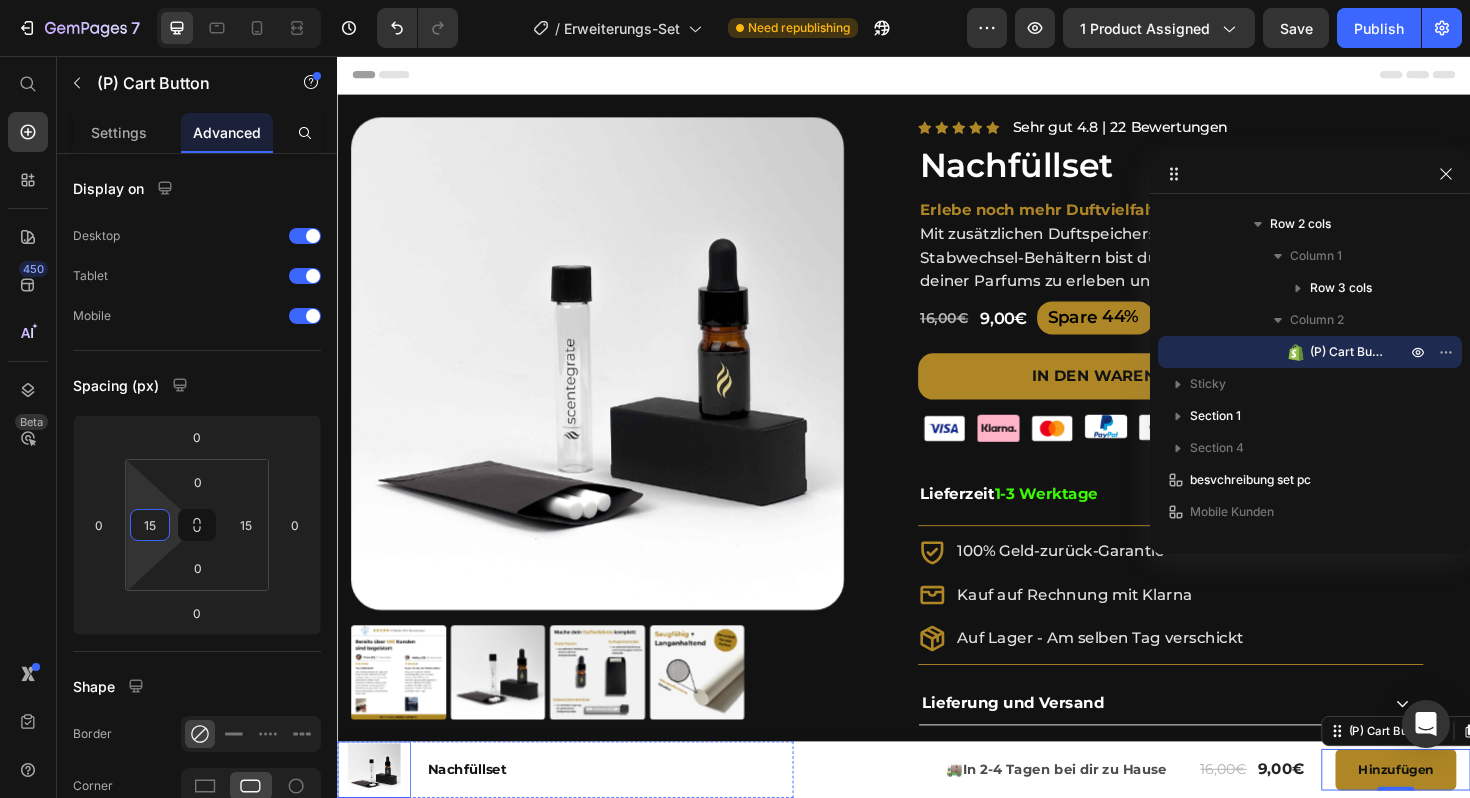 click at bounding box center (376, 812) 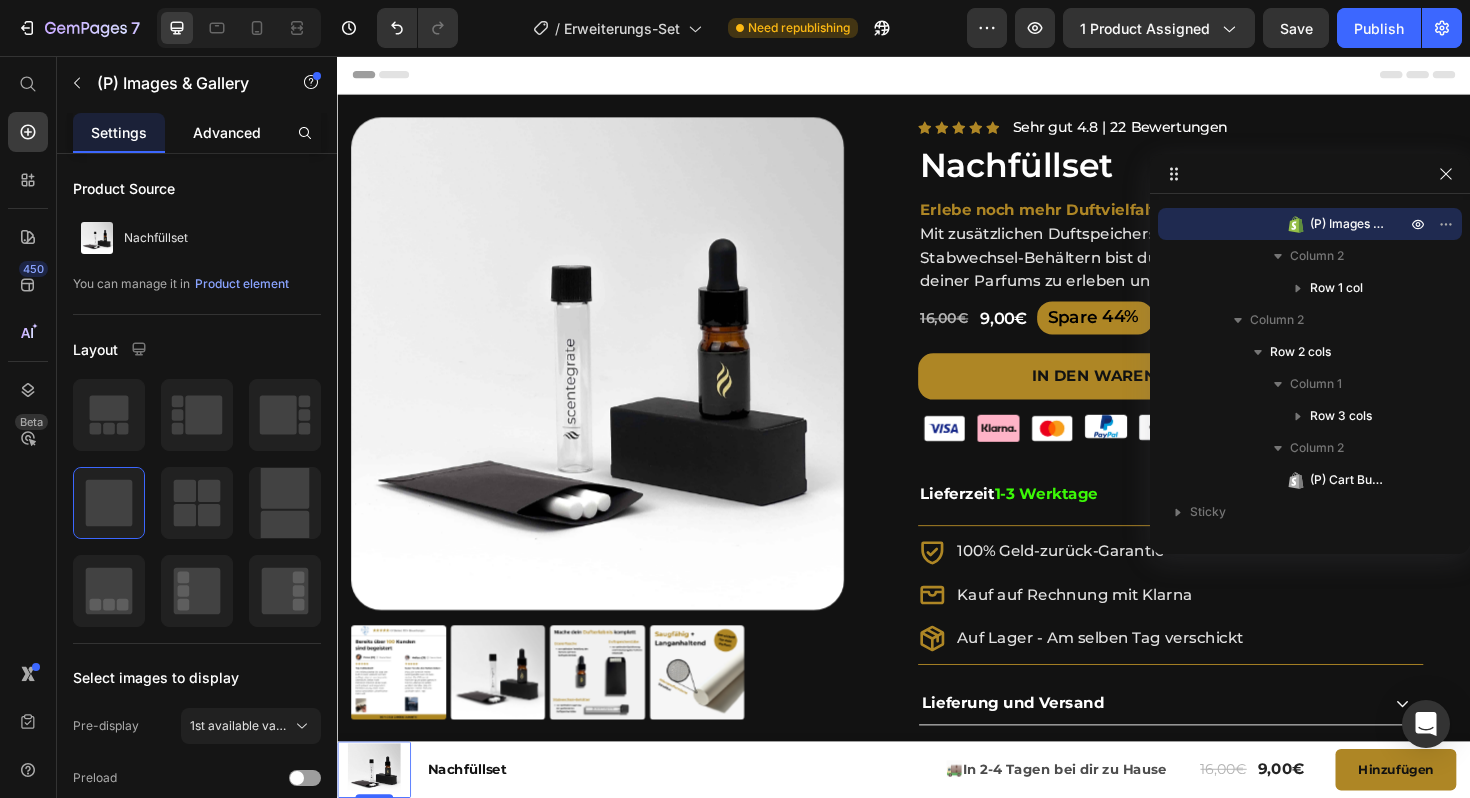 click on "Advanced" at bounding box center (227, 132) 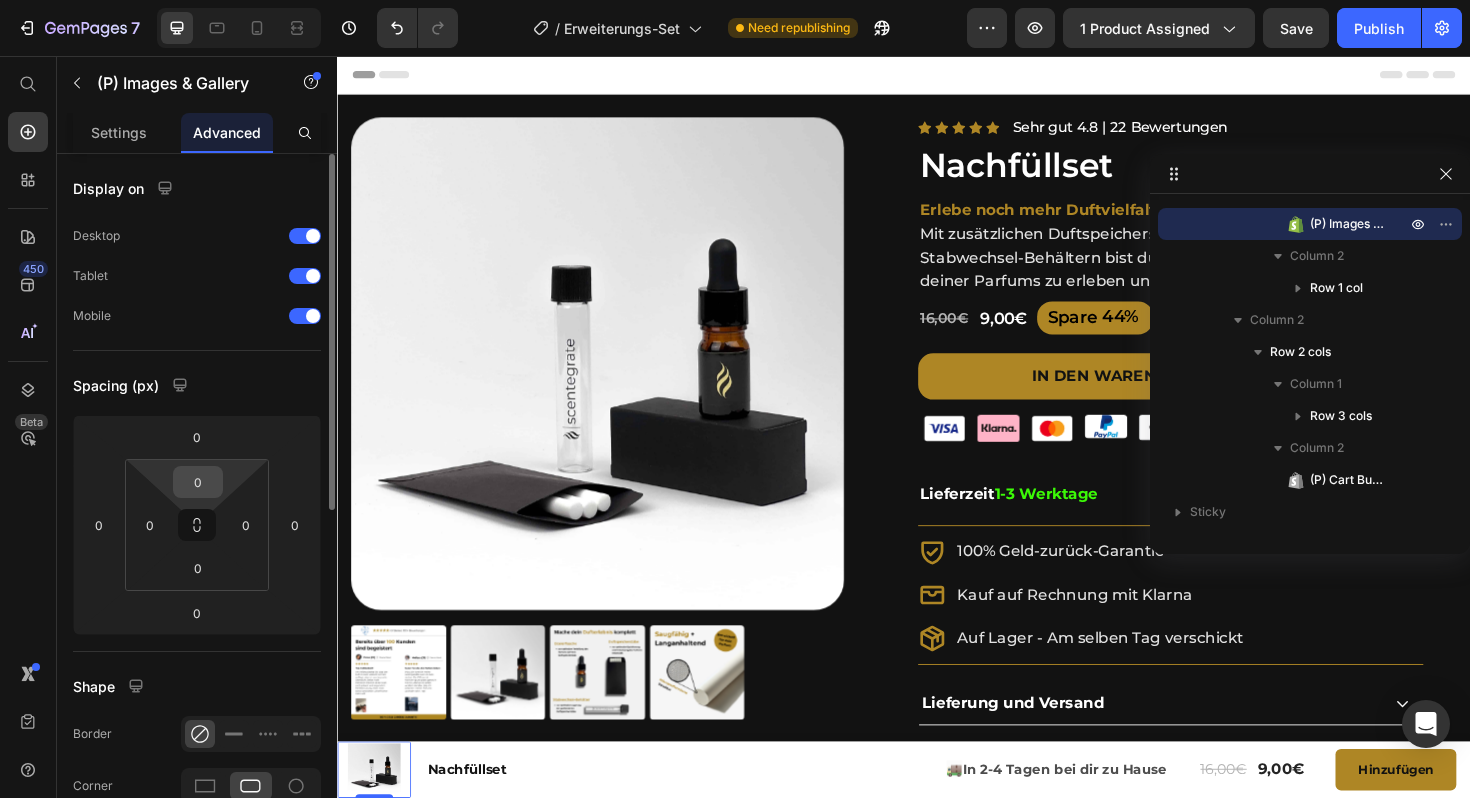 click on "0" at bounding box center (198, 482) 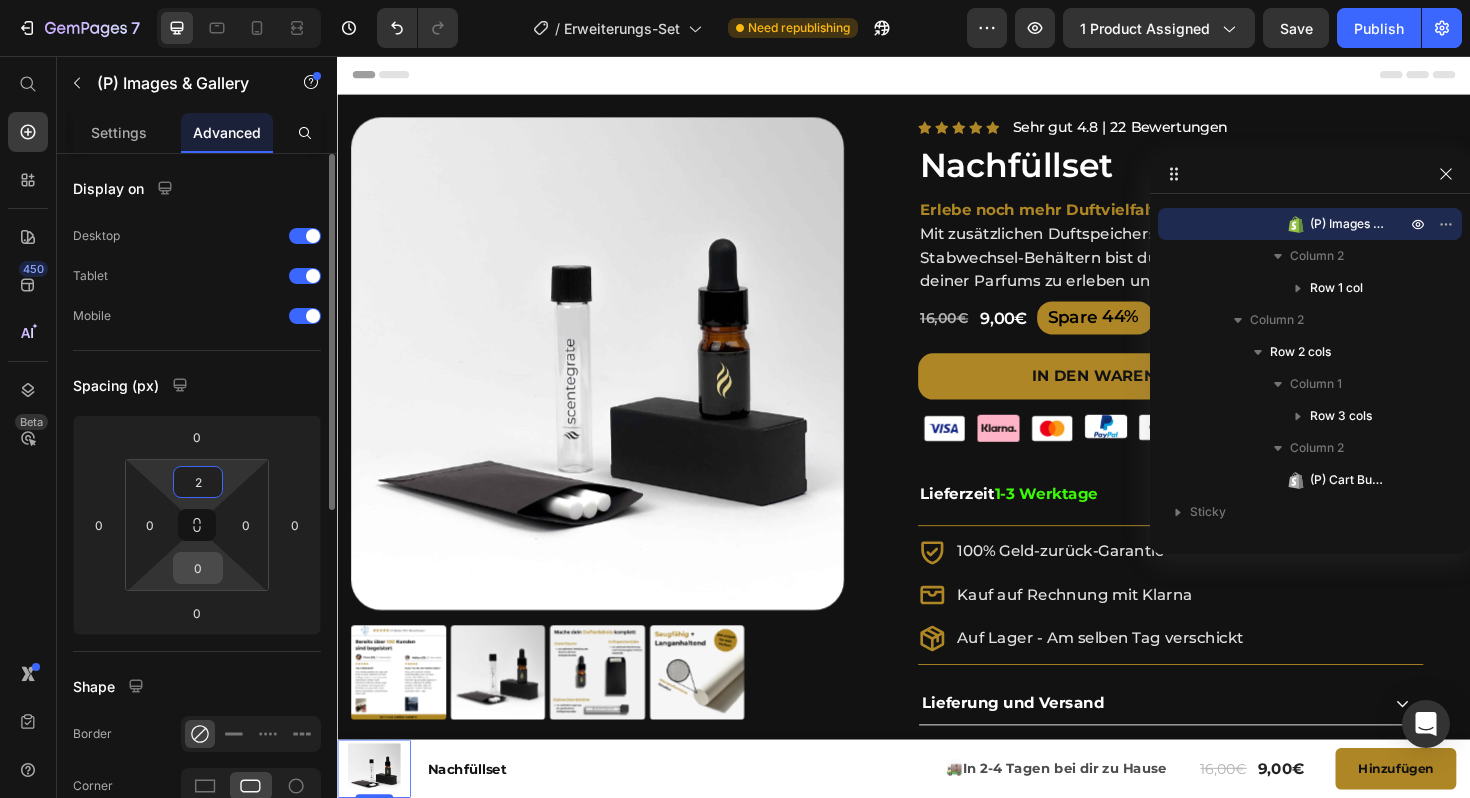 type on "2" 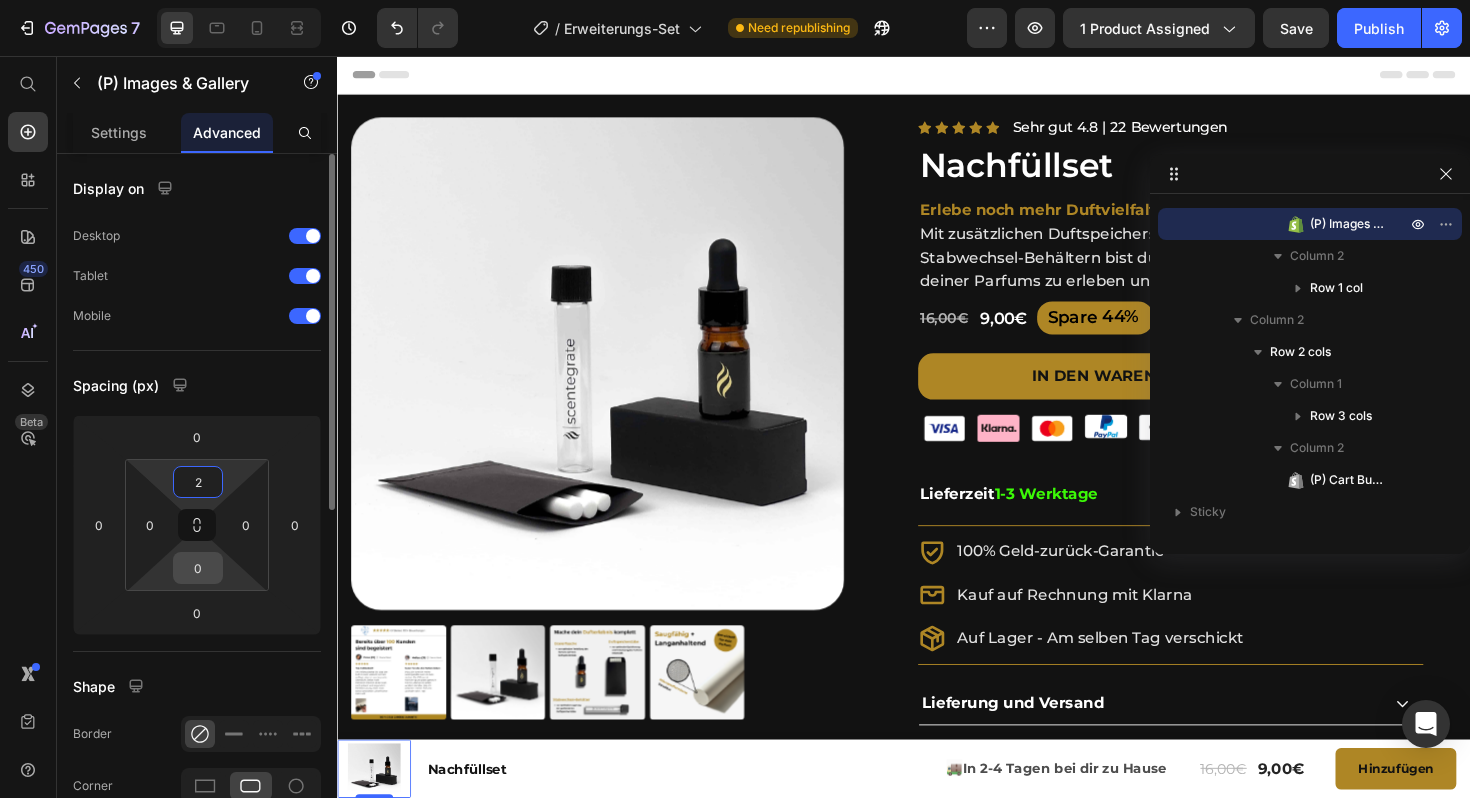 click on "0" at bounding box center (198, 568) 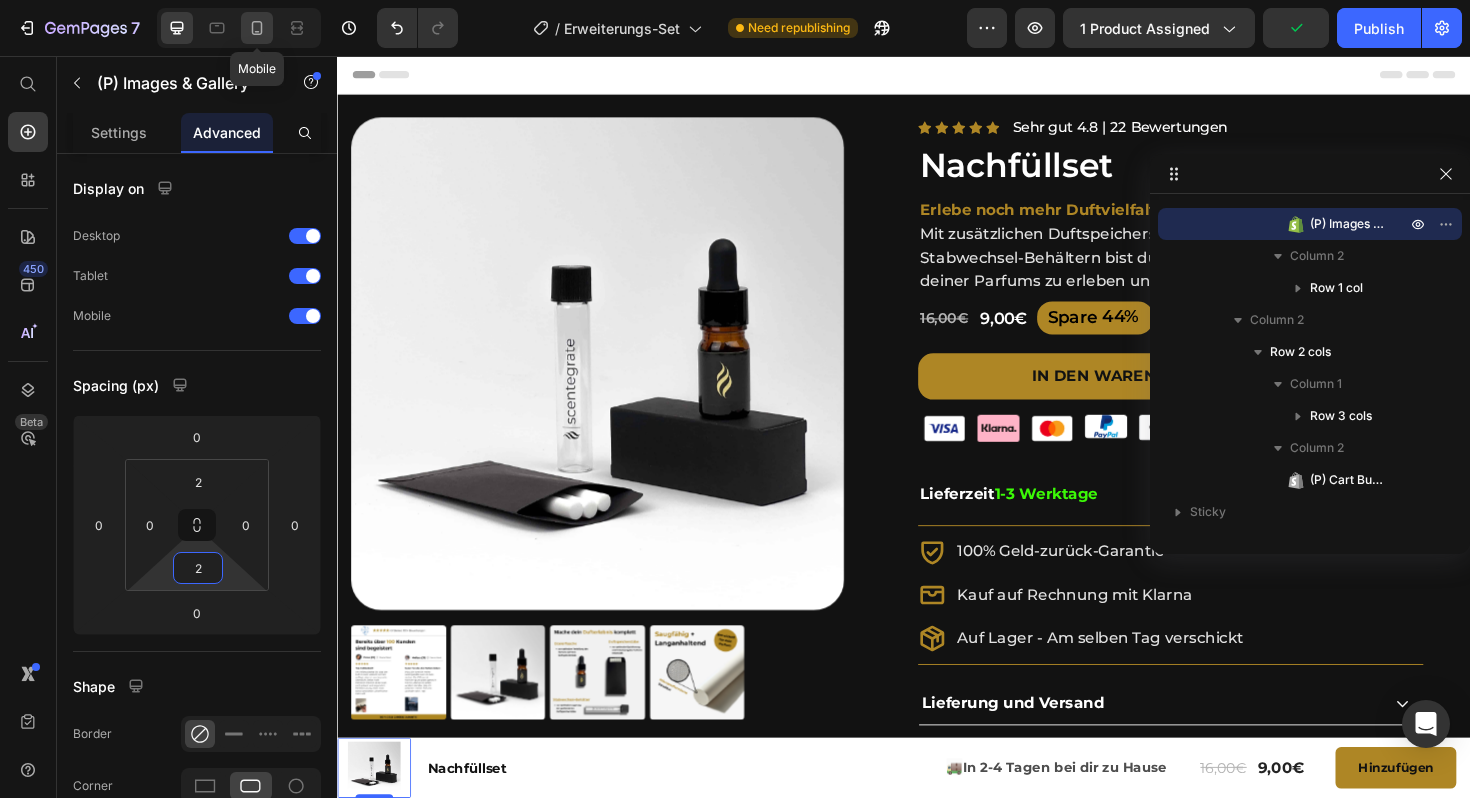 click 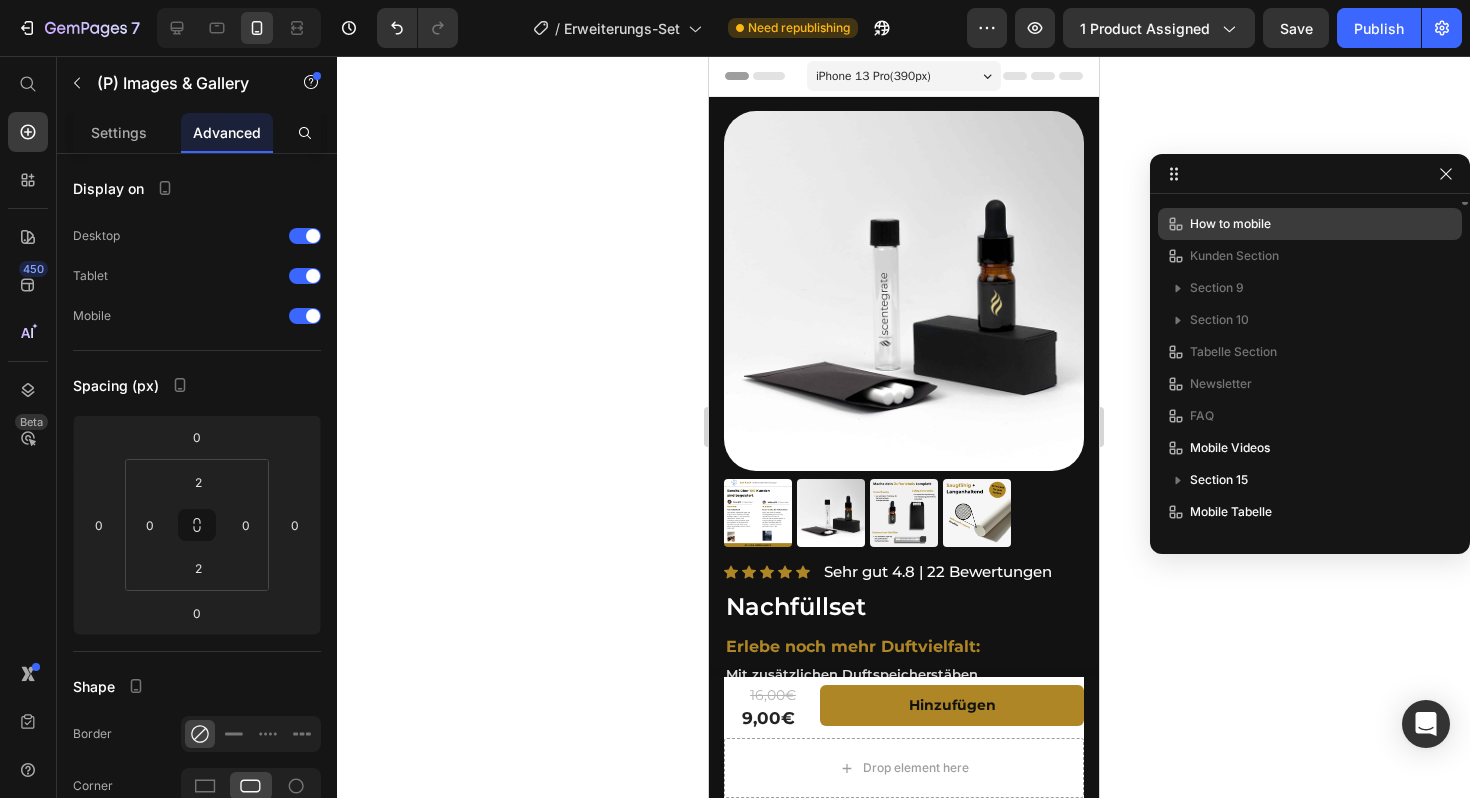 scroll, scrollTop: 0, scrollLeft: 0, axis: both 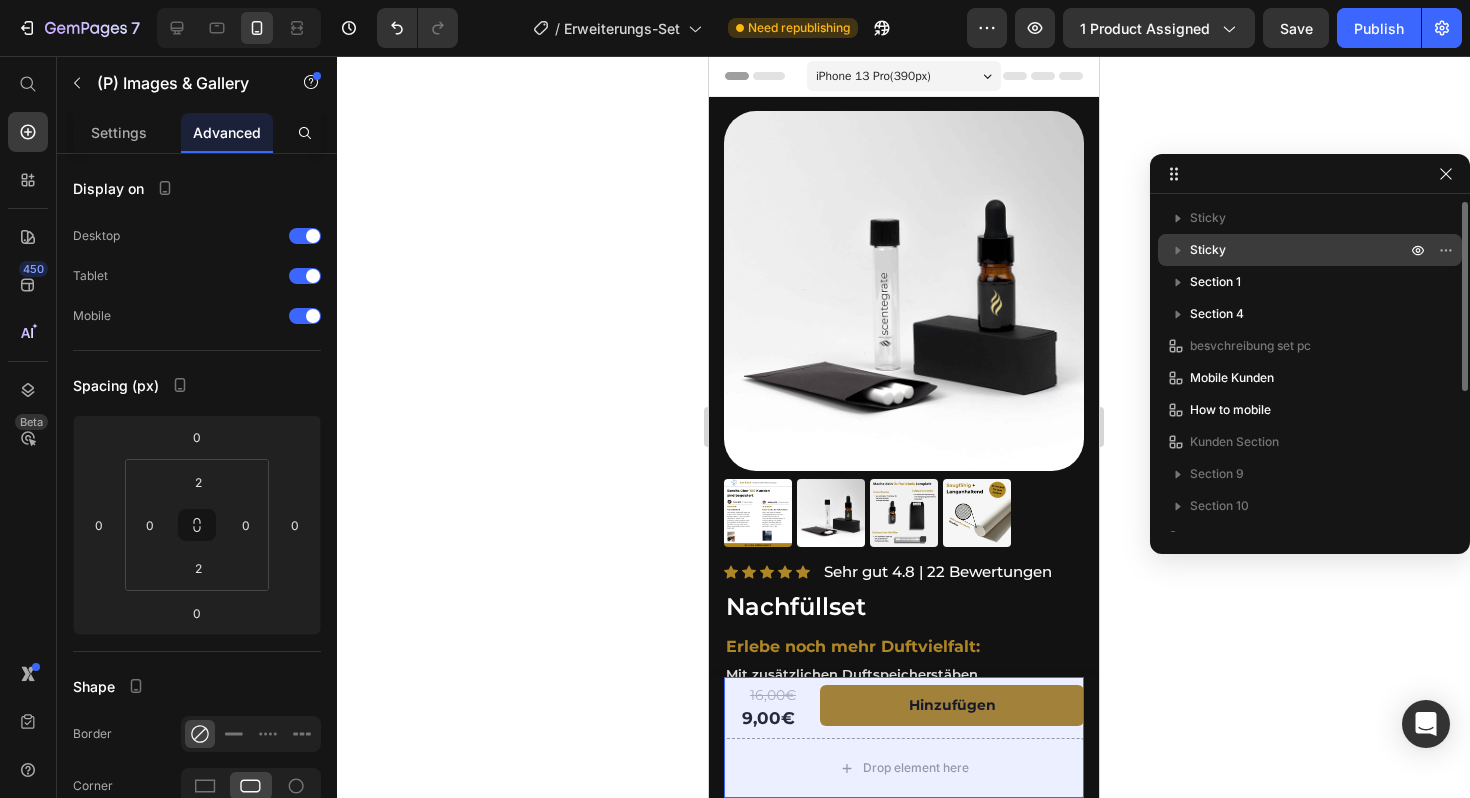 click on "Sticky" at bounding box center [1208, 250] 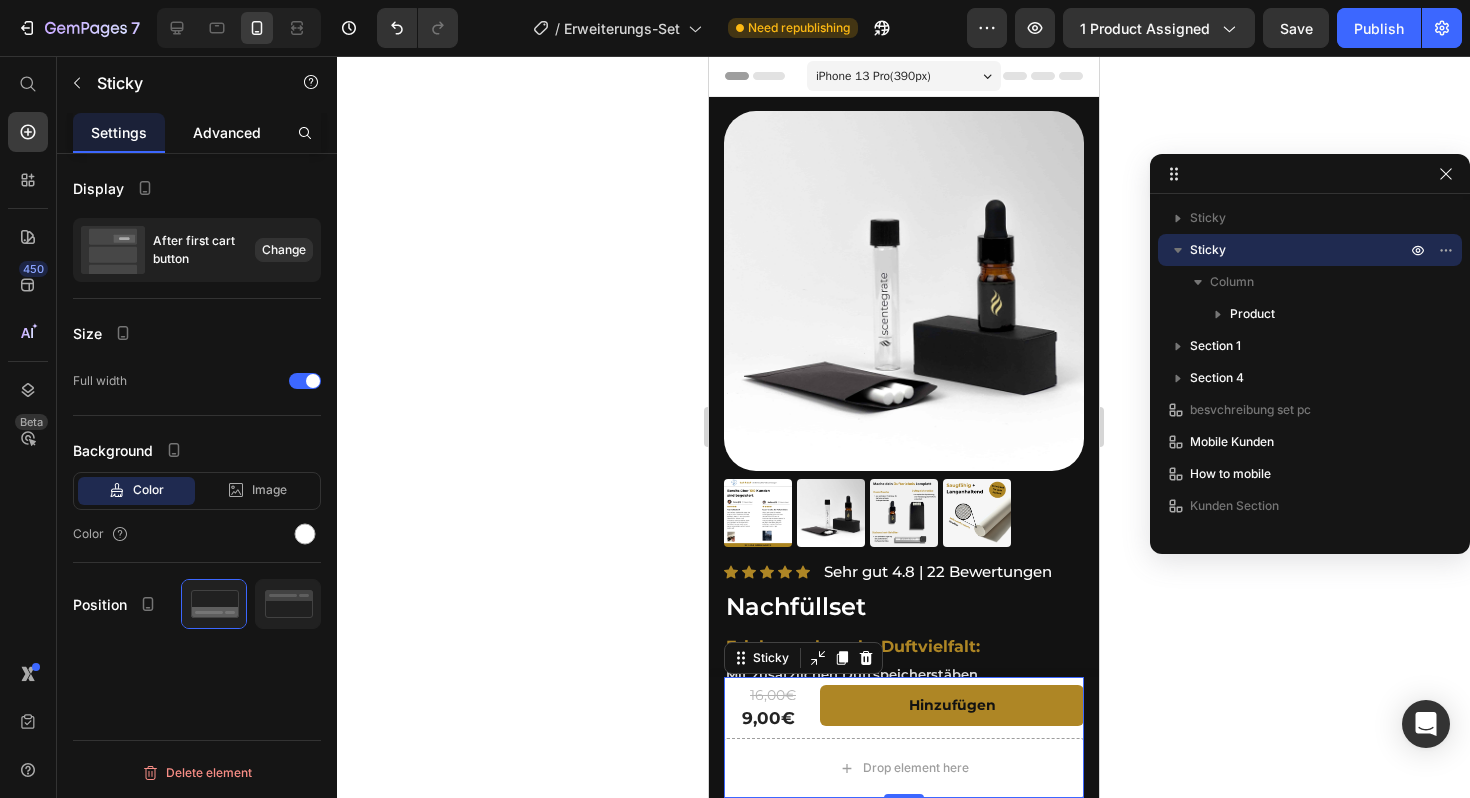 click on "Advanced" at bounding box center [227, 132] 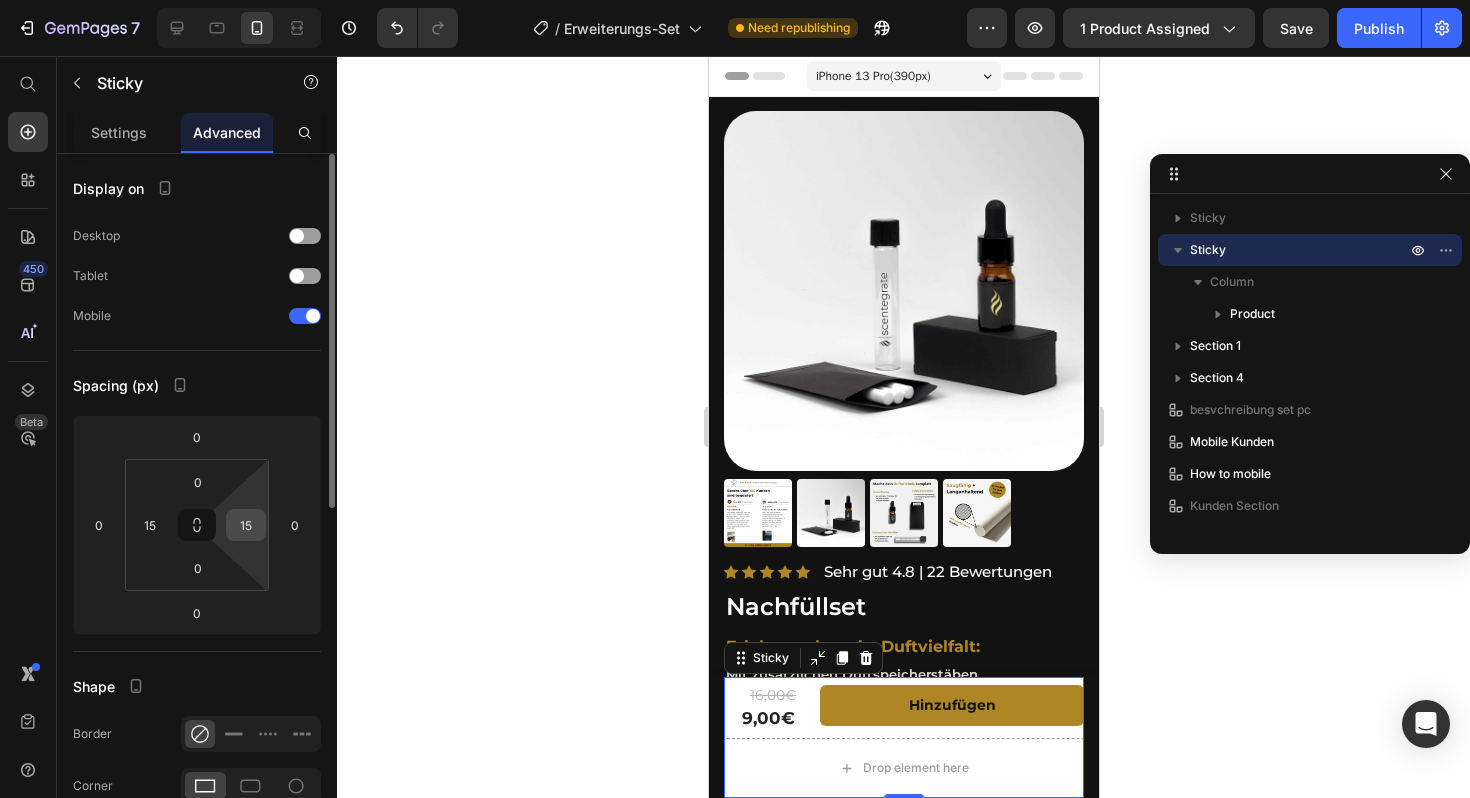click on "15" at bounding box center (246, 525) 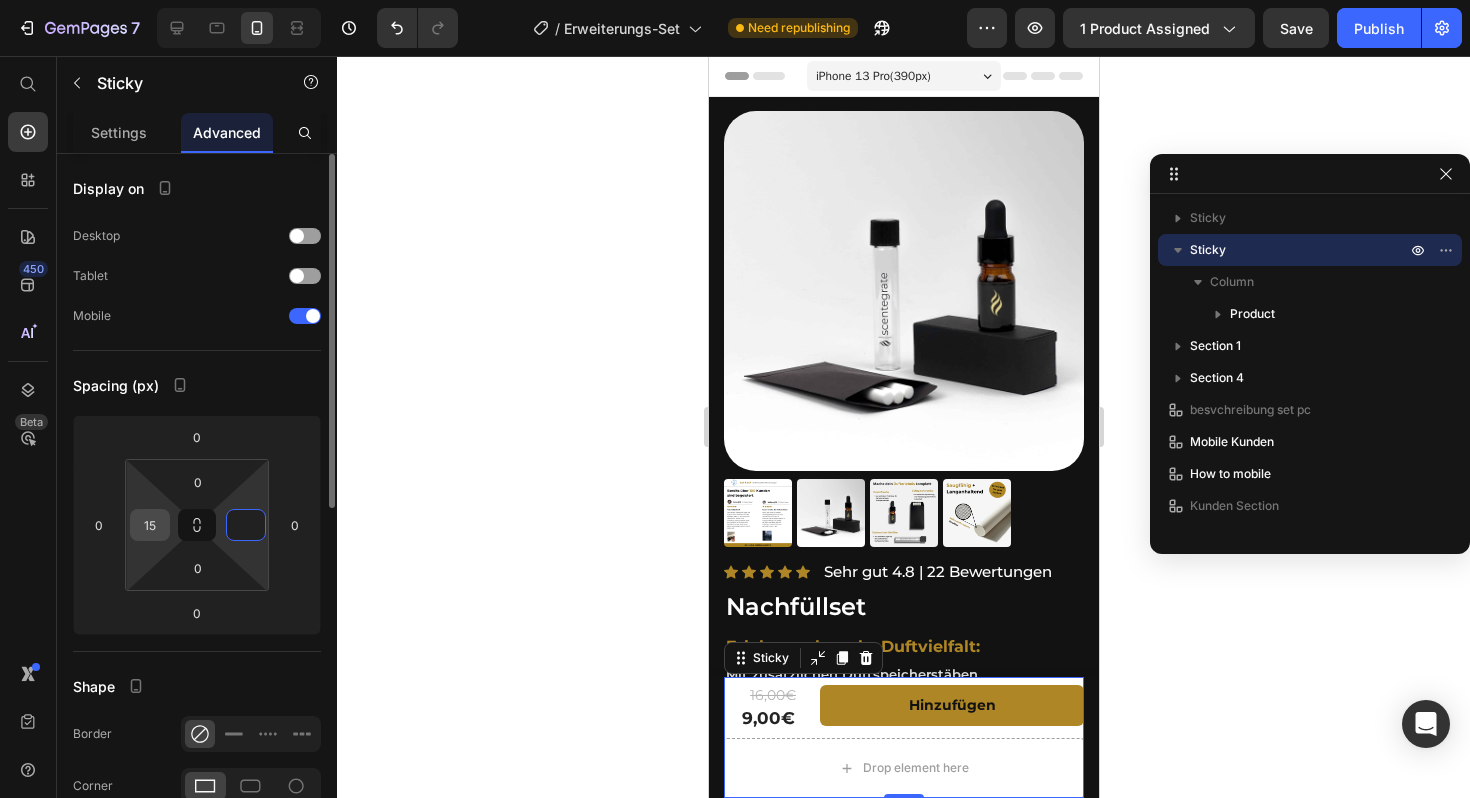 type on "0" 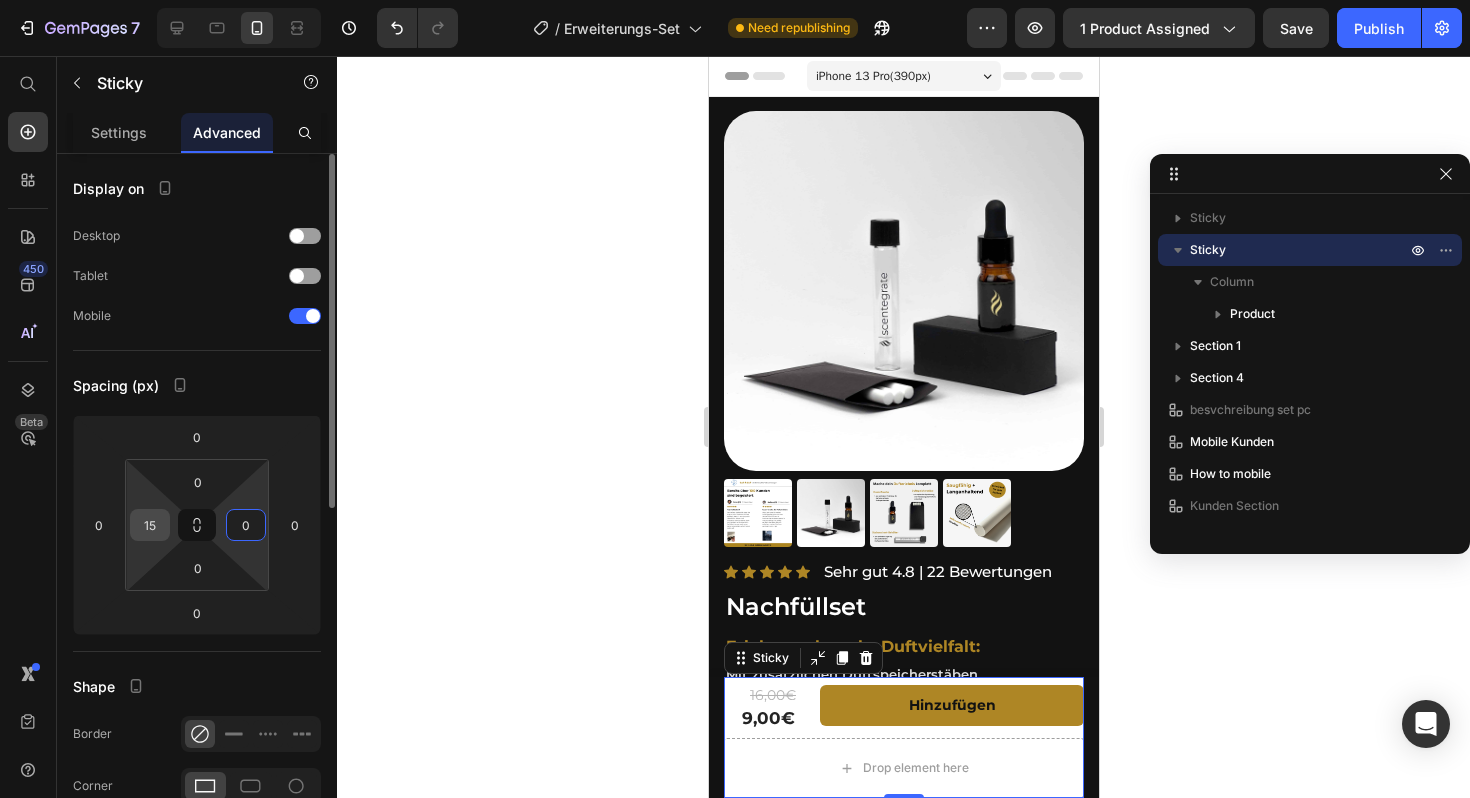 click on "15" at bounding box center [150, 525] 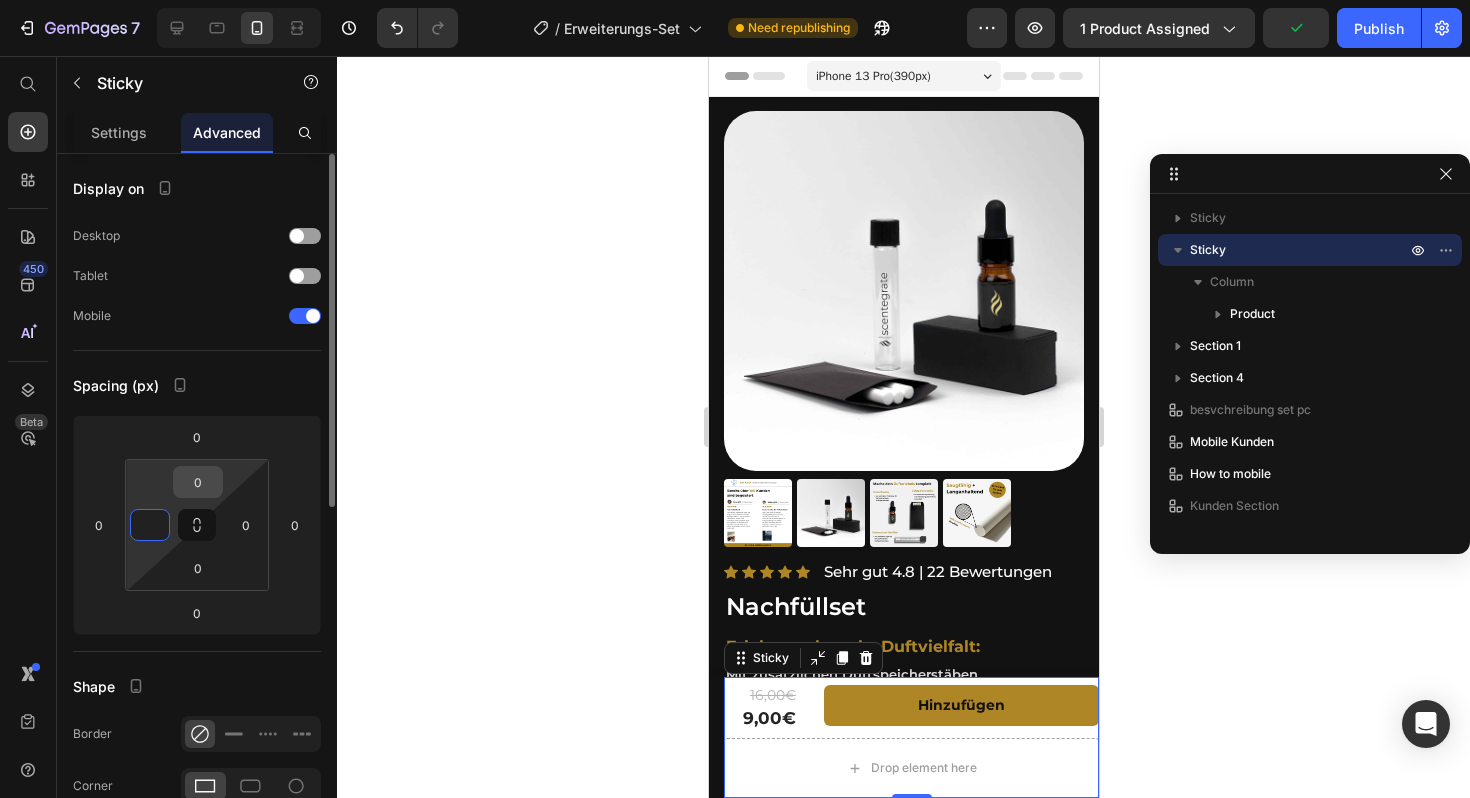 type on "0" 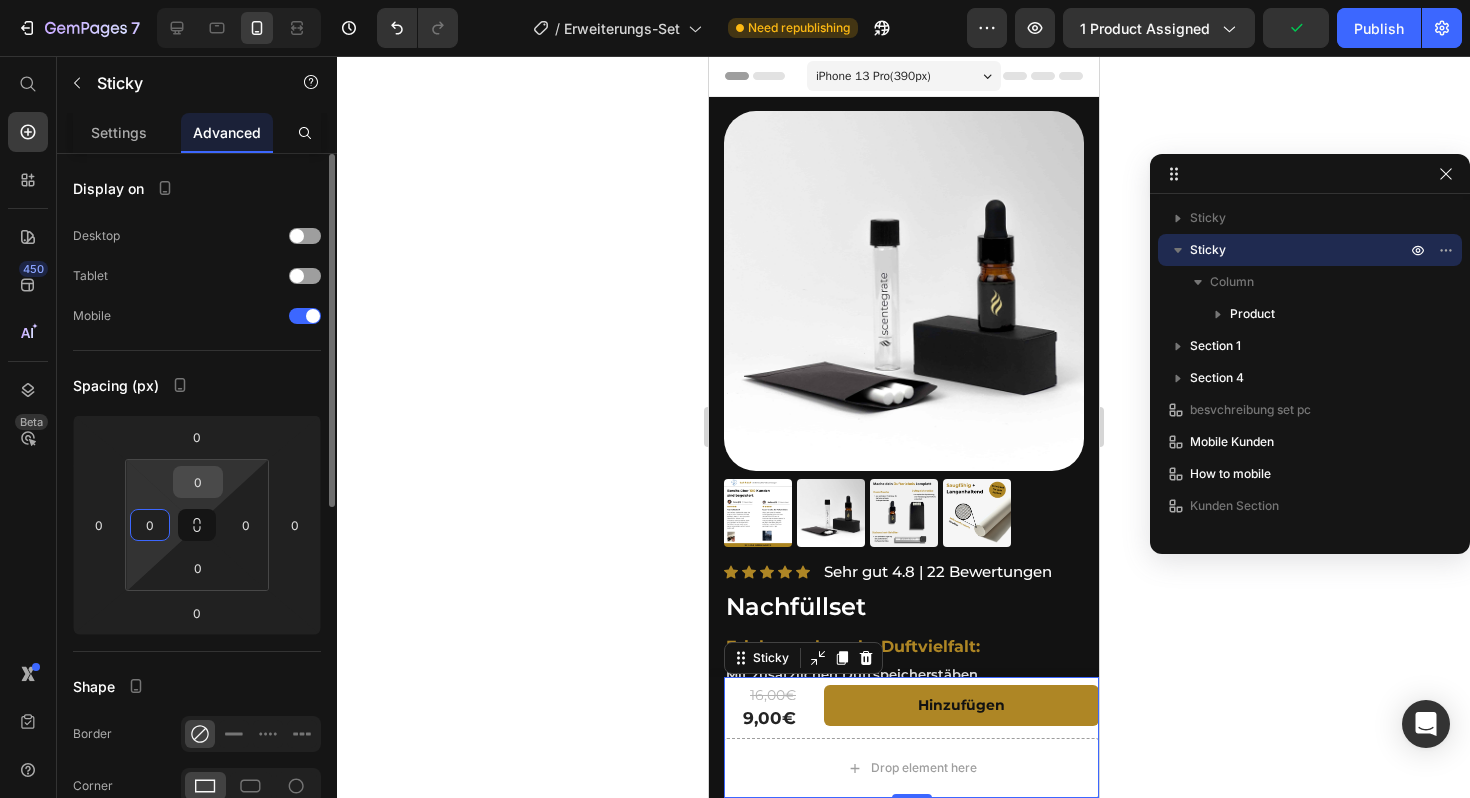 click on "0" at bounding box center [198, 482] 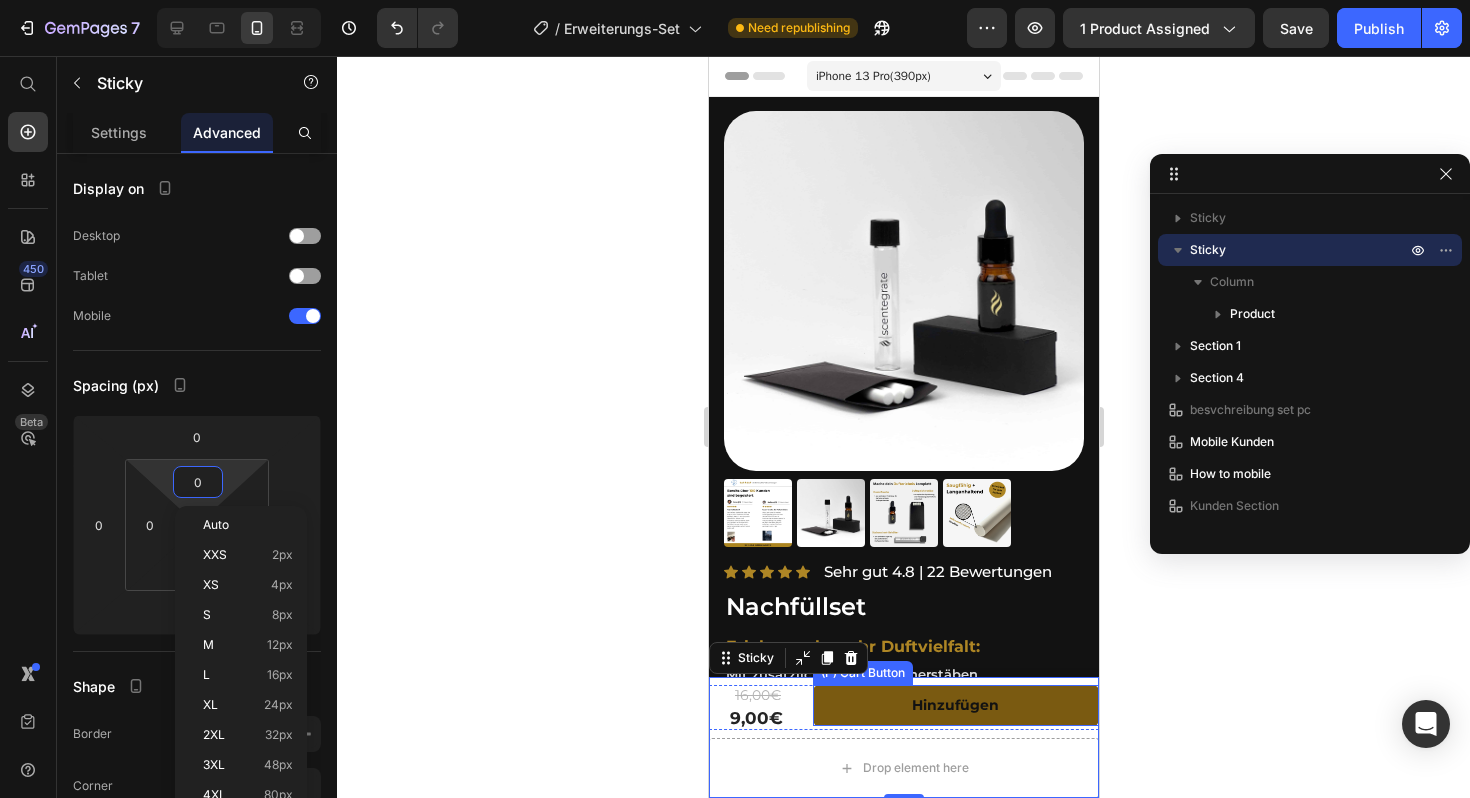 click on "hinzufügen" at bounding box center (955, 705) 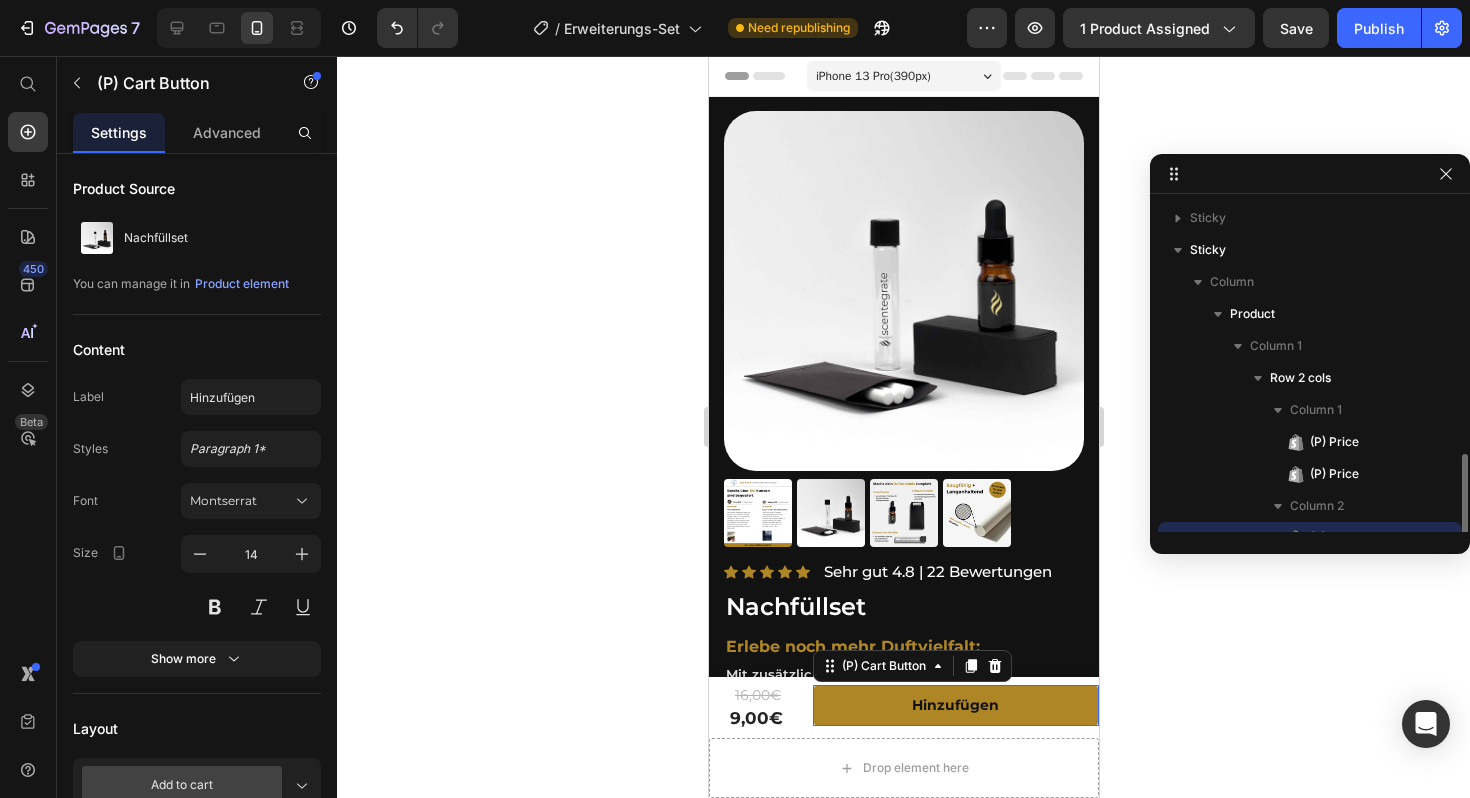 scroll, scrollTop: 186, scrollLeft: 0, axis: vertical 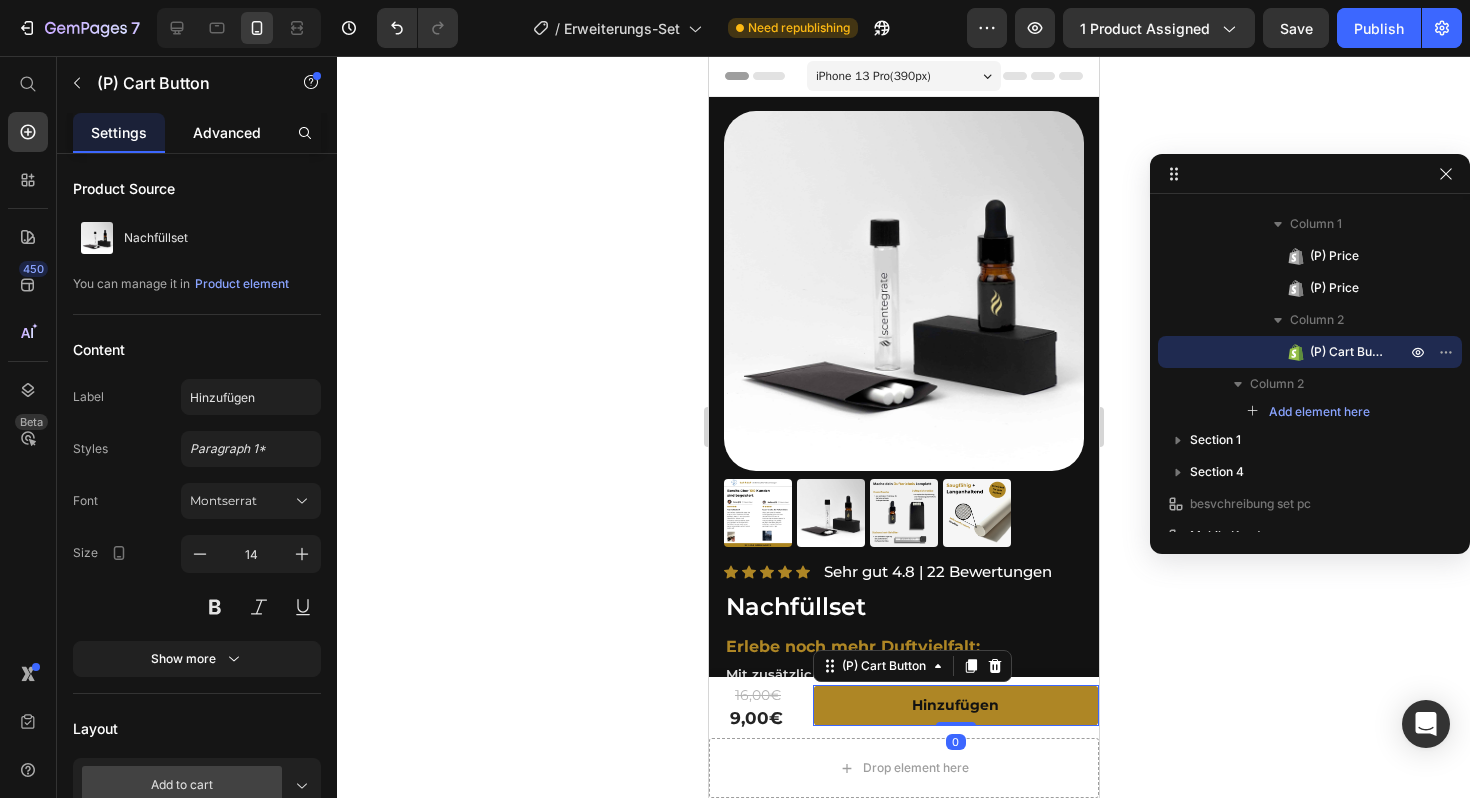 click on "Advanced" 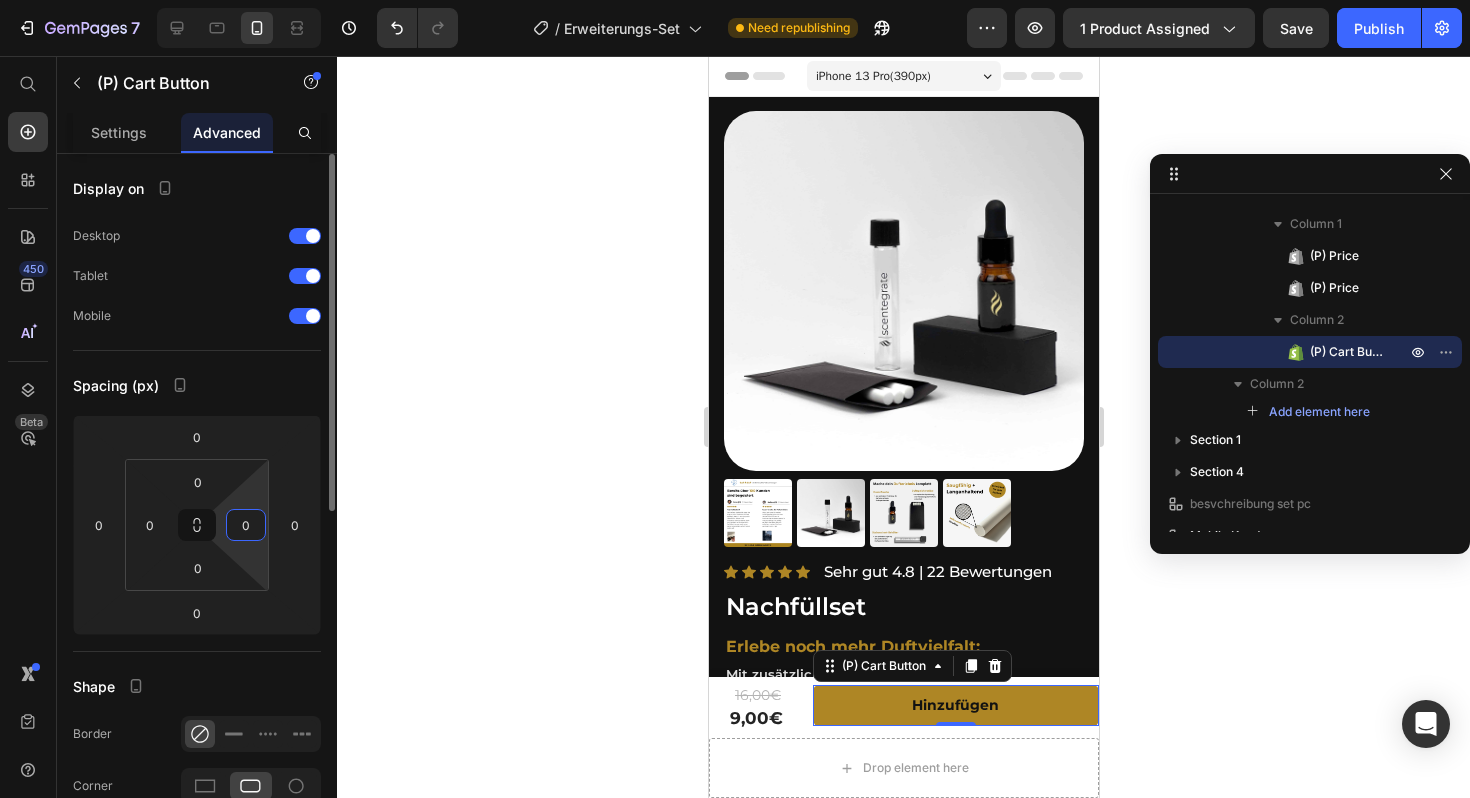 click on "0" at bounding box center (246, 525) 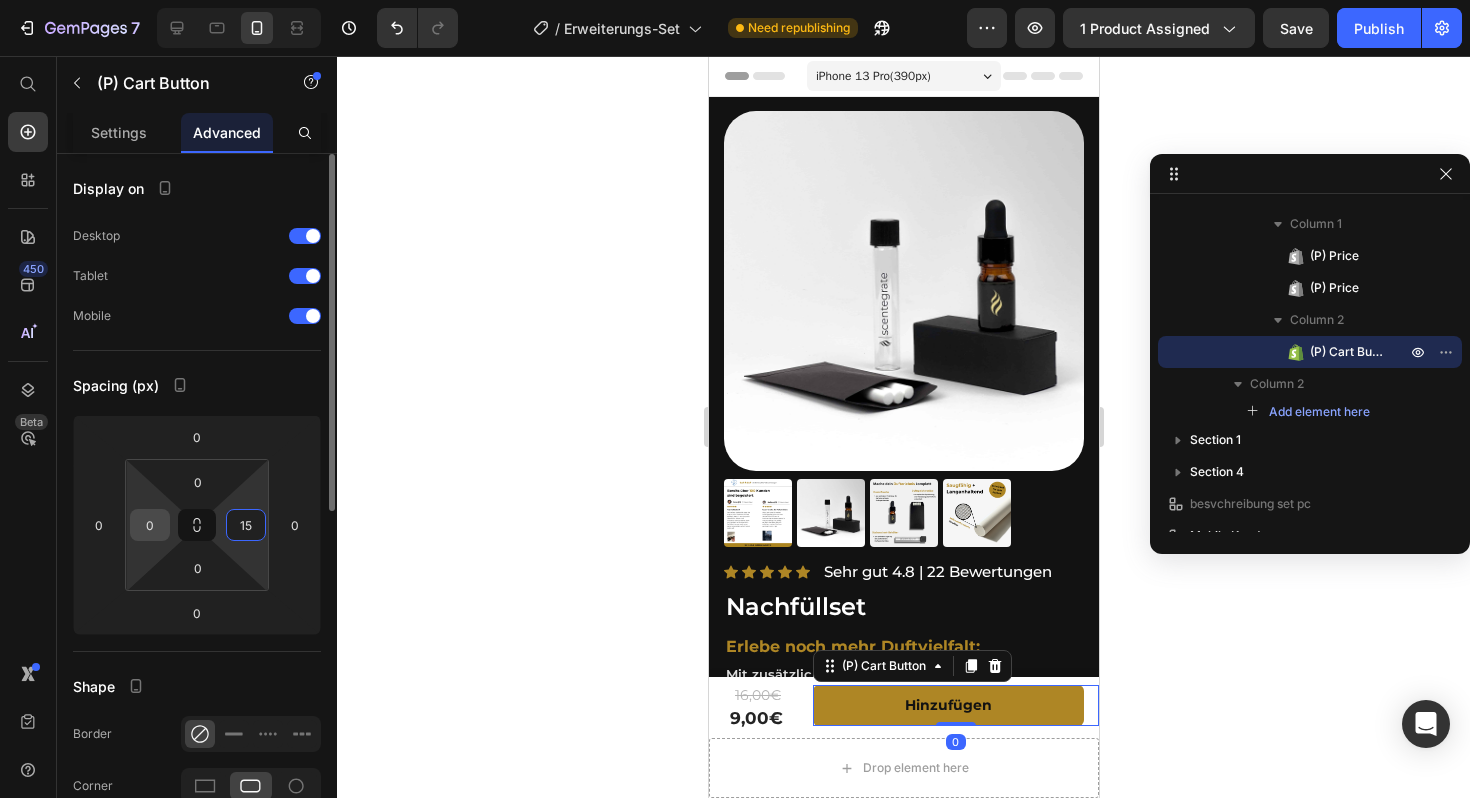 type on "15" 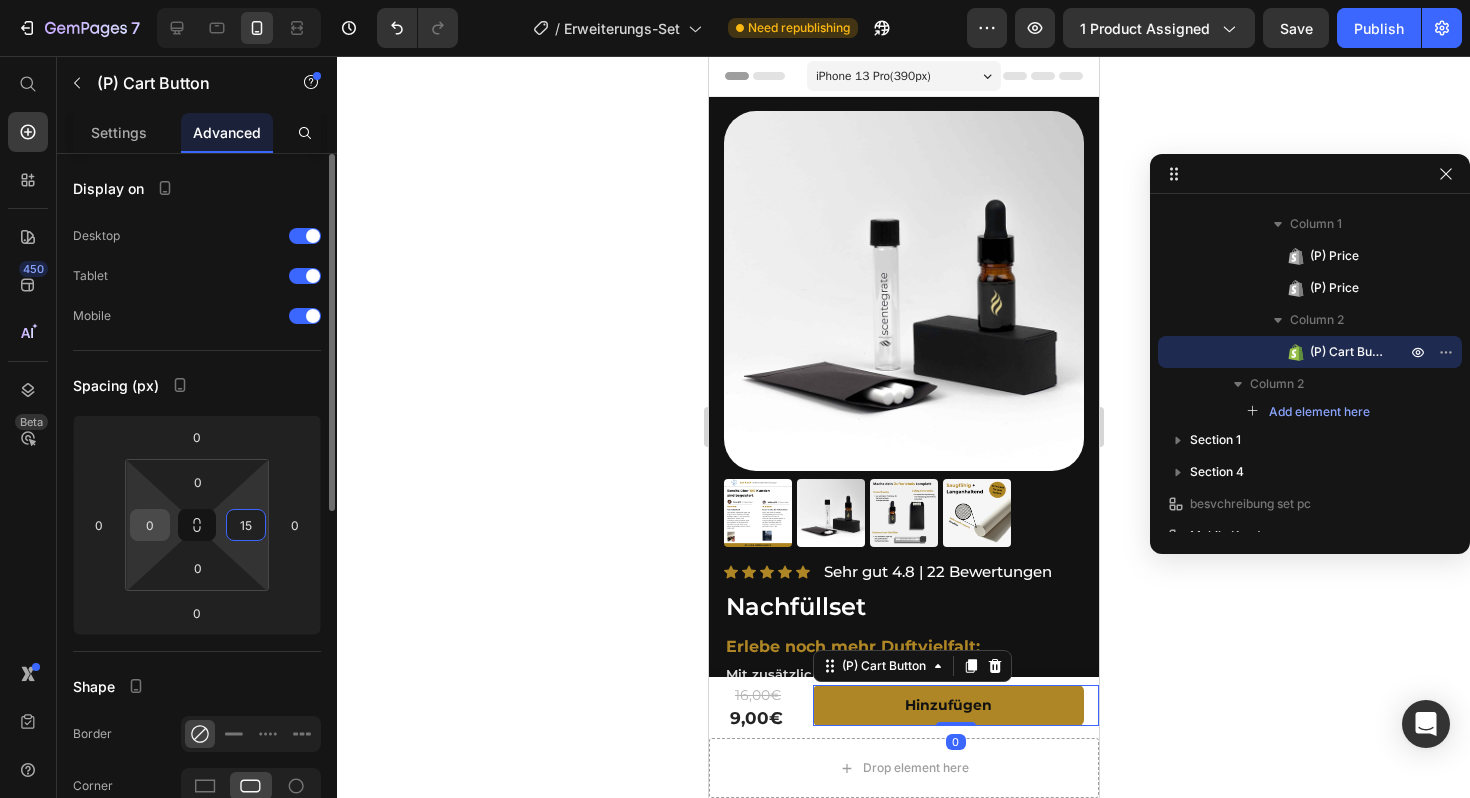 click on "0" at bounding box center (150, 525) 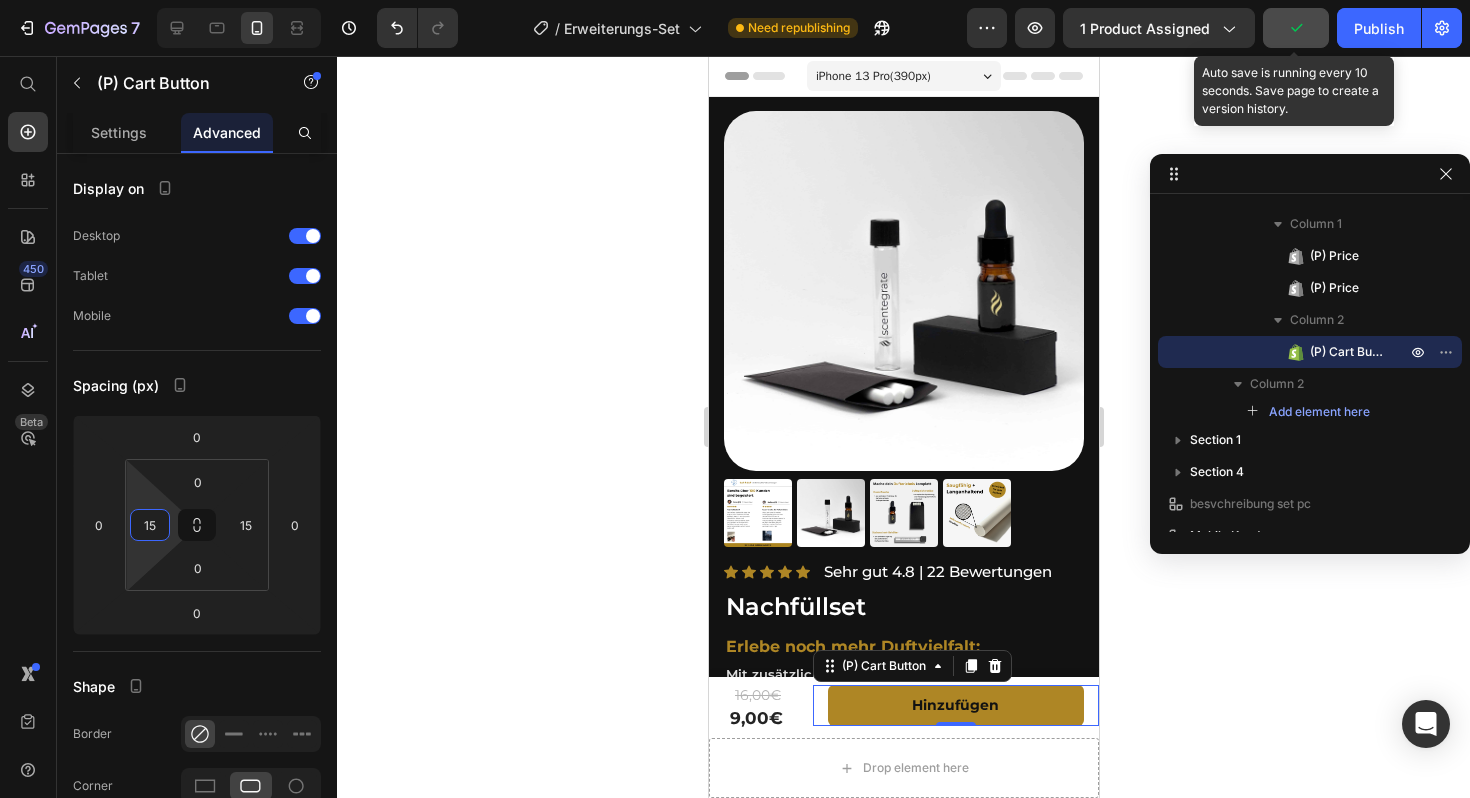 type on "15" 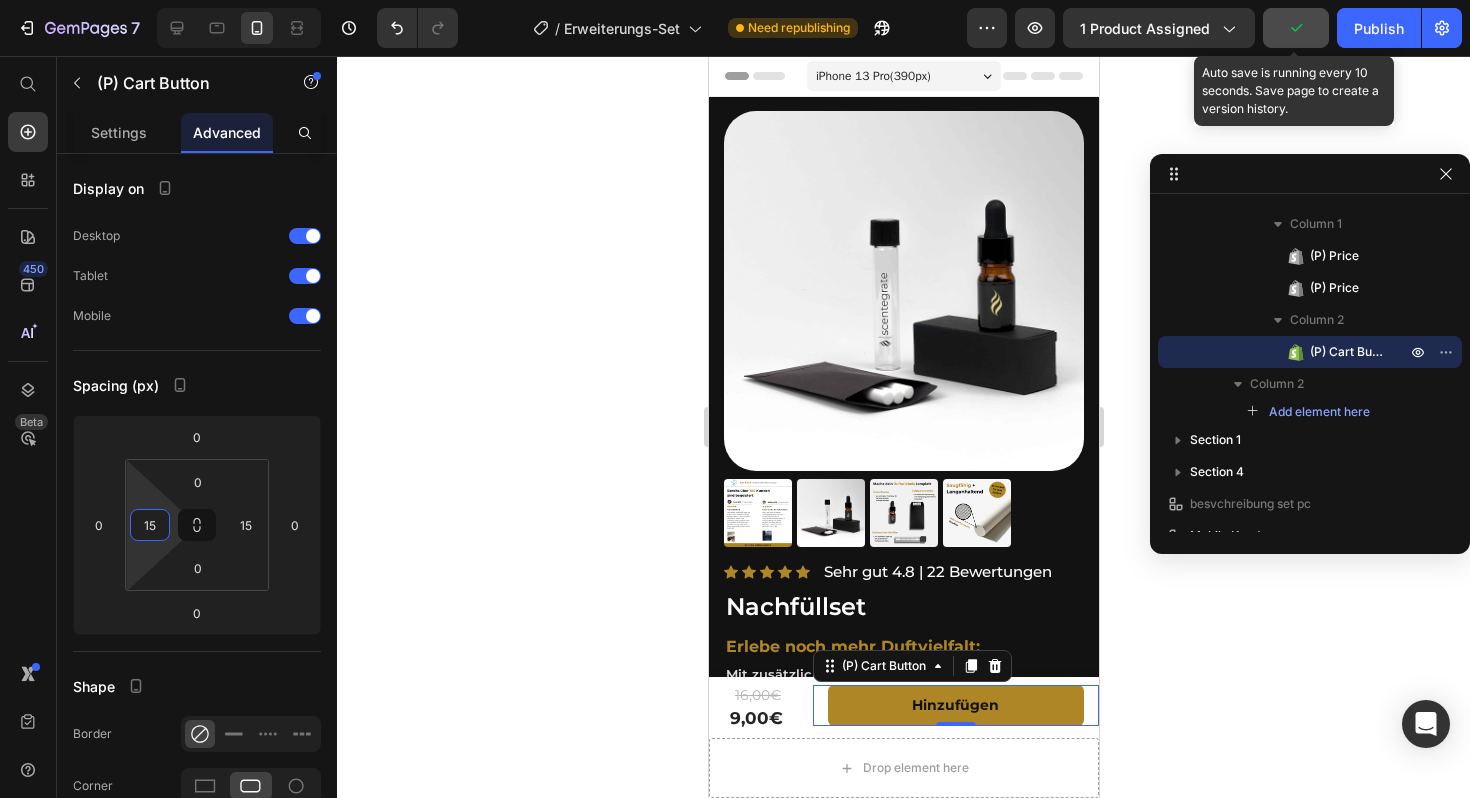 click 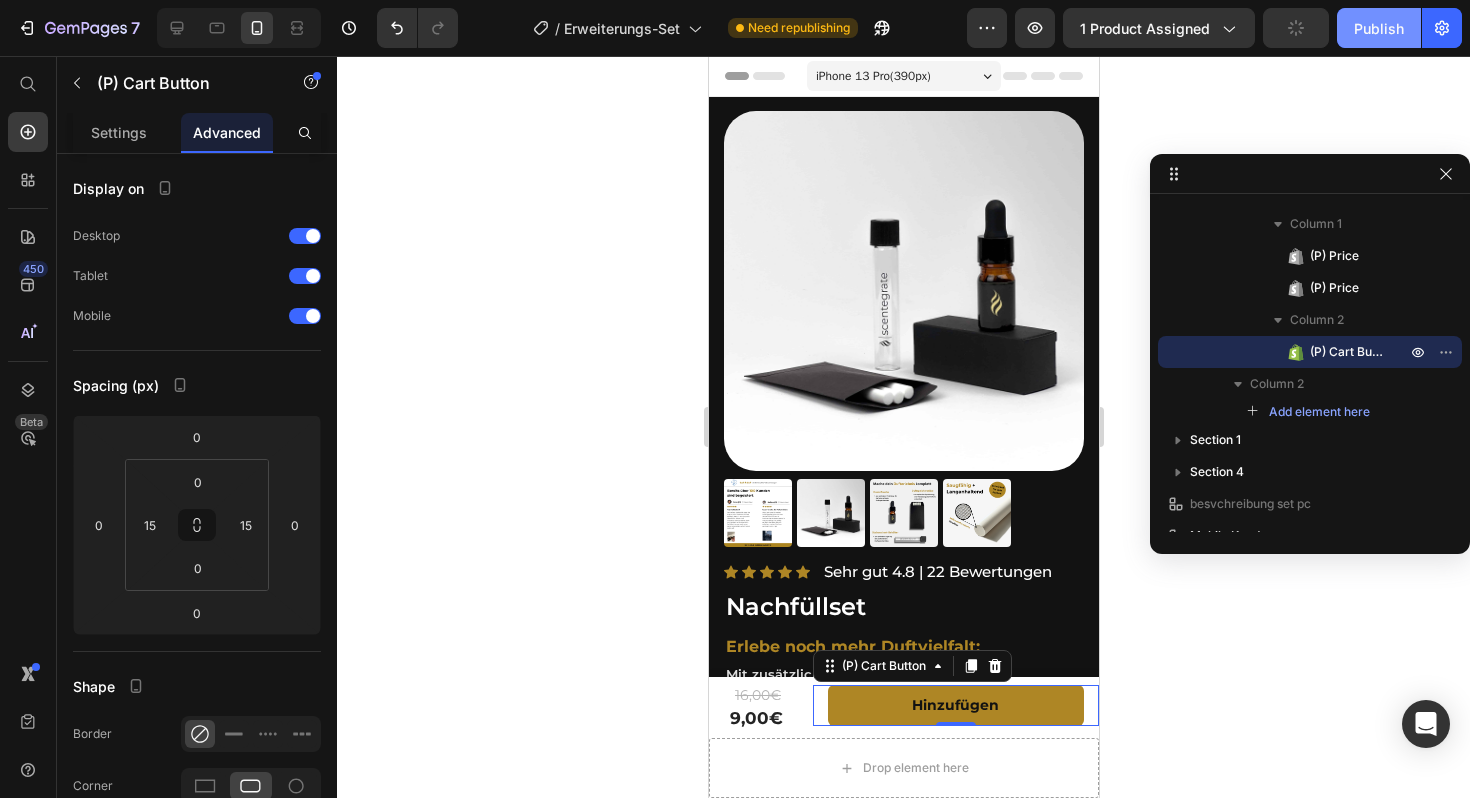click on "Publish" at bounding box center (1379, 28) 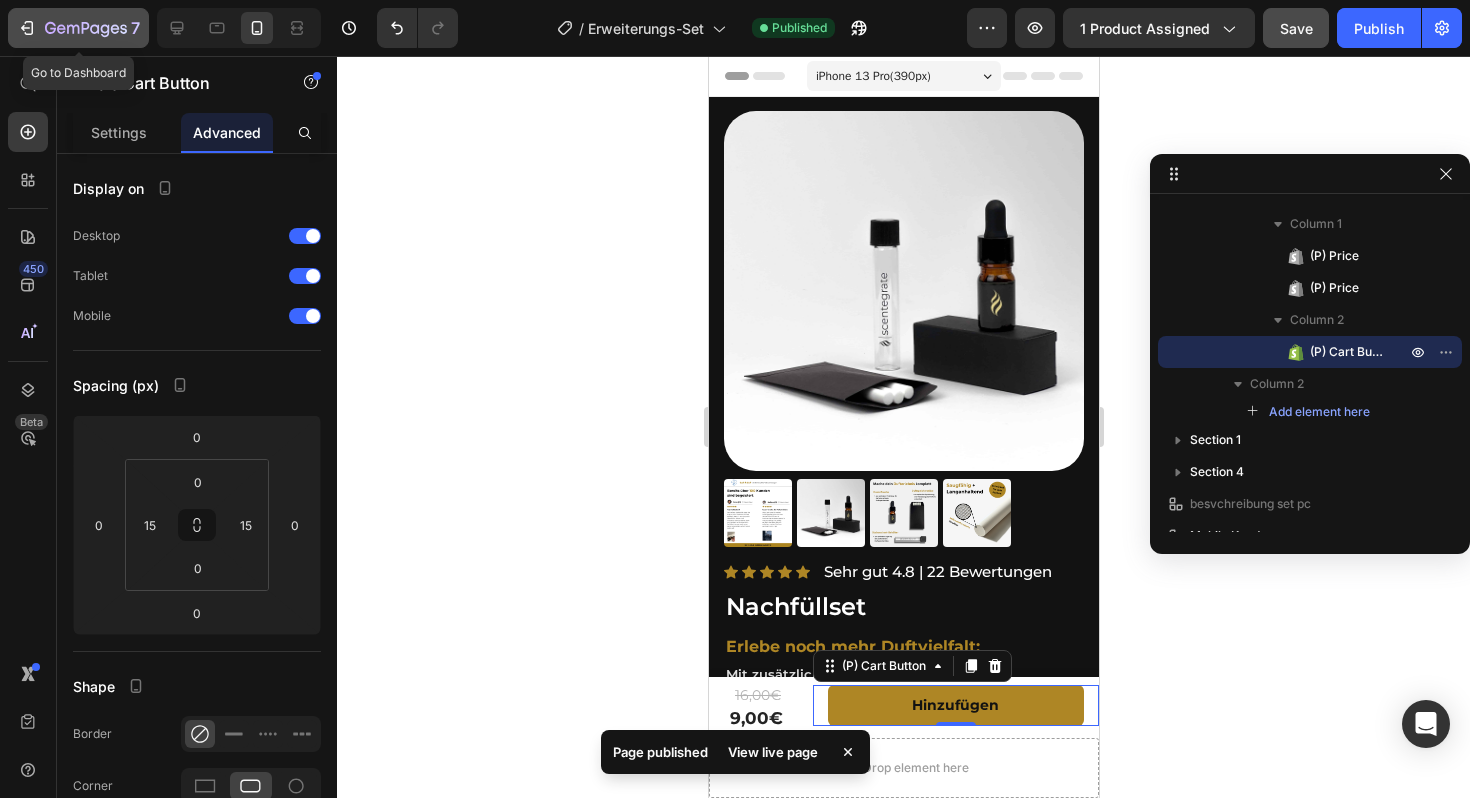 click on "7" 